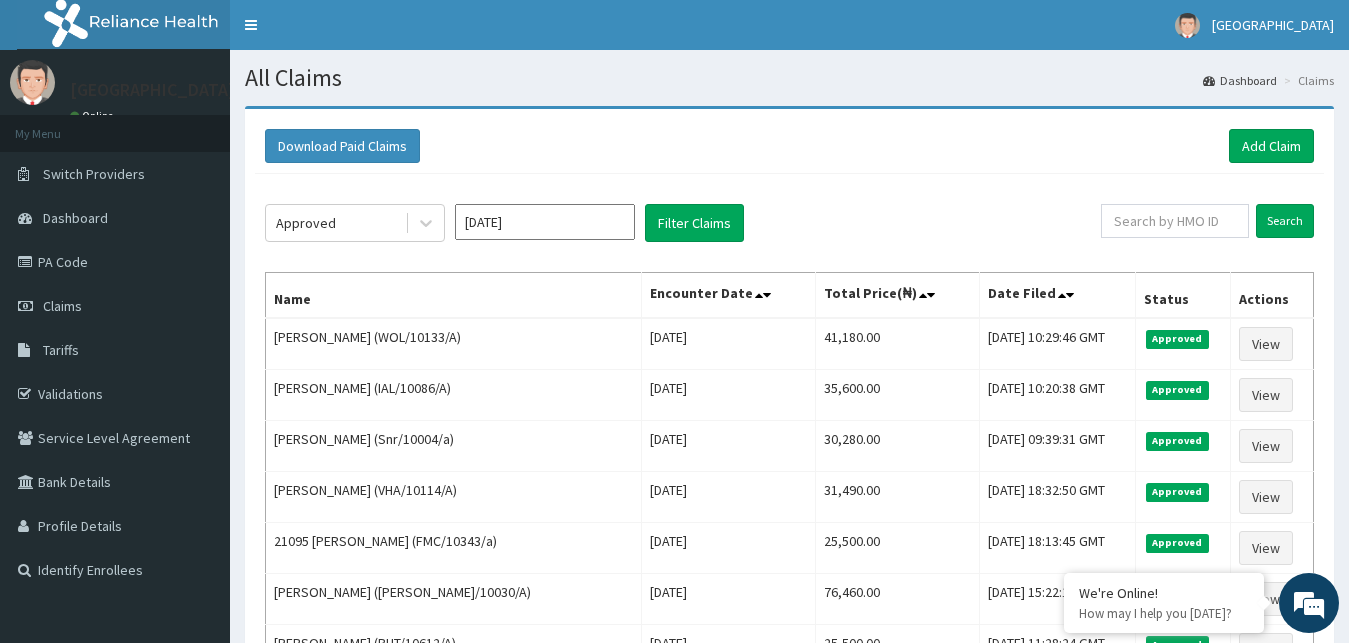 scroll, scrollTop: 0, scrollLeft: 0, axis: both 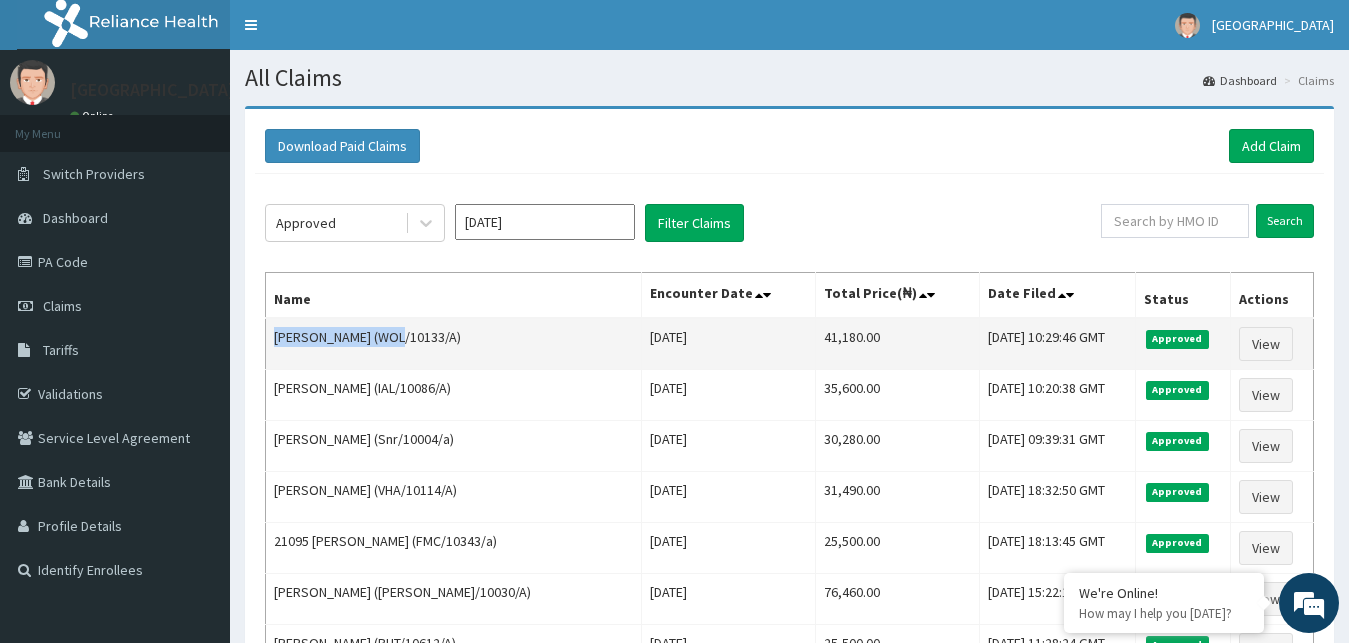 drag, startPoint x: 398, startPoint y: 336, endPoint x: 275, endPoint y: 335, distance: 123.00407 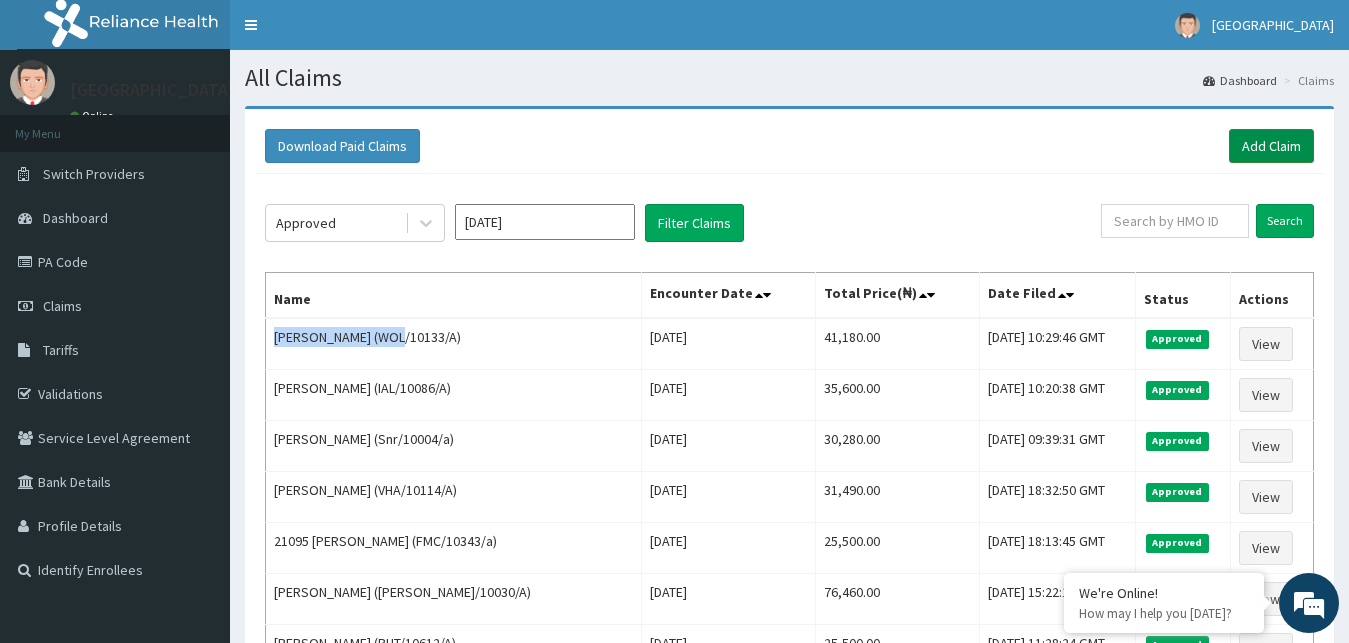 click on "Add Claim" at bounding box center [1271, 146] 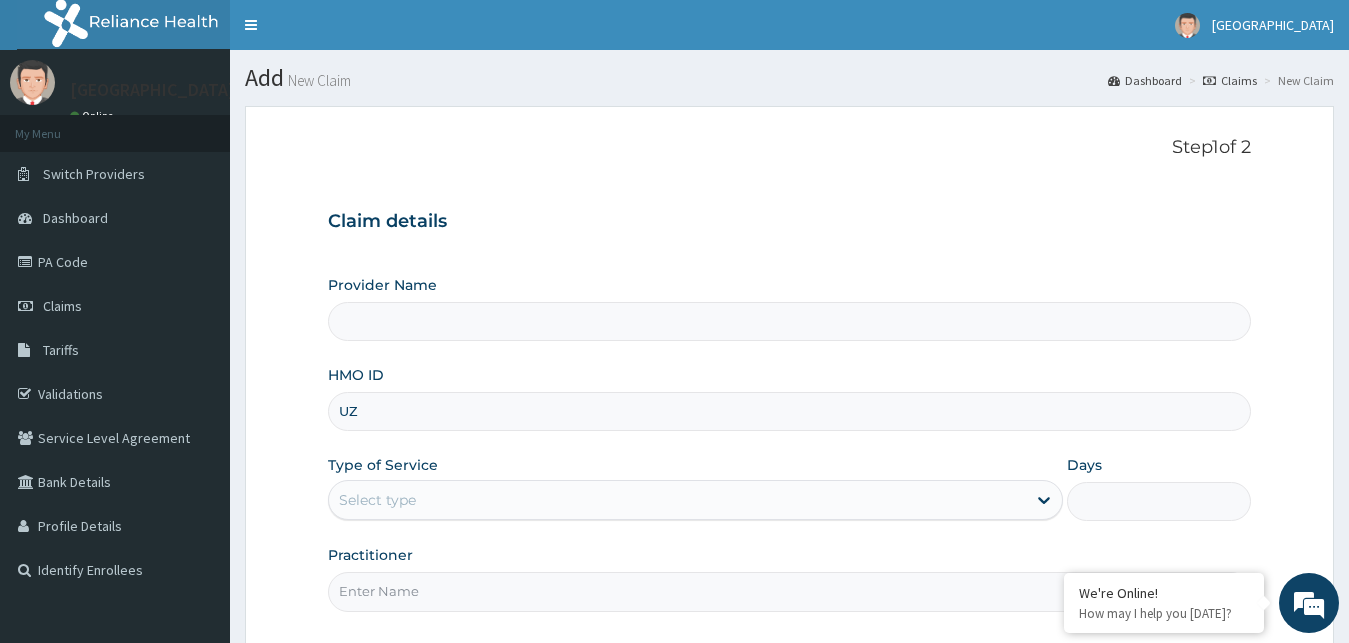 scroll, scrollTop: 0, scrollLeft: 0, axis: both 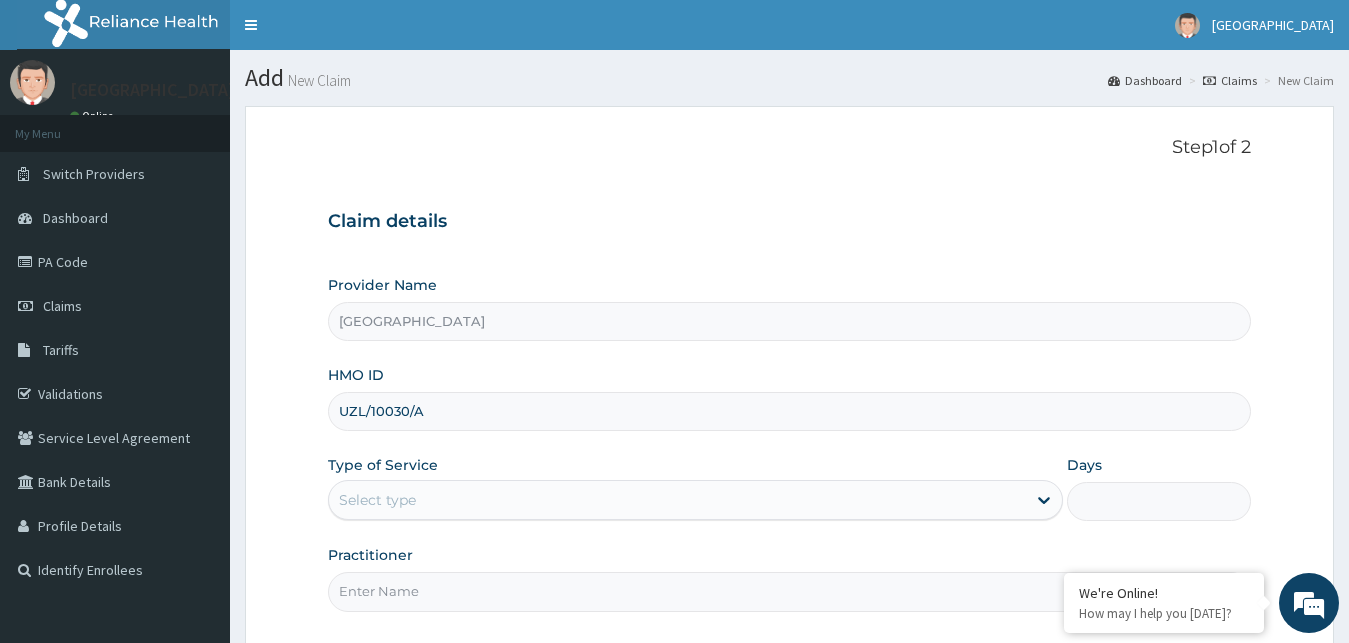 type on "UZL/10030/A" 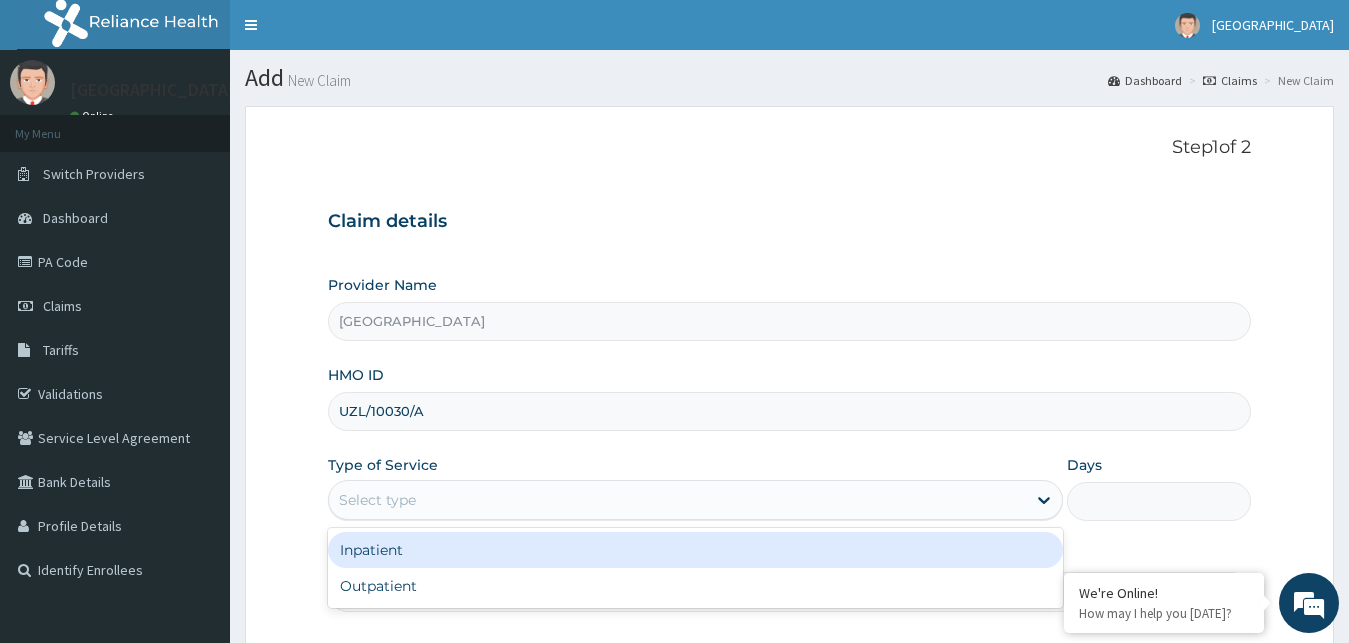 click on "Select type" at bounding box center [678, 500] 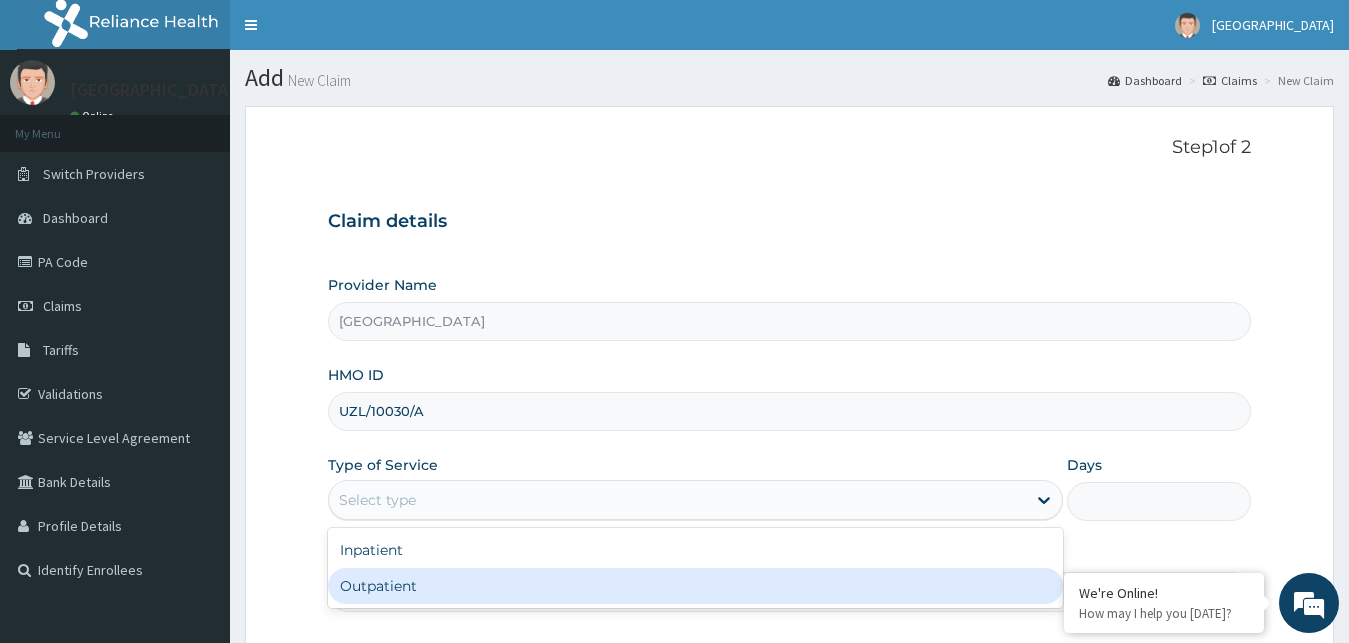 click on "Outpatient" at bounding box center (696, 586) 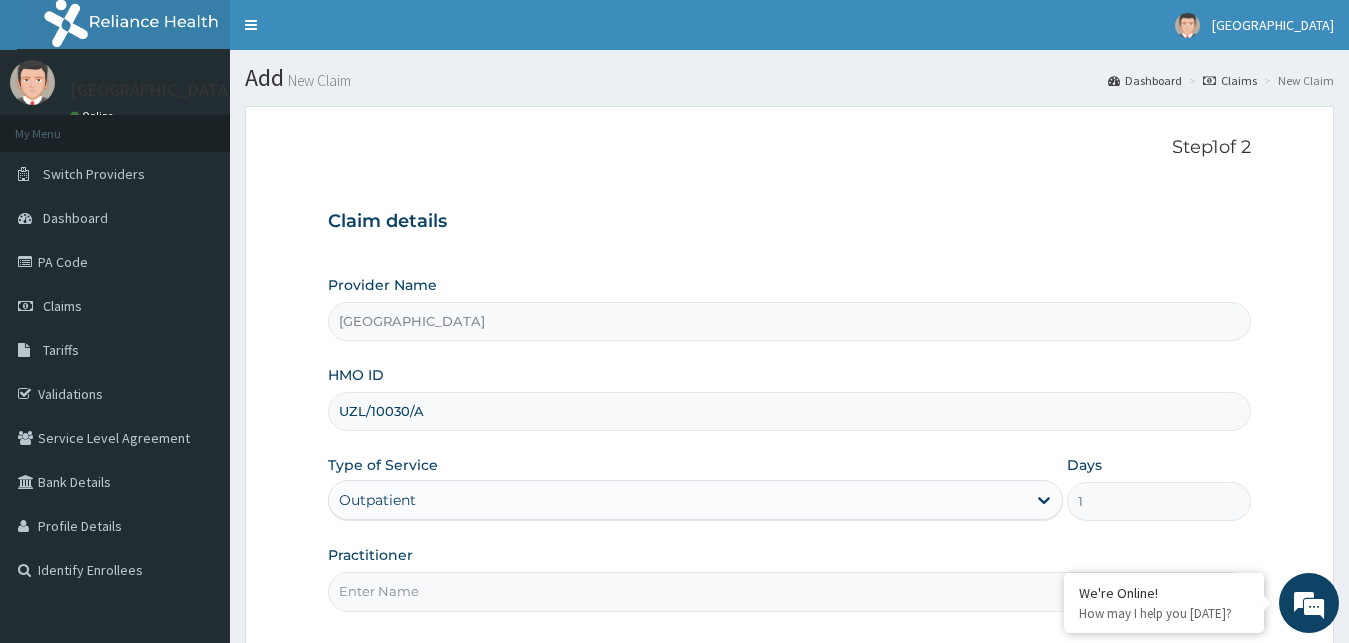 click on "Practitioner" at bounding box center (790, 591) 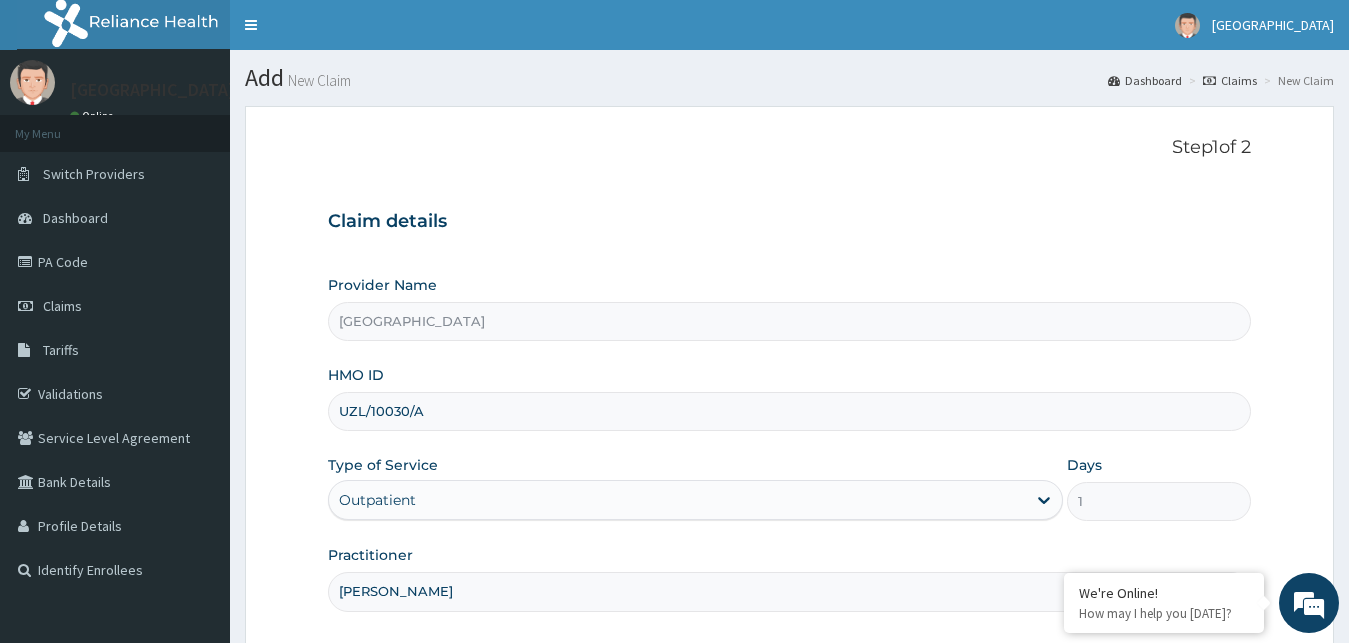 scroll, scrollTop: 0, scrollLeft: 0, axis: both 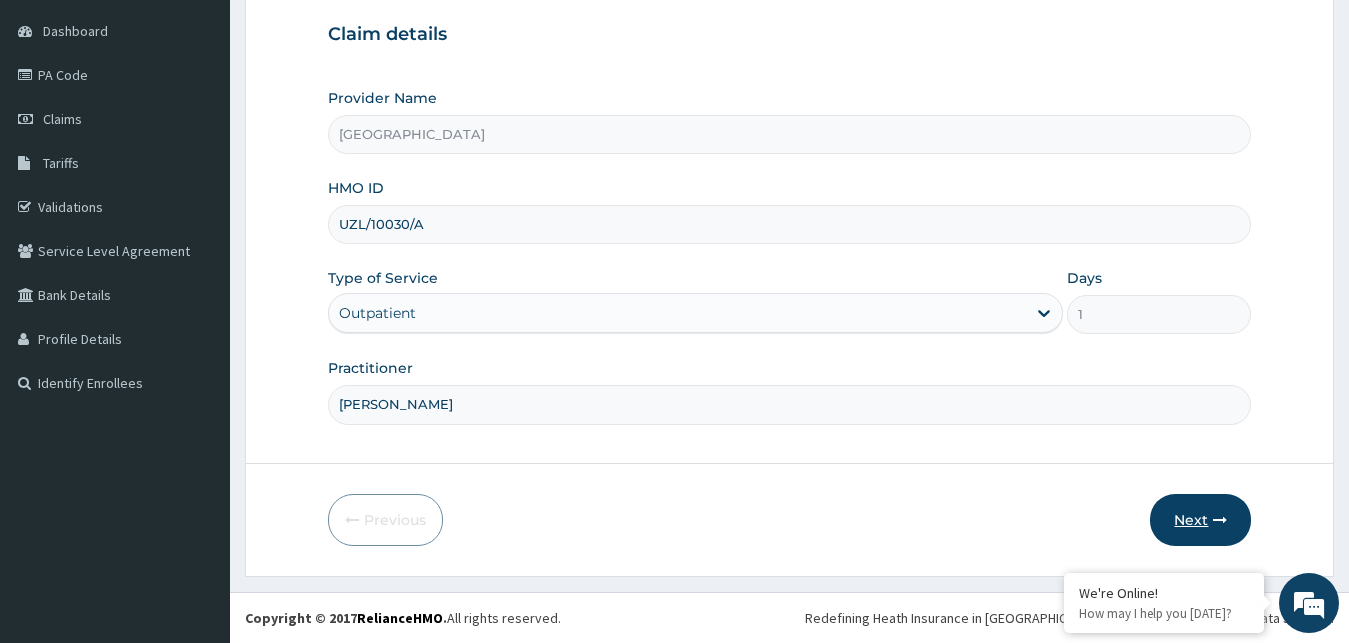type on "PETER PRINCE" 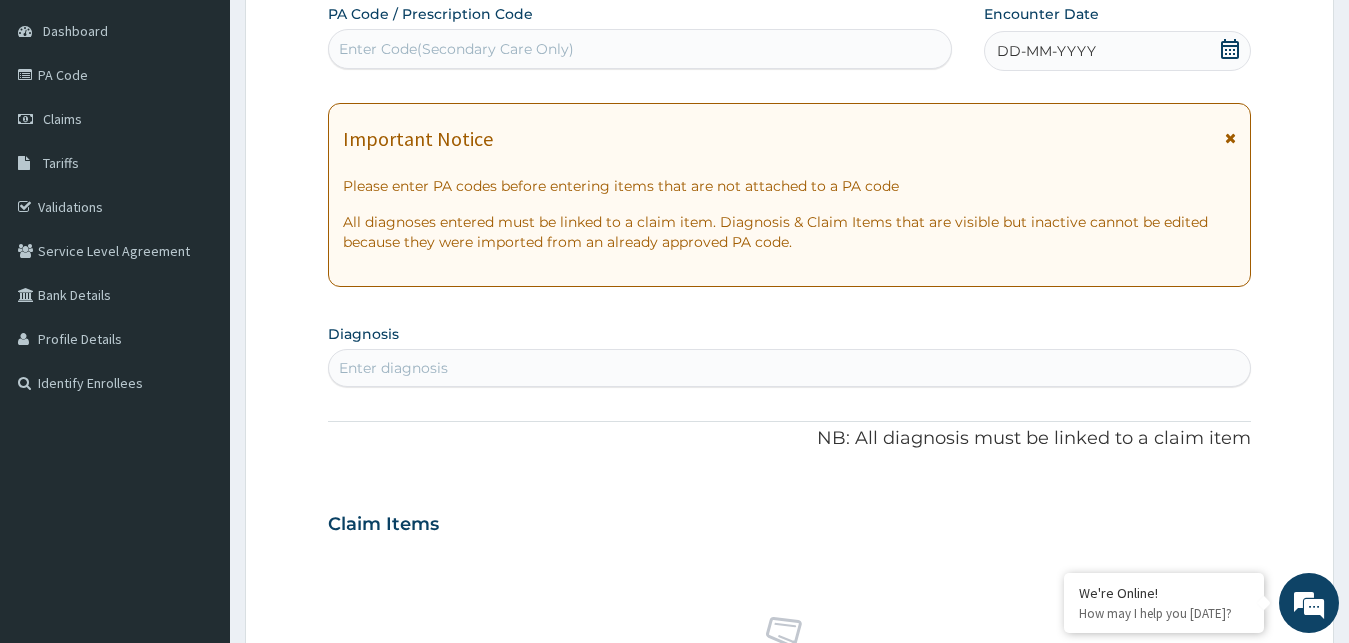 click 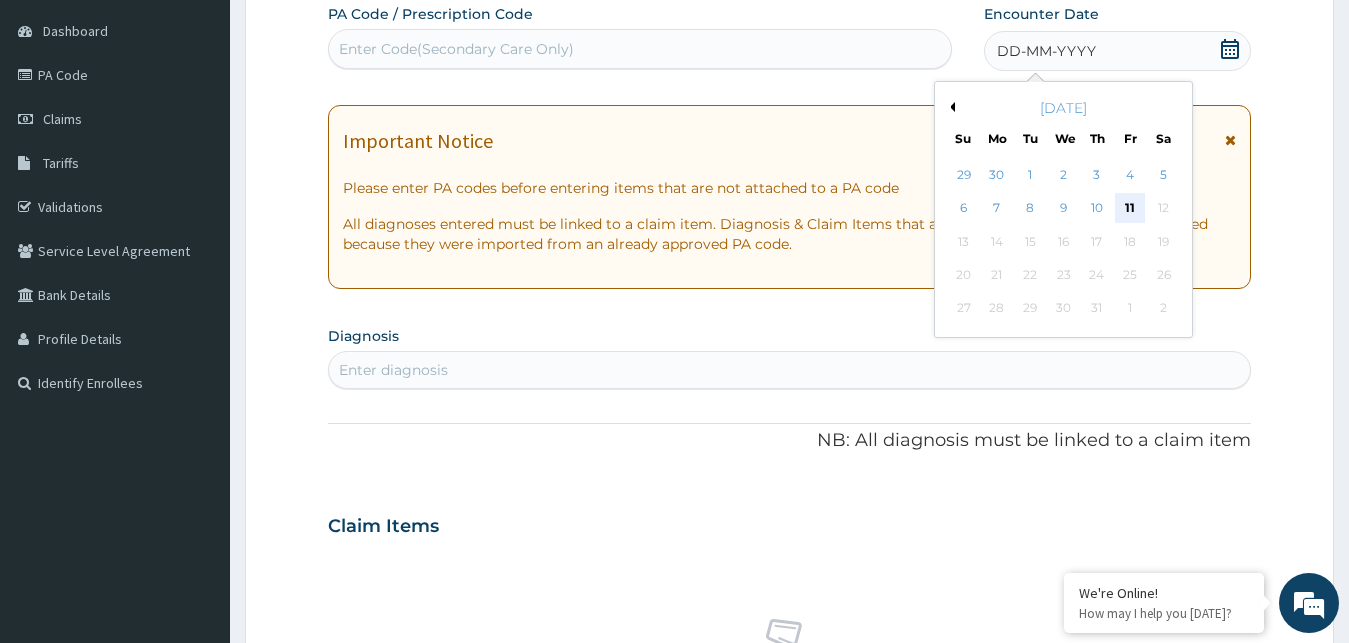 click on "11" at bounding box center [1130, 209] 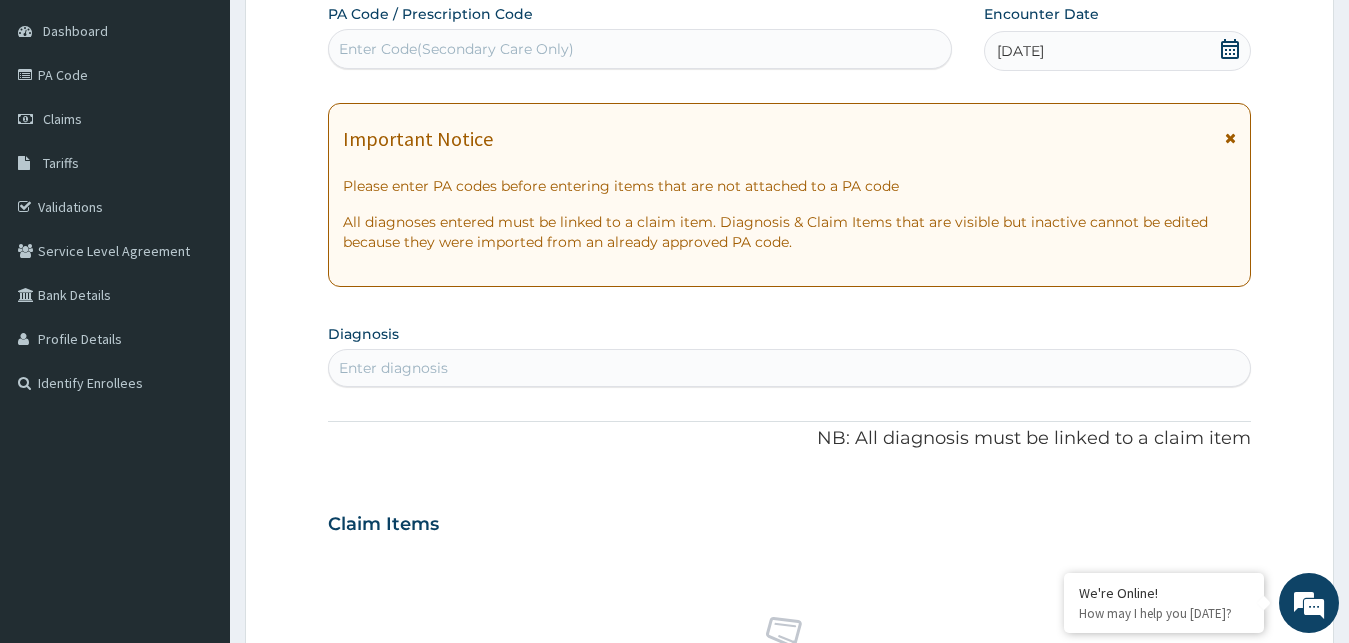 click on "Enter diagnosis" at bounding box center (790, 368) 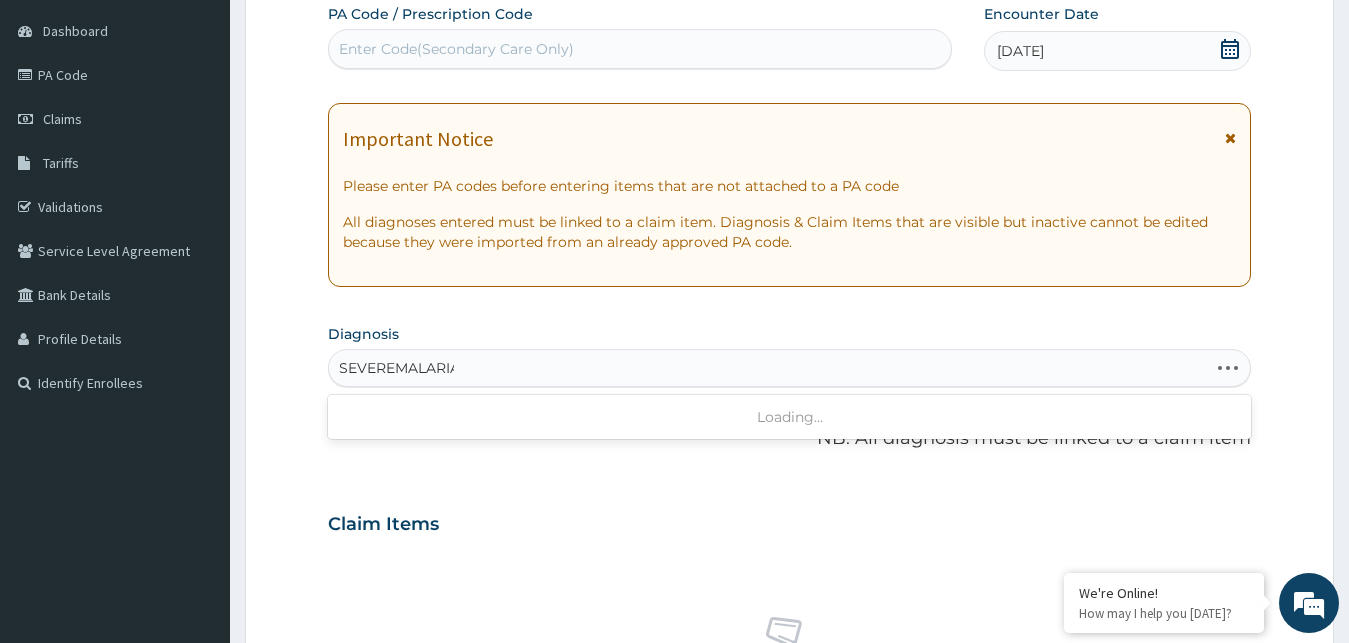 type on "SEVERE MALARIA" 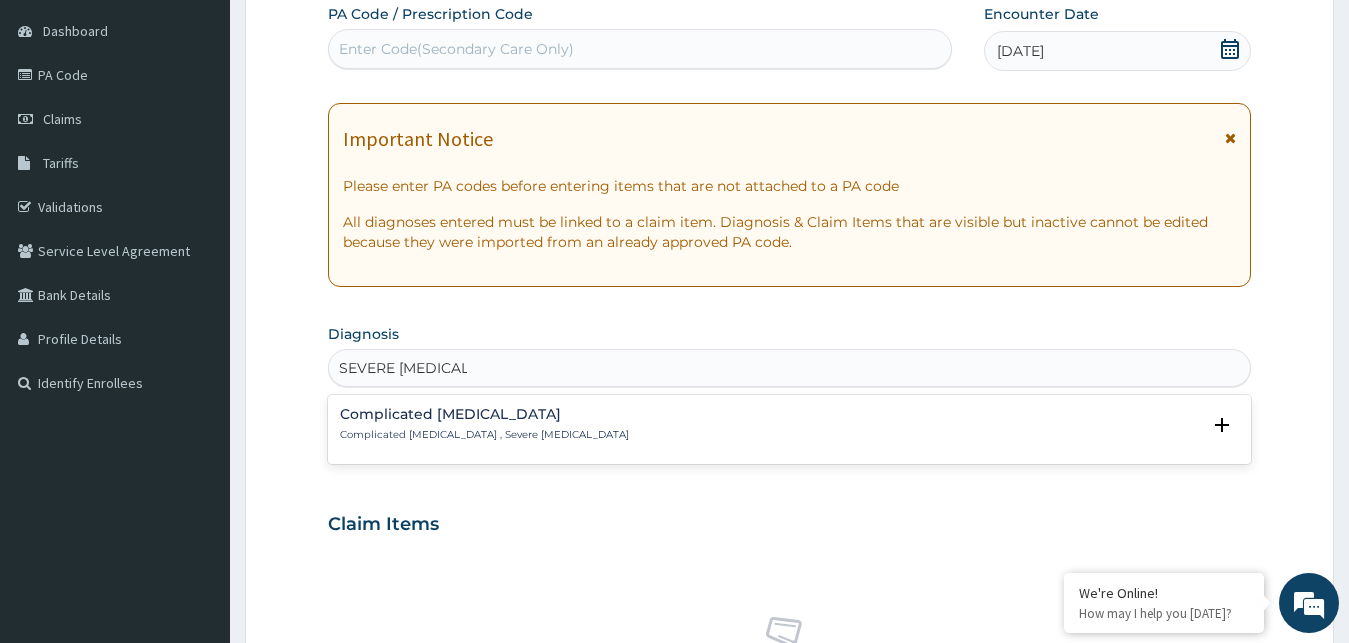 click on "Complicated malaria" at bounding box center [484, 414] 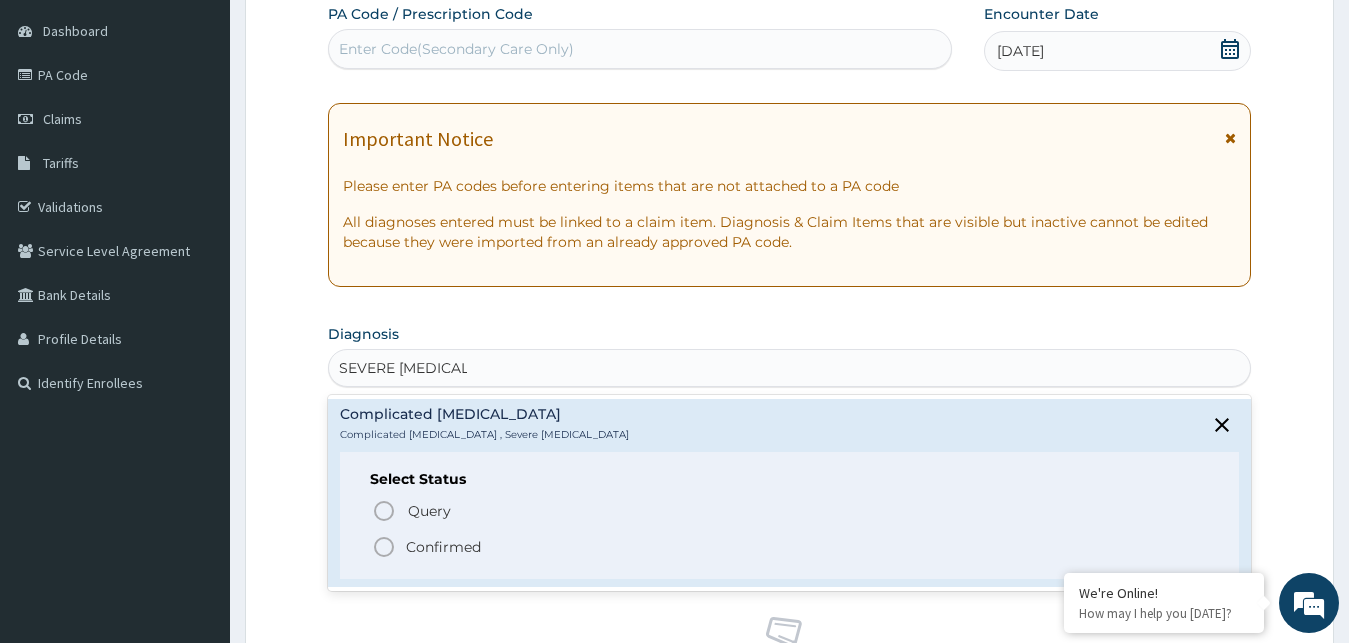 click 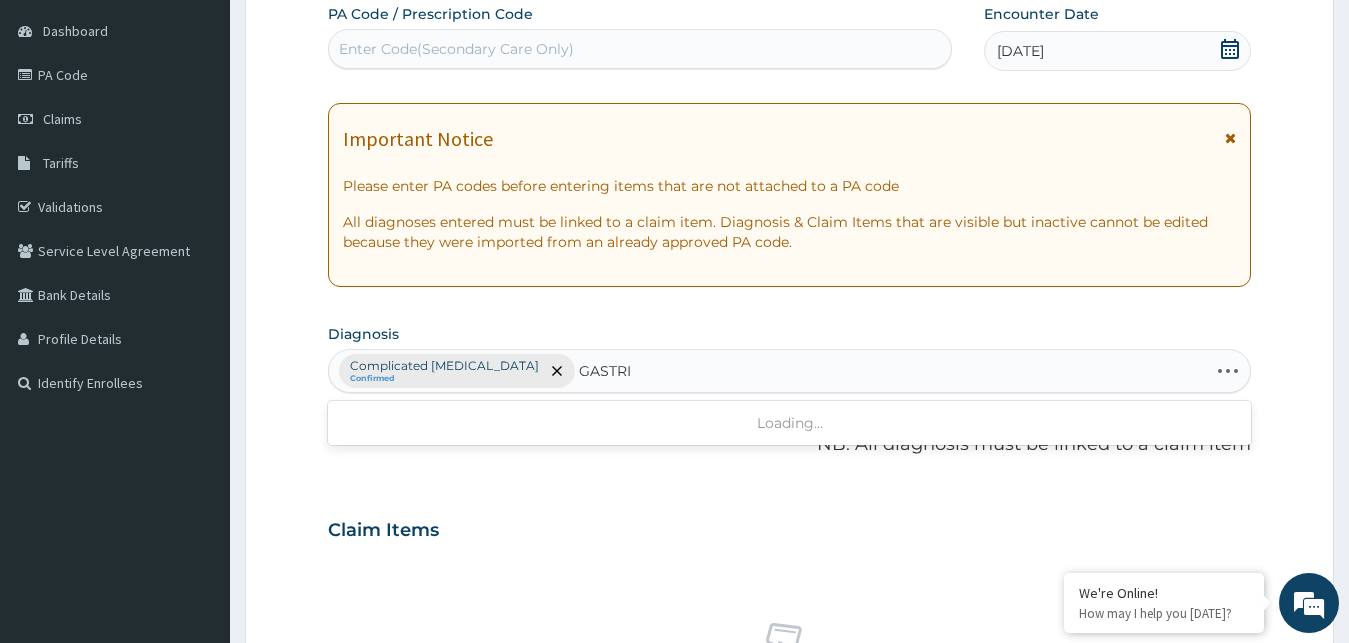 type on "GASTRIT" 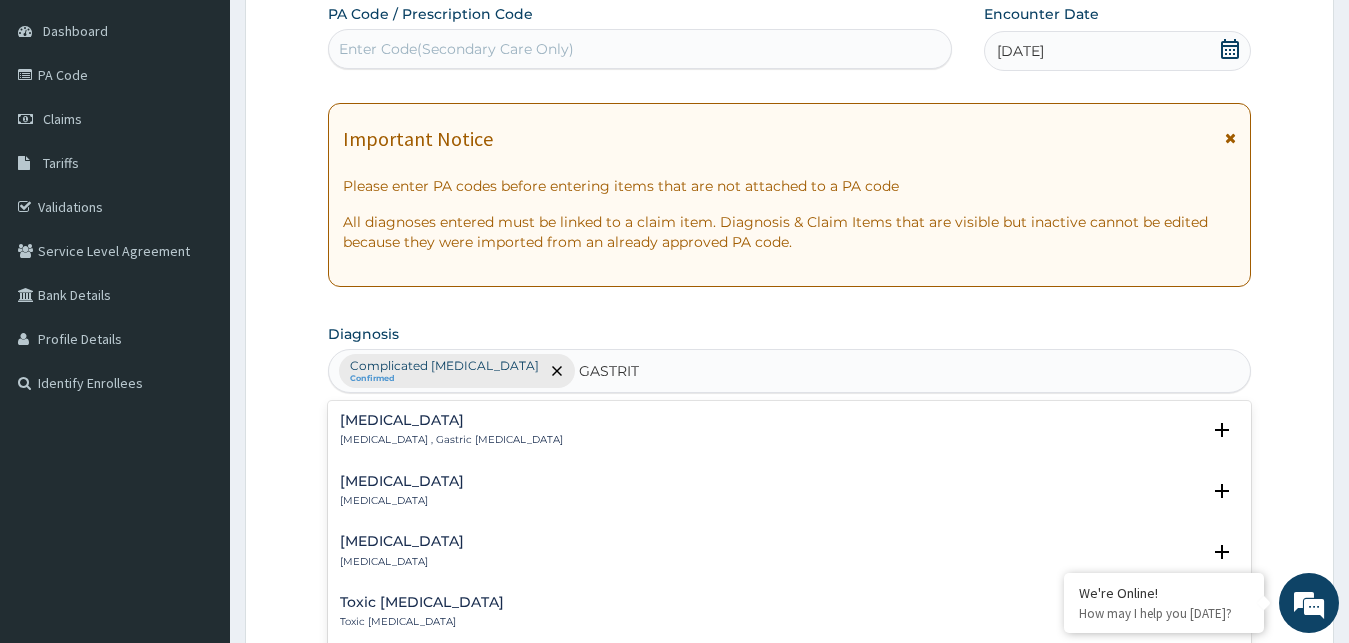 click on "Gastritis Gastritis , Gastric catarrh" at bounding box center [451, 430] 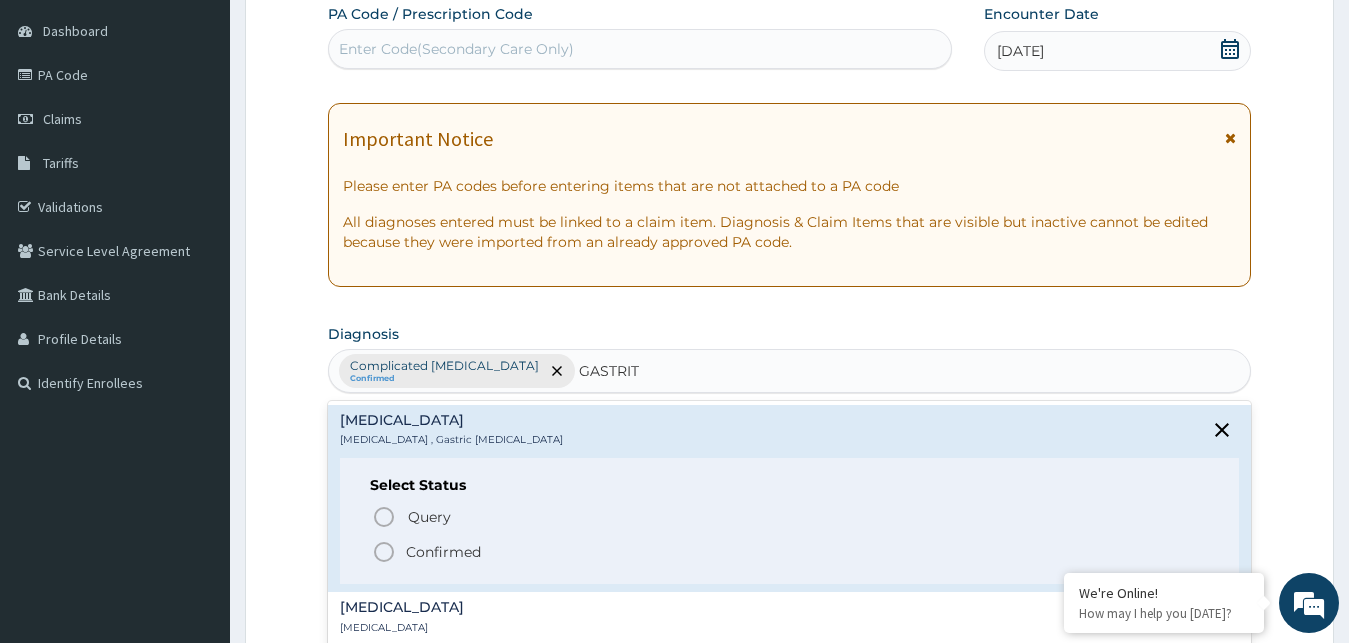click 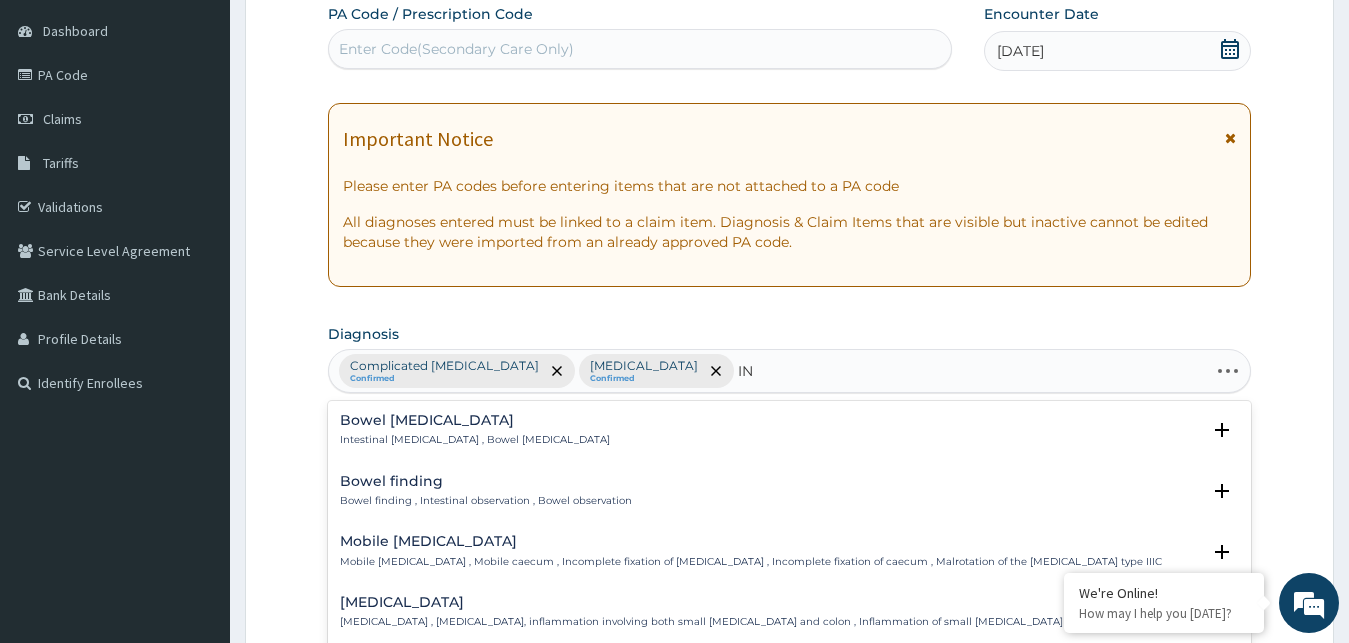 type on "I" 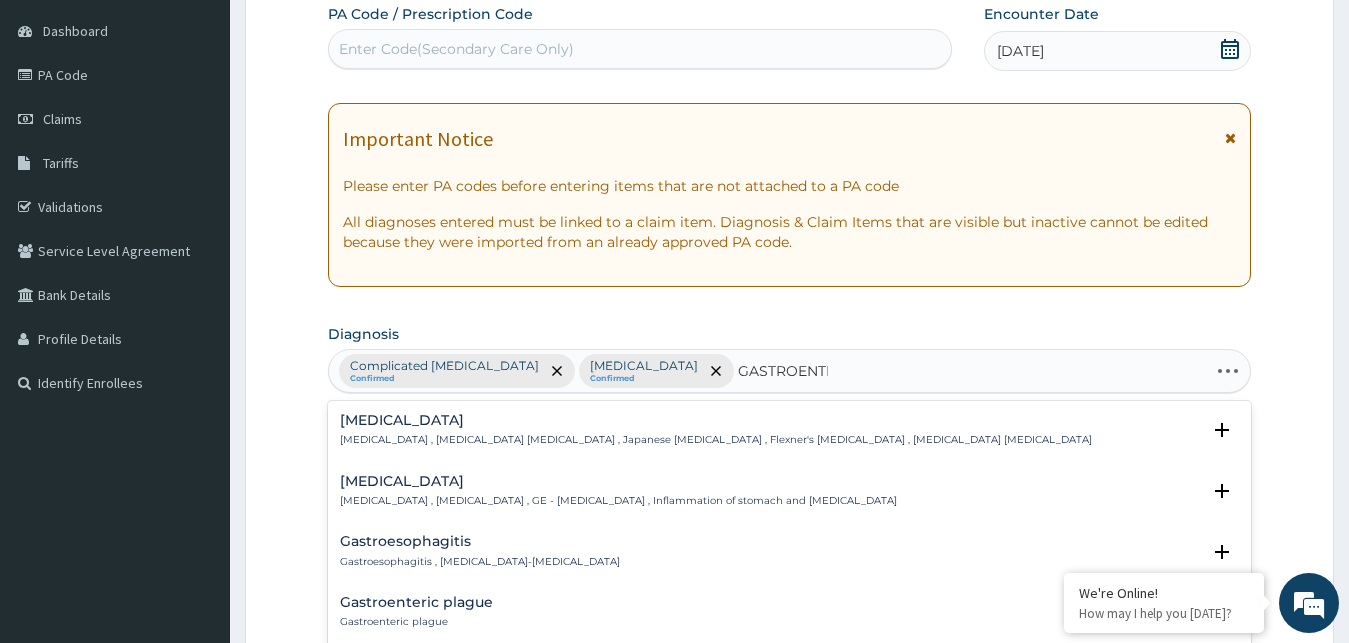 type on "GASTROENTER" 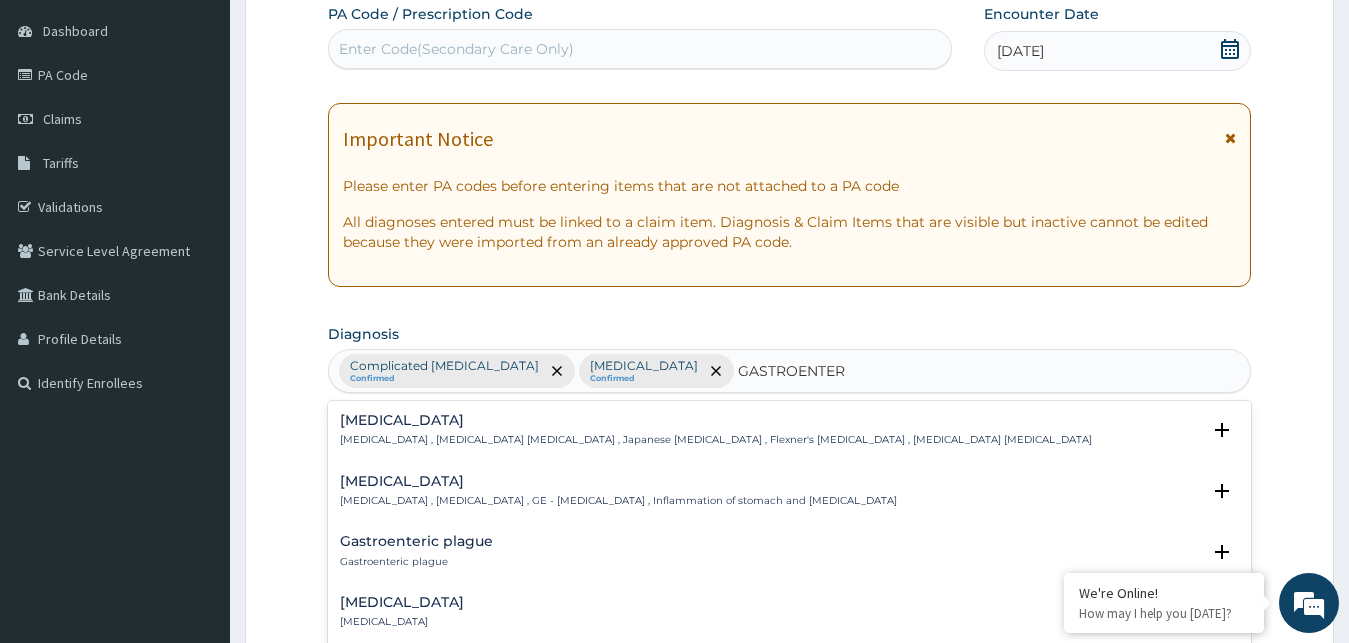 click on "Gastroenteritis Gastroenteritis , Gastroenteropathy , GE - Gastroenteritis , Inflammation of stomach and intestine" at bounding box center (618, 491) 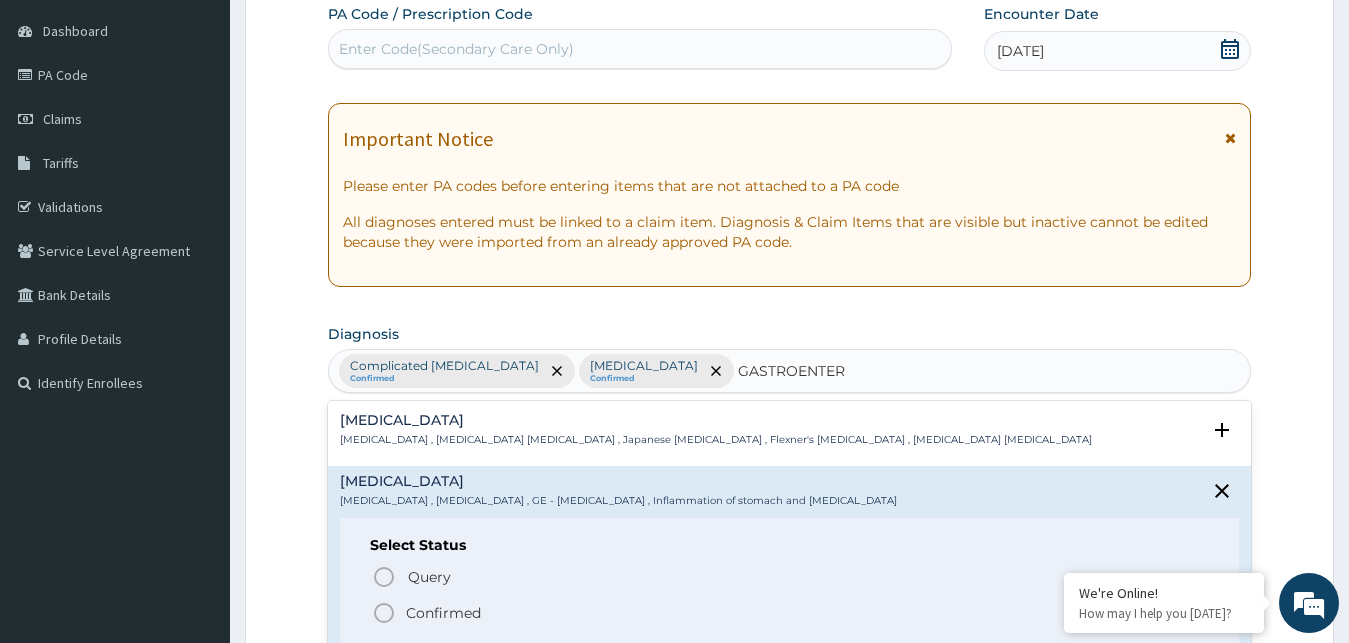 click 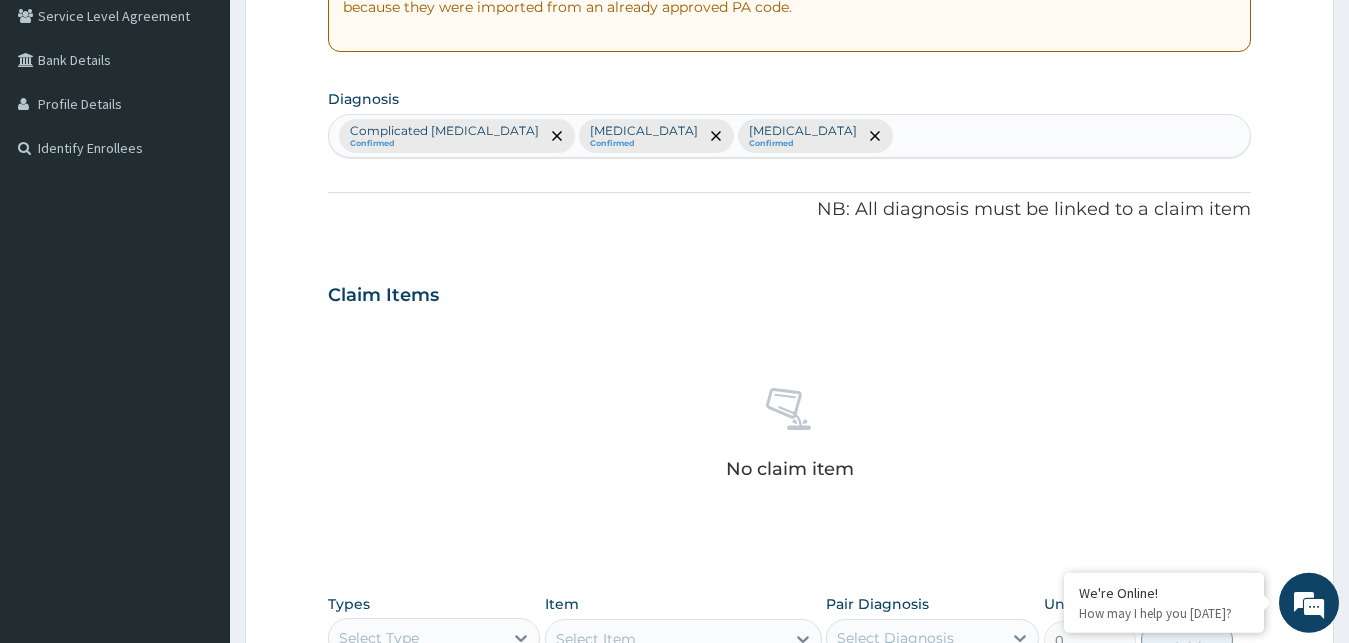 scroll, scrollTop: 694, scrollLeft: 0, axis: vertical 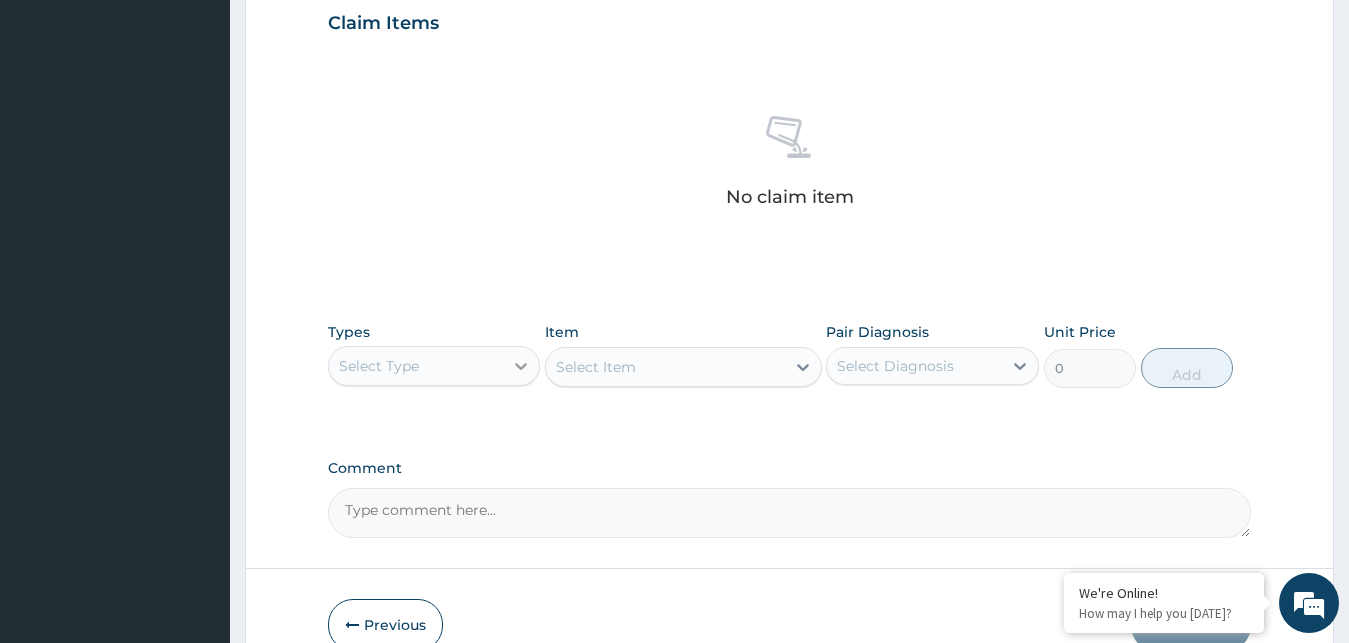 click 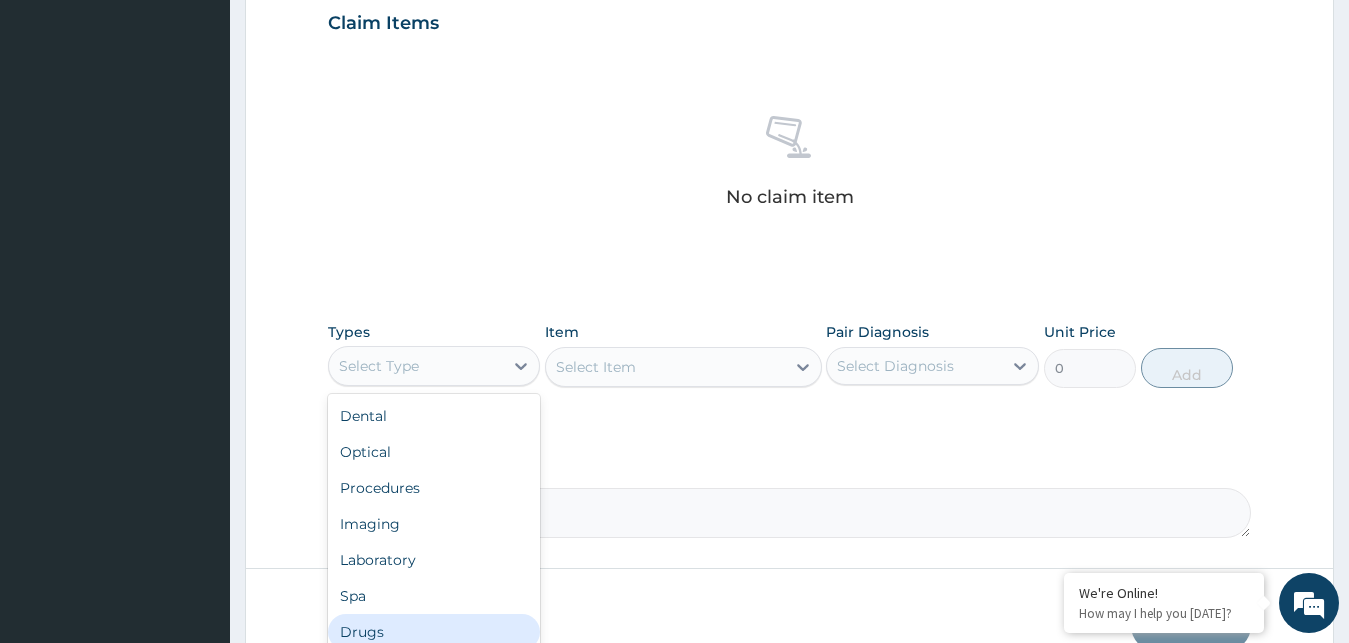 click on "Drugs" at bounding box center [434, 632] 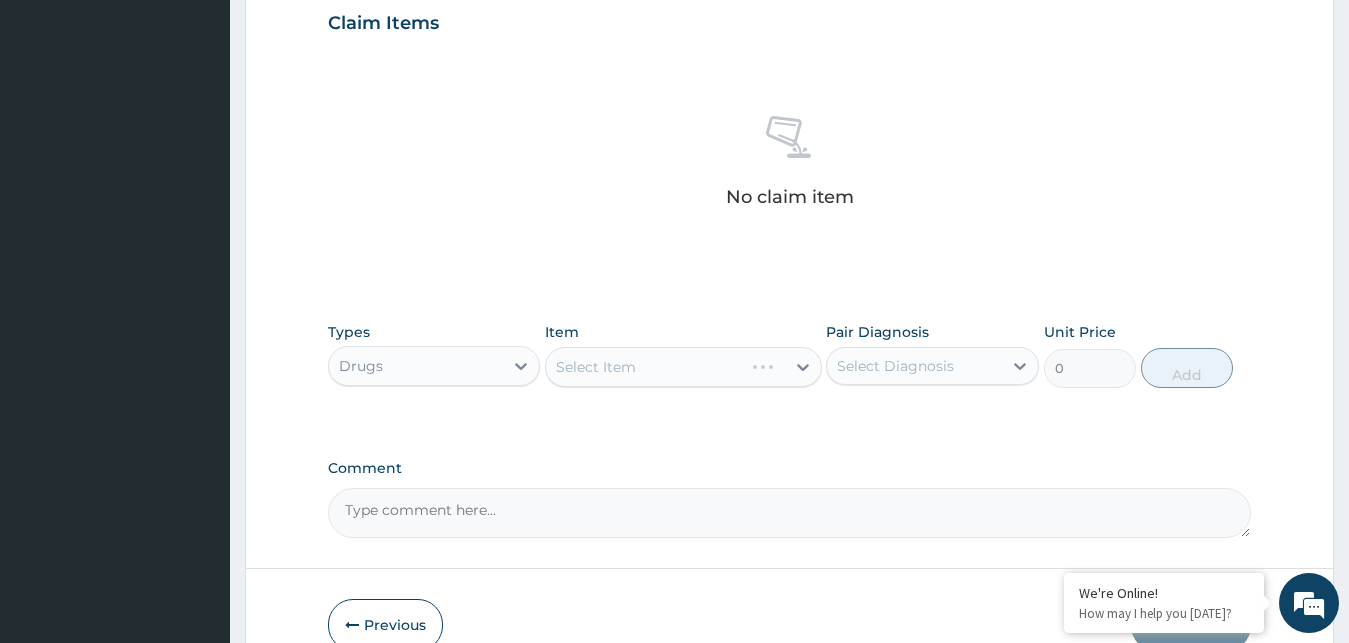 click on "Select Diagnosis" at bounding box center [895, 366] 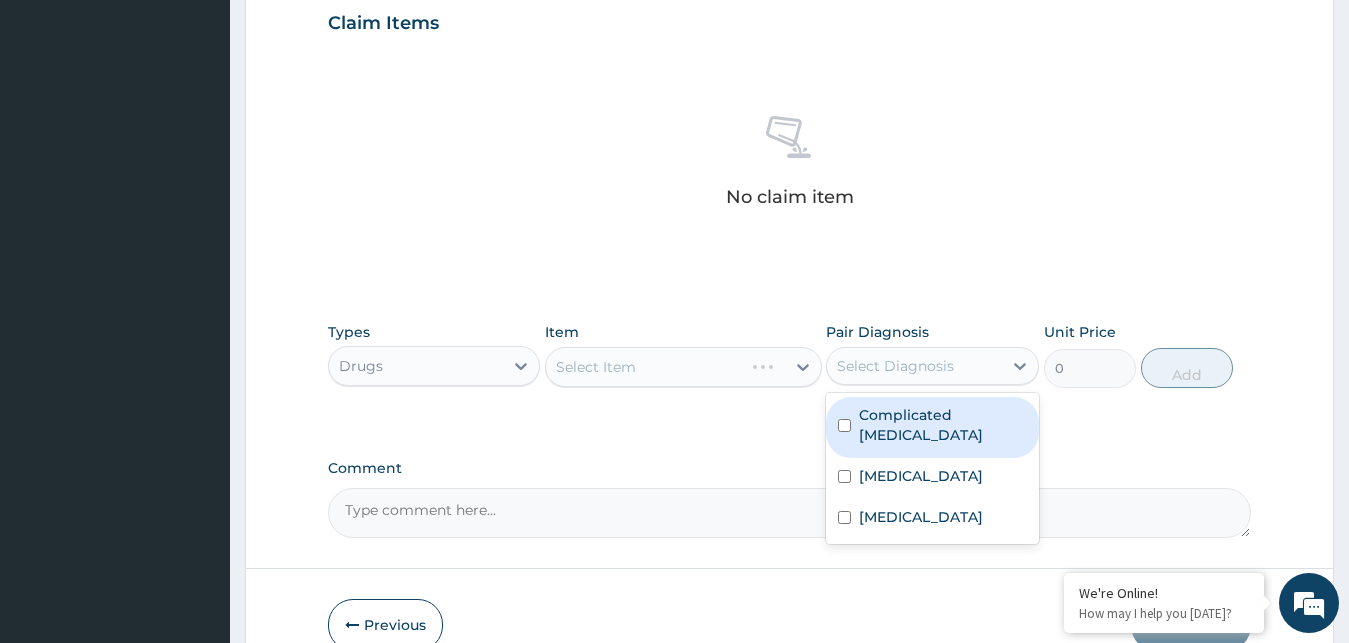 click on "Complicated malaria" at bounding box center (932, 427) 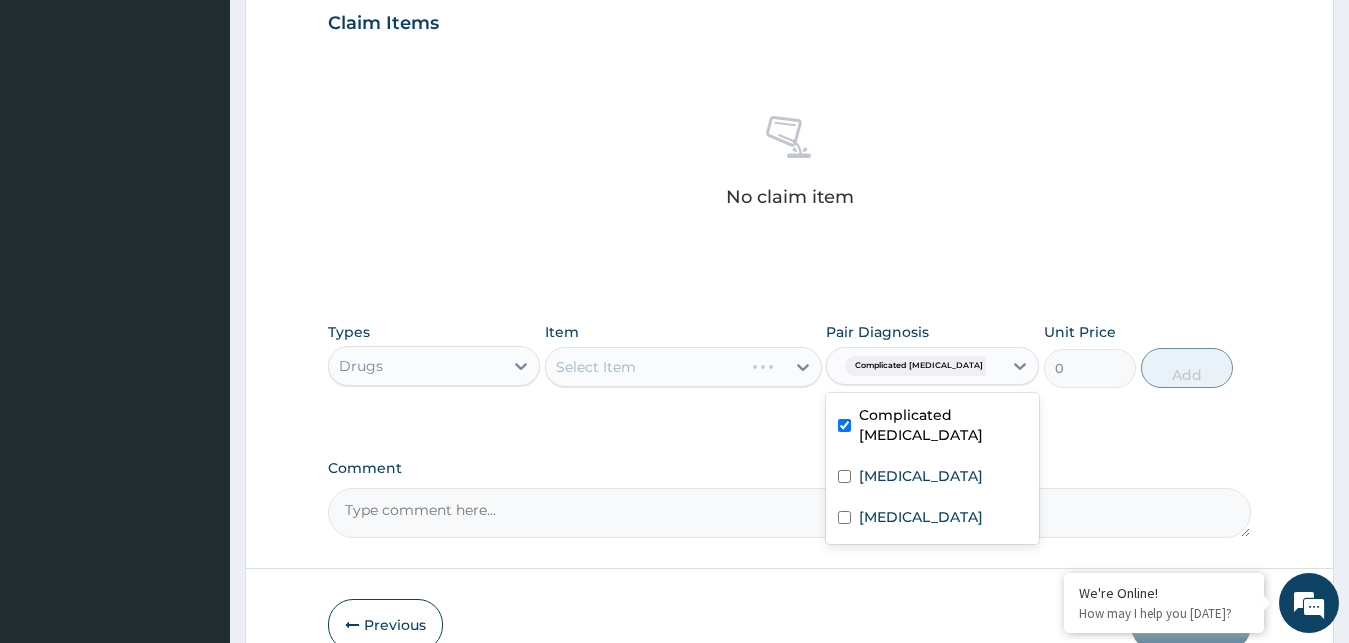 checkbox on "true" 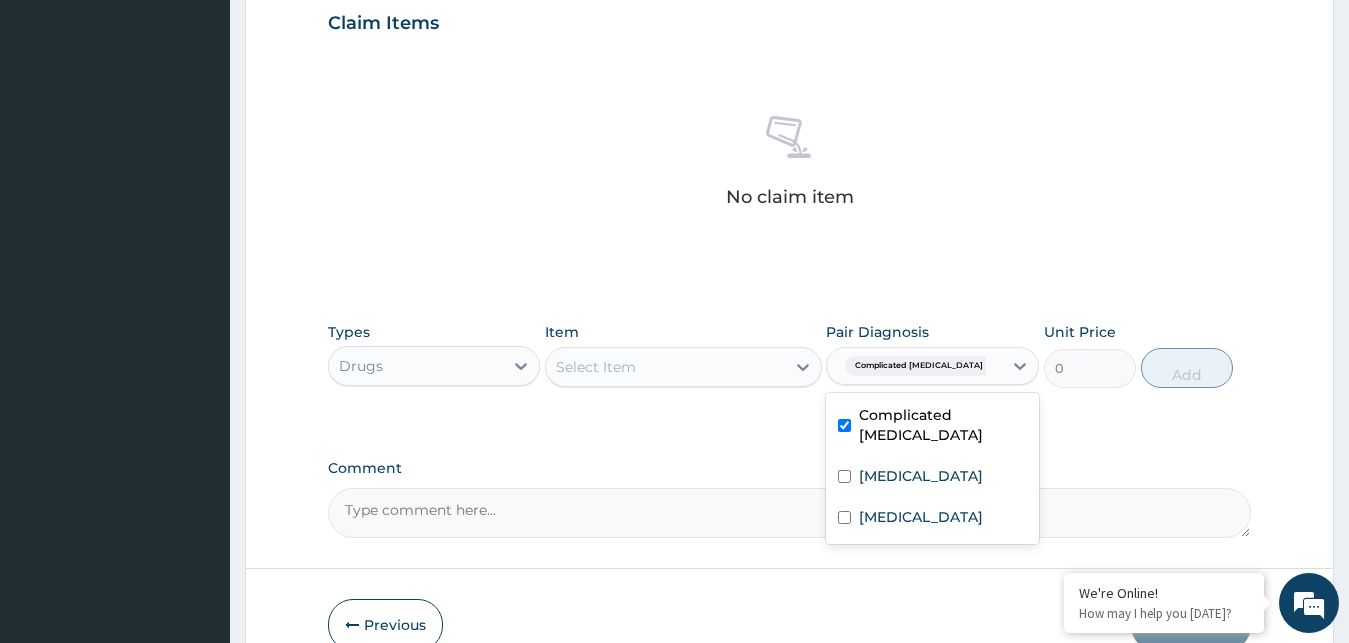 click on "Select Item" at bounding box center (665, 367) 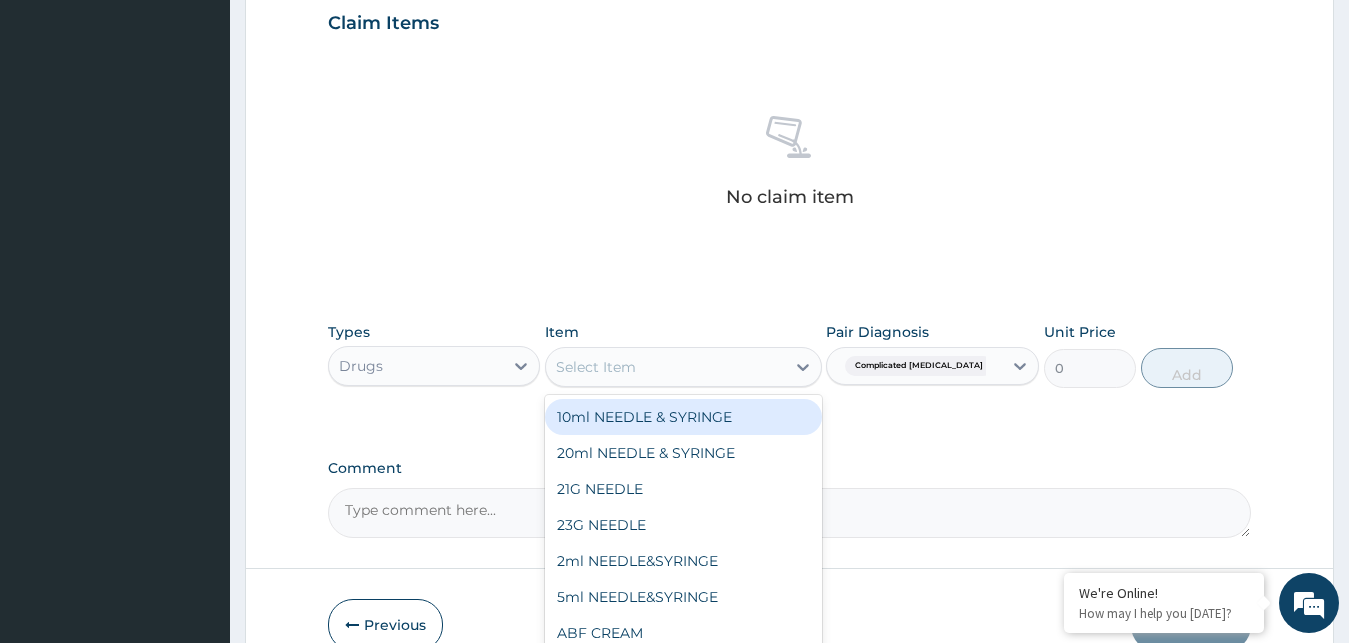 click on "Select Item" at bounding box center (665, 367) 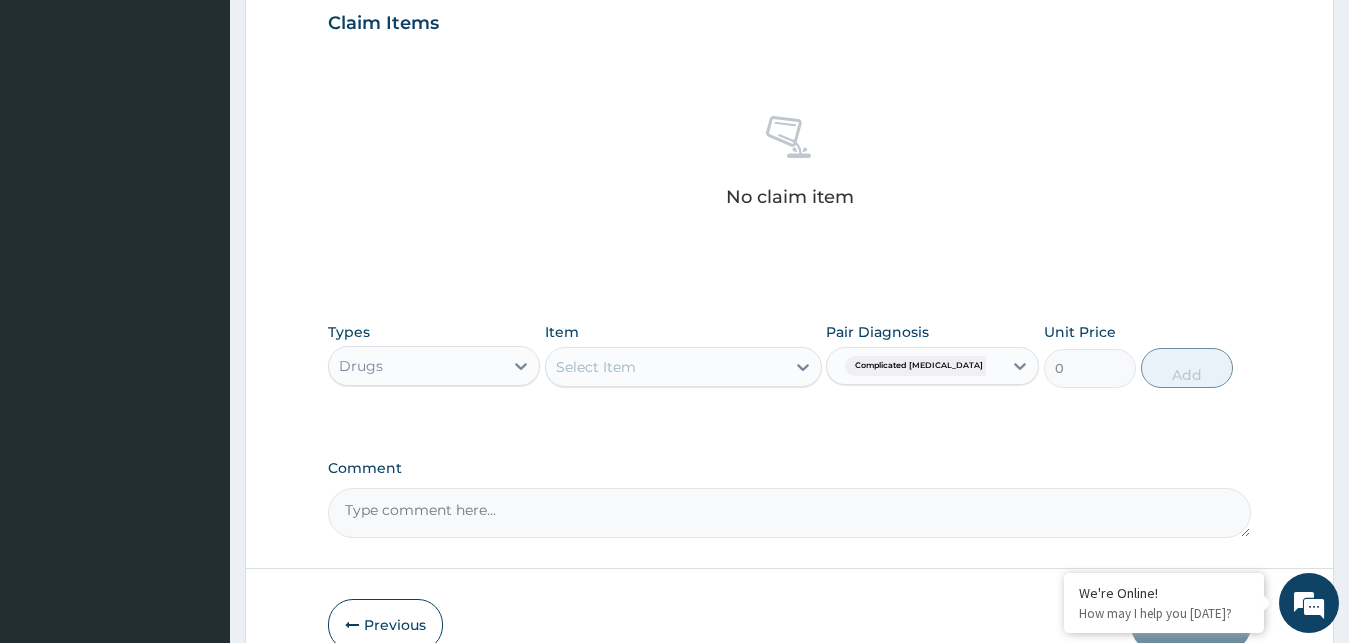 click on "Select Item" at bounding box center (665, 367) 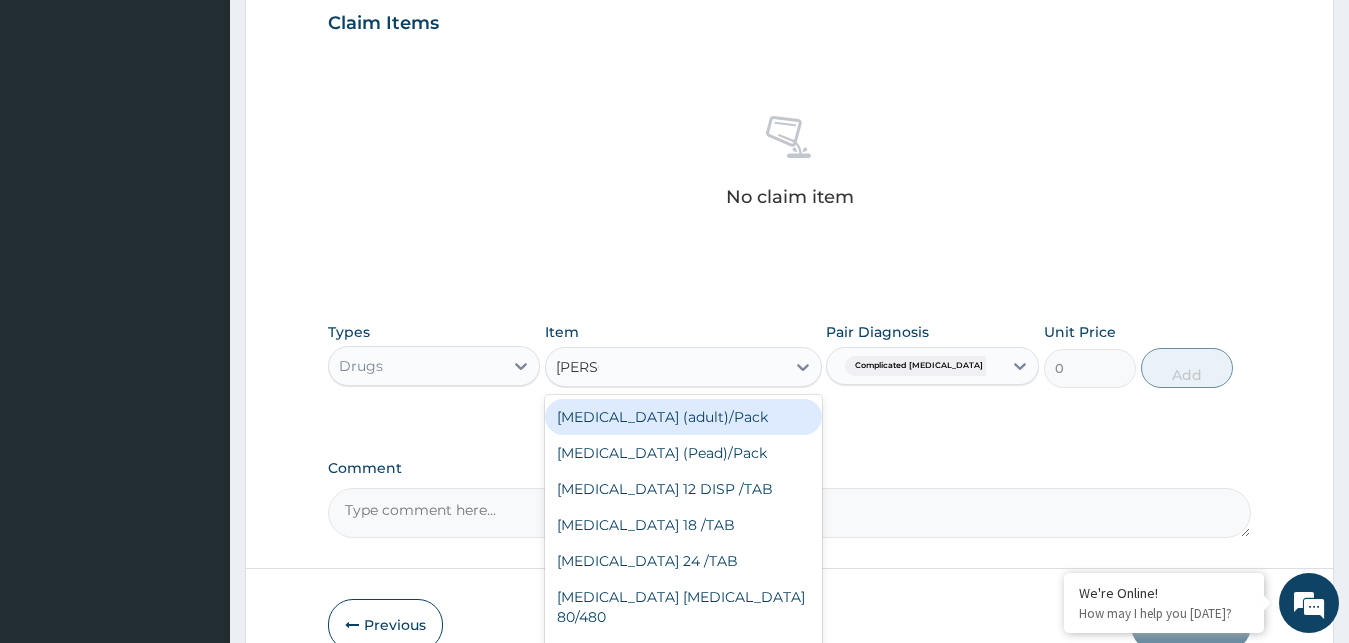 type on "COART" 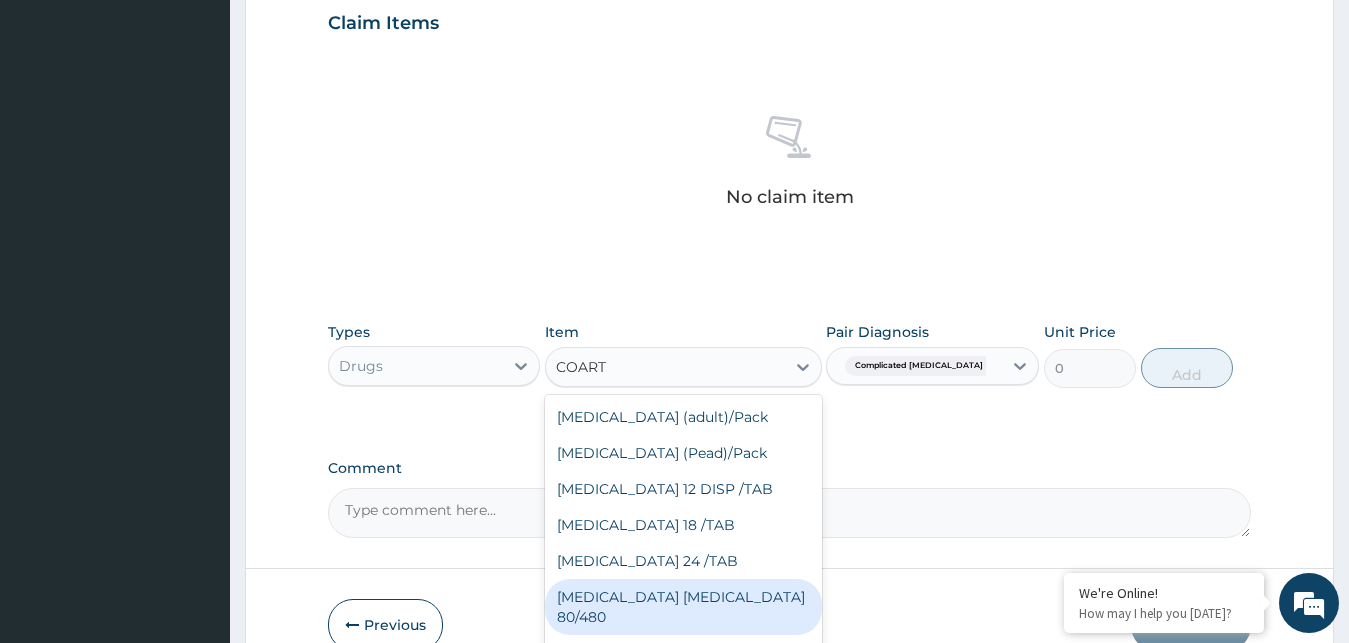 click on "COARTEM D TAB 80/480" at bounding box center (683, 607) 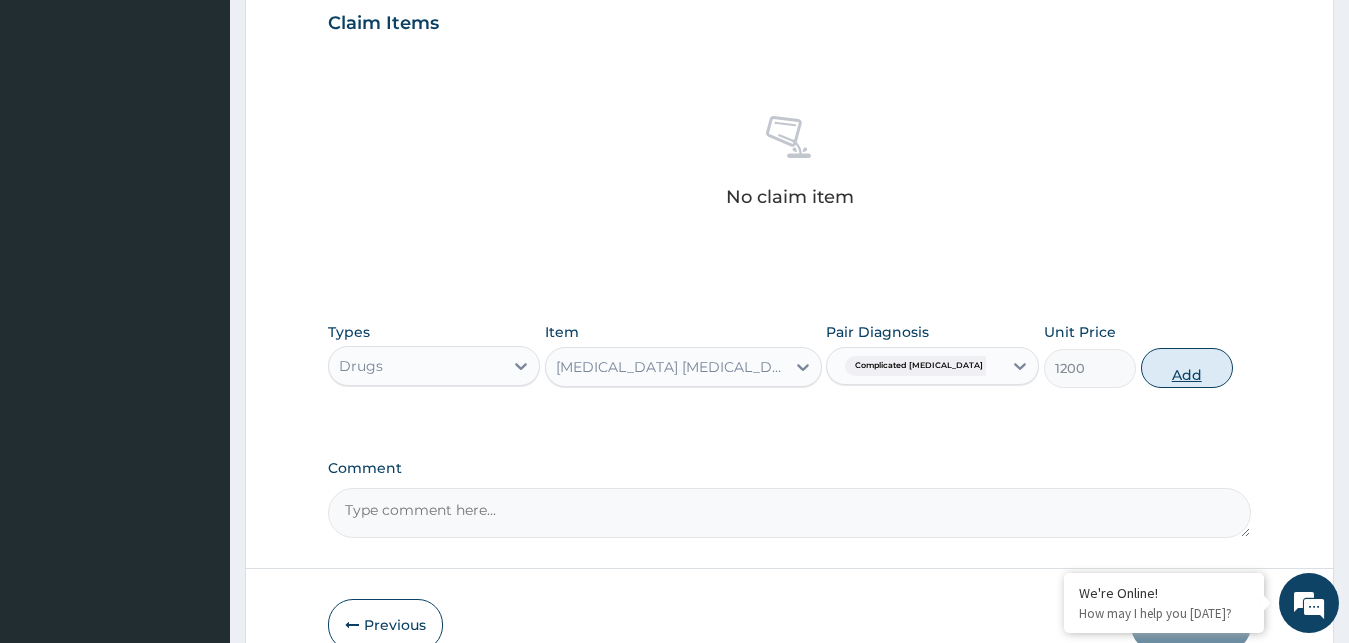 click on "Add" at bounding box center [1187, 368] 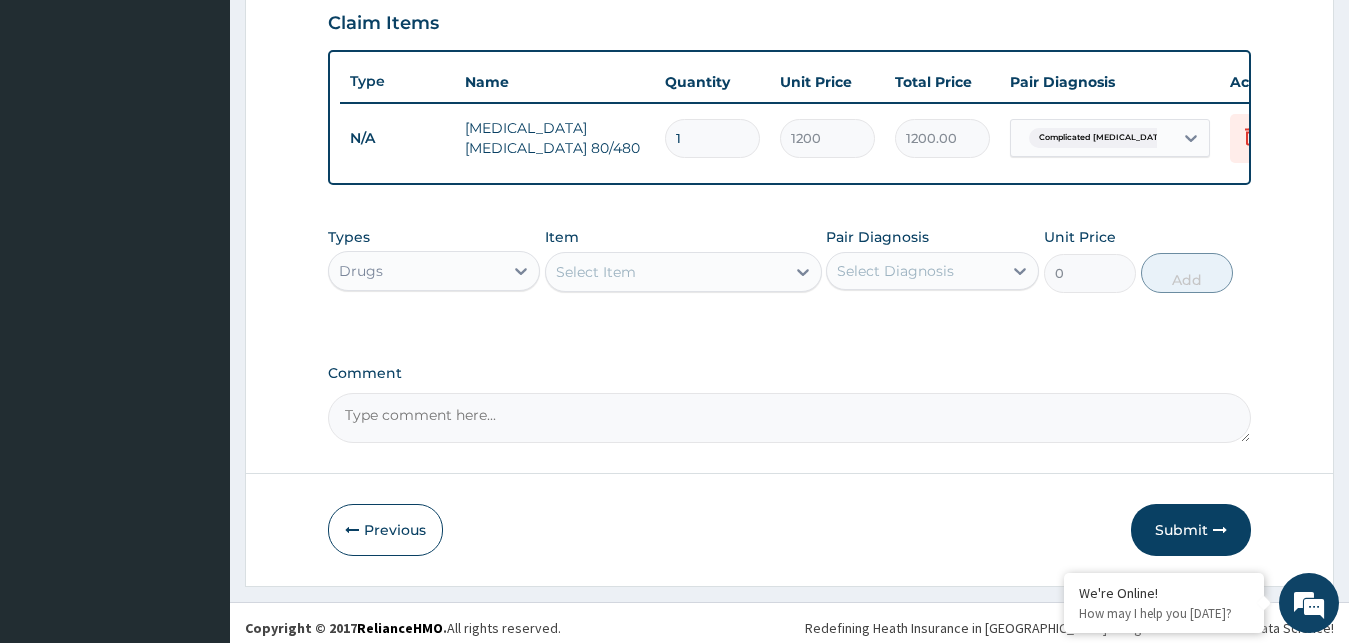 click on "Select Item" at bounding box center [596, 272] 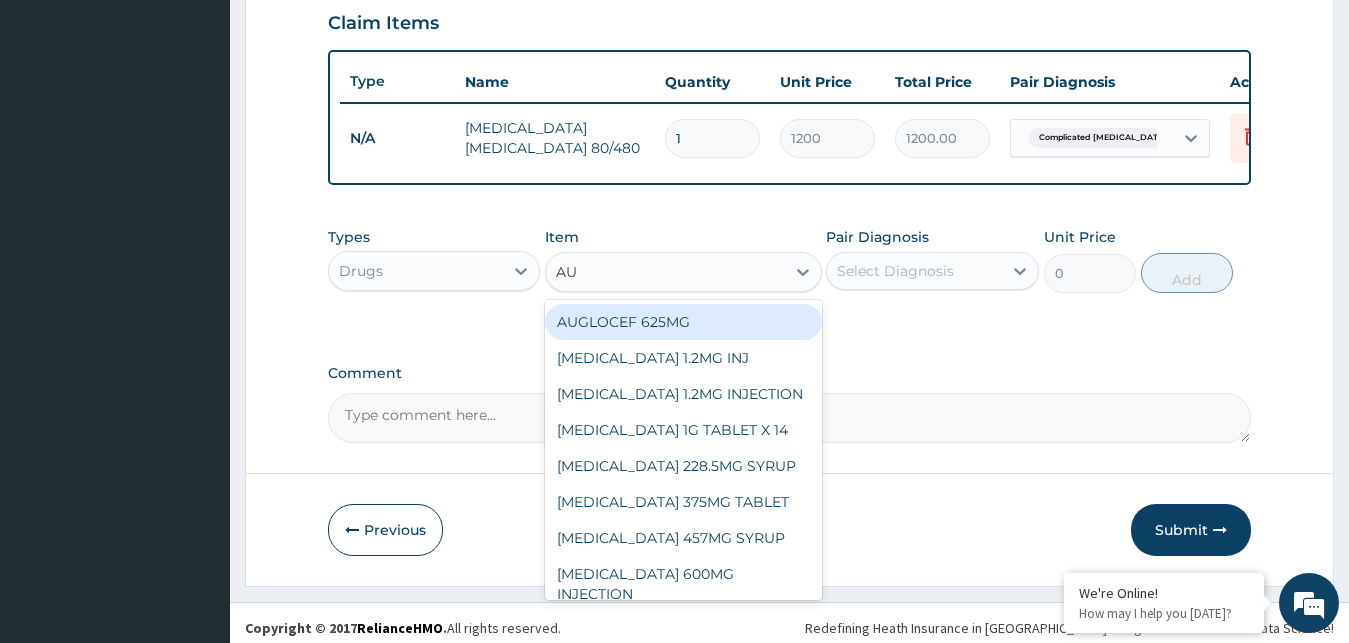 type on "AUG" 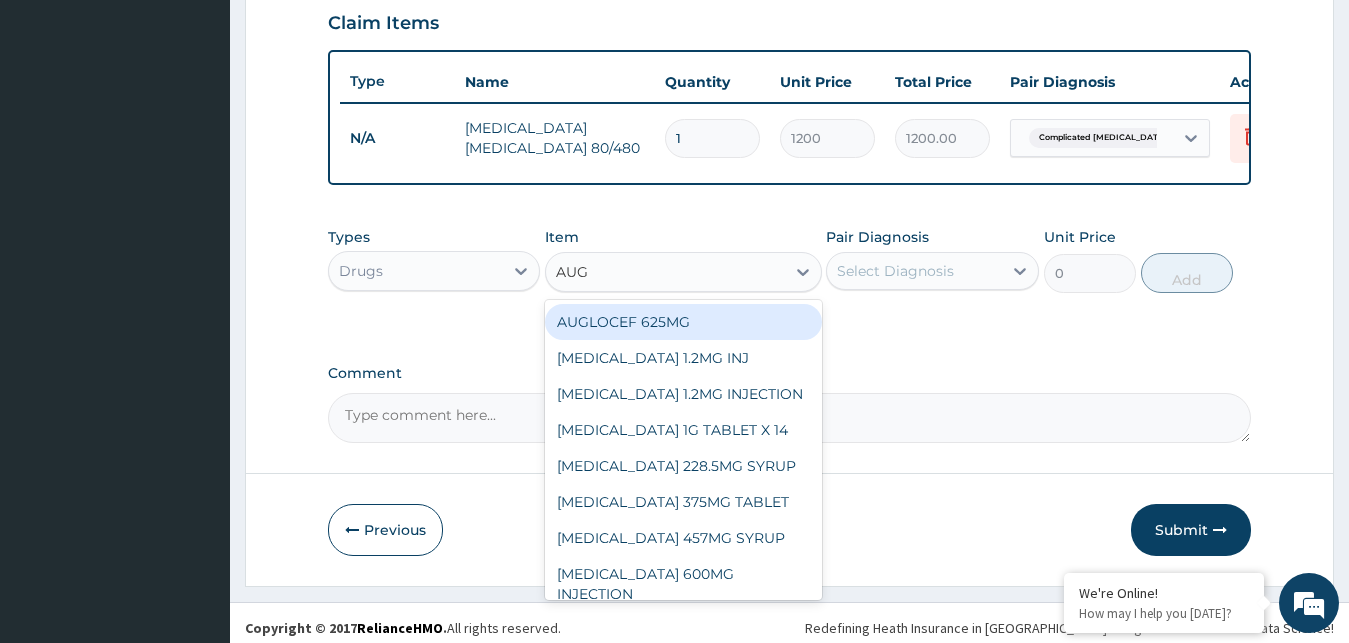 click on "AUGLOCEF 625MG" at bounding box center [683, 322] 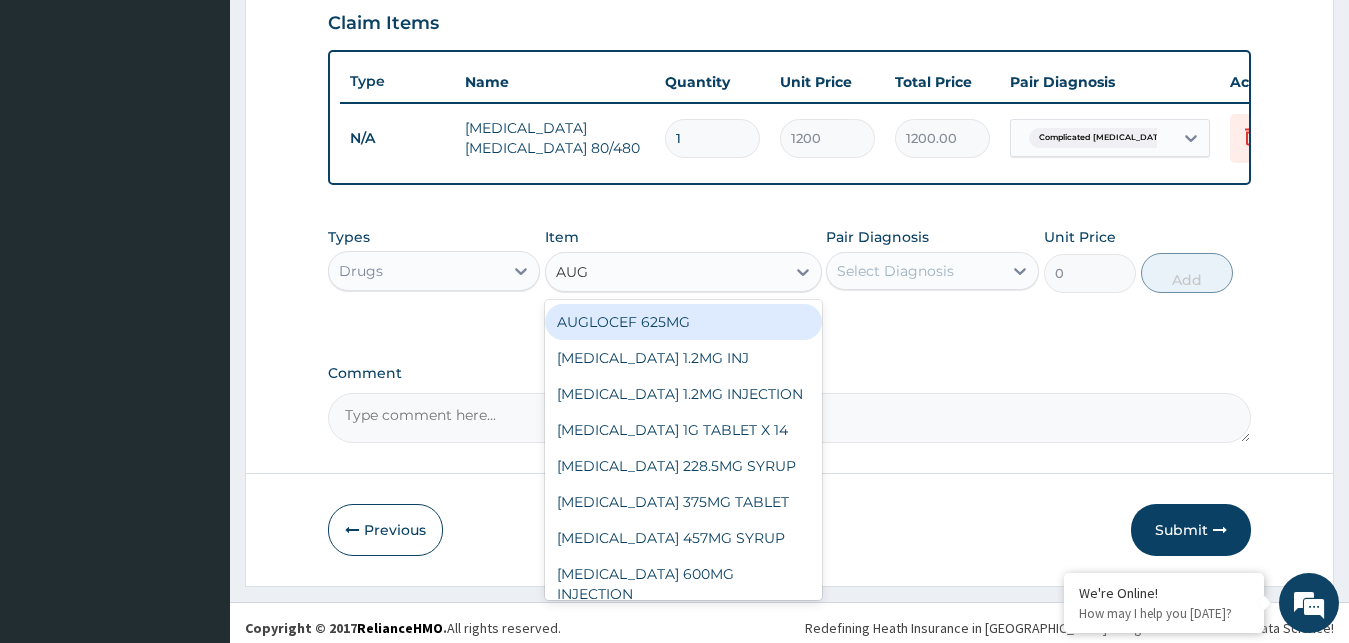 type 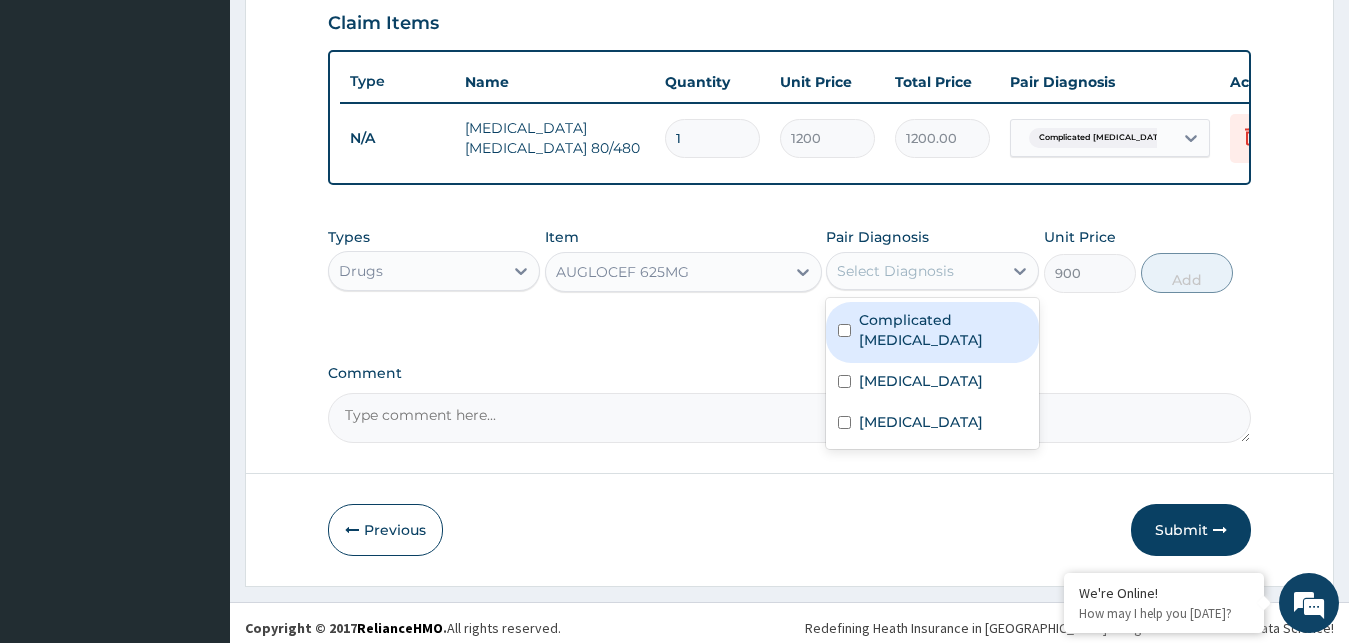 click on "Select Diagnosis" at bounding box center [914, 271] 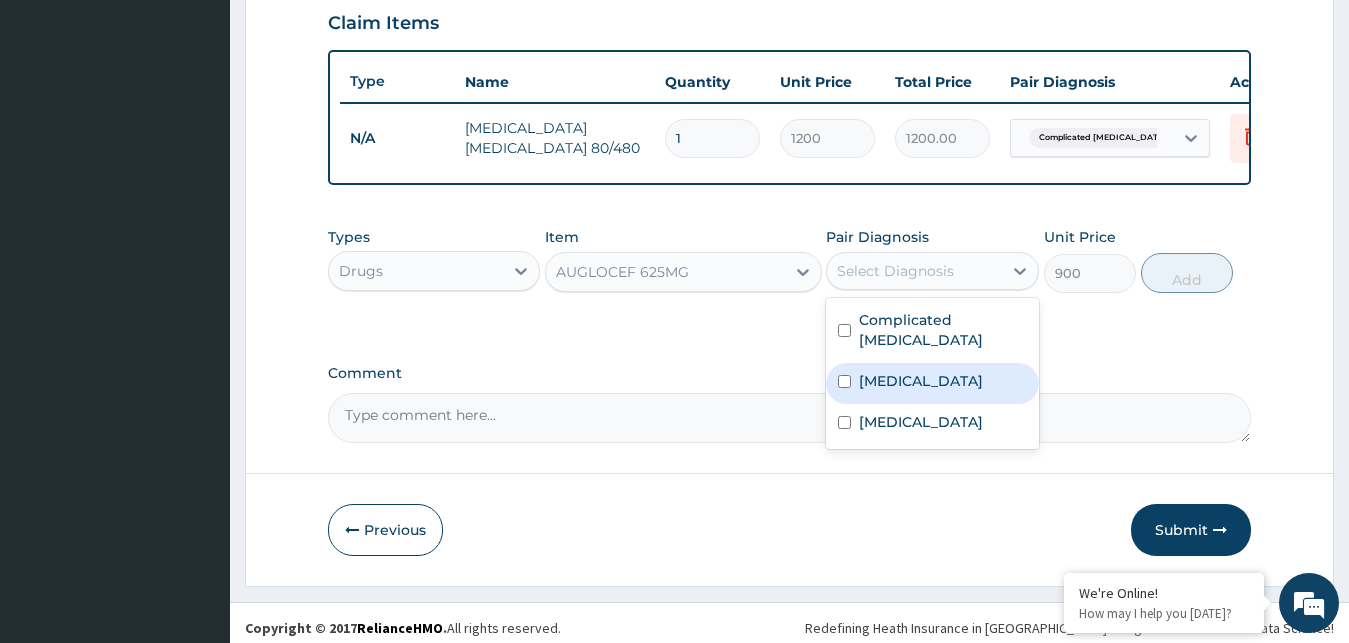 click on "Gastritis" at bounding box center [932, 383] 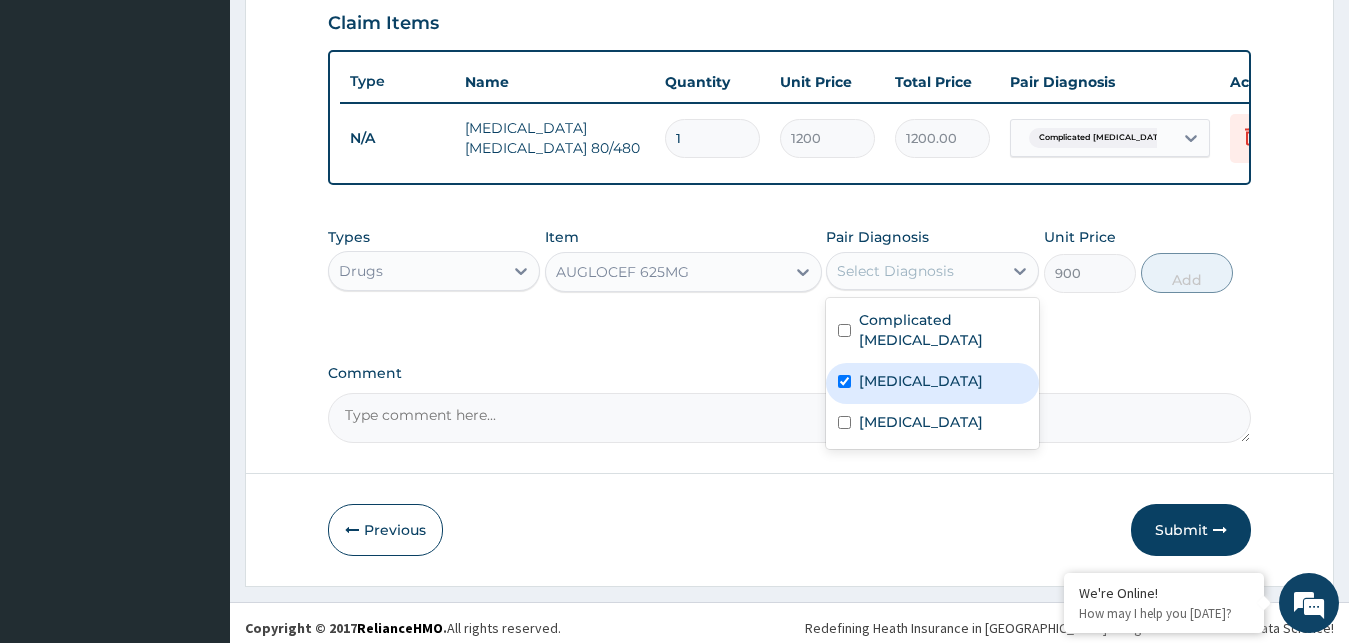checkbox on "true" 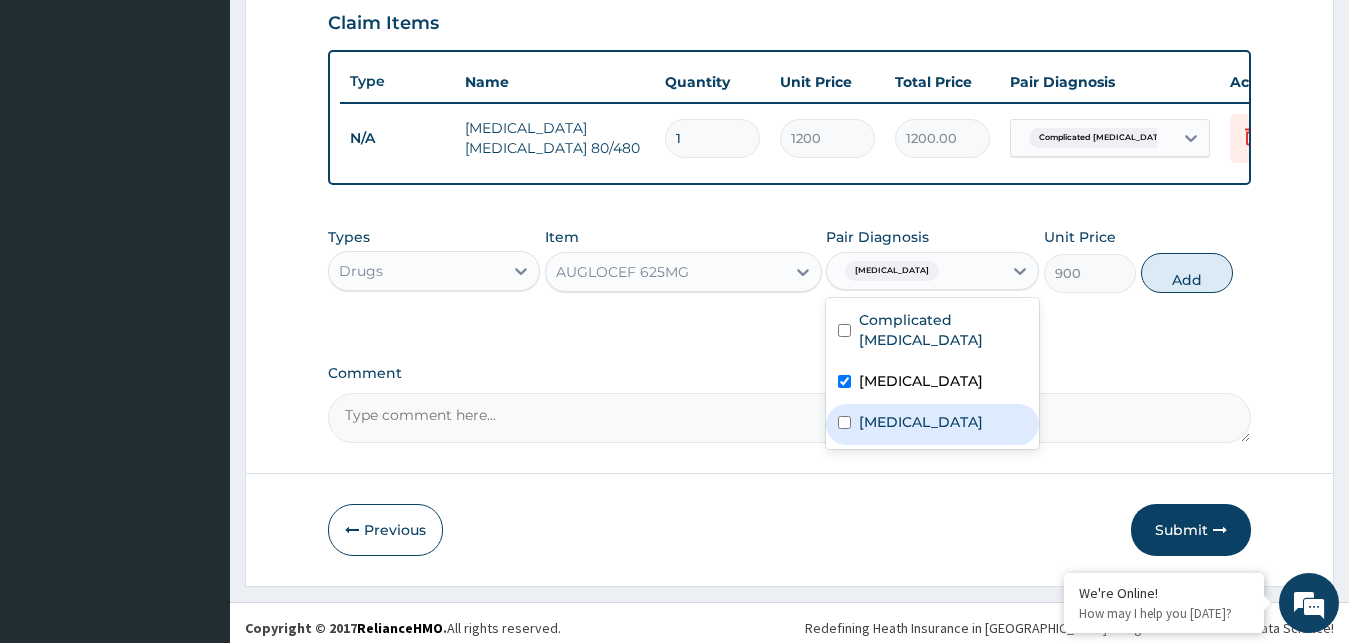 click on "Gastroenteritis" at bounding box center [932, 424] 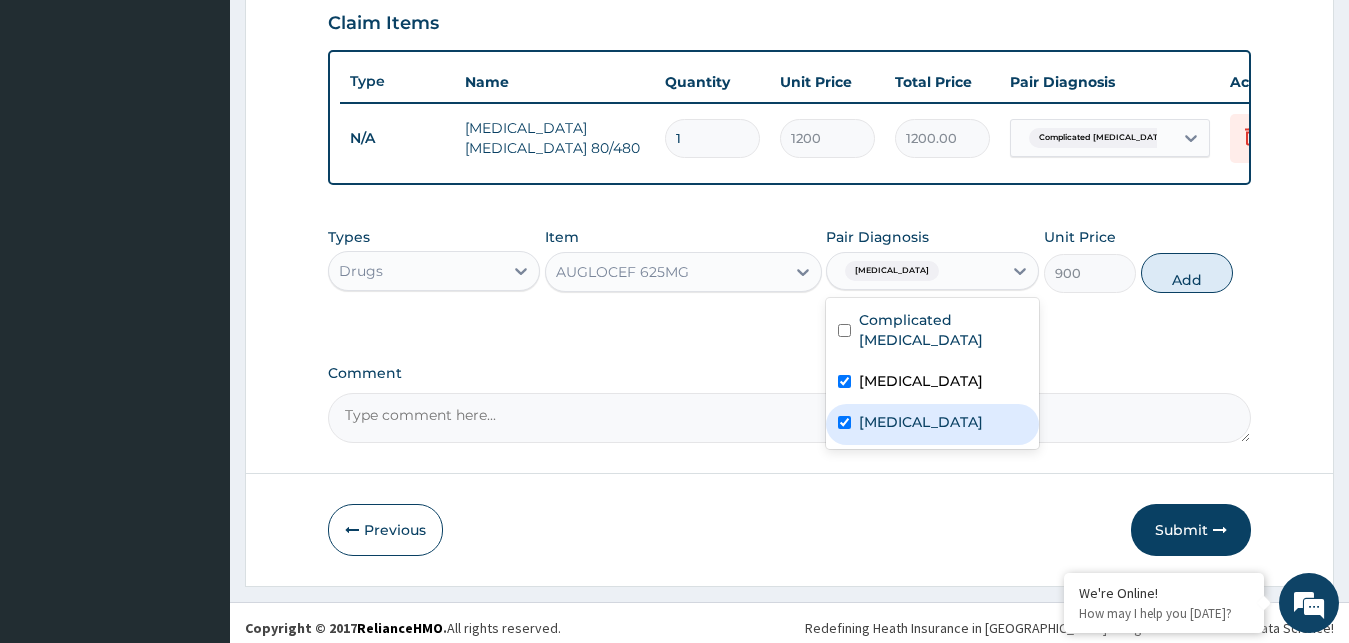 checkbox on "true" 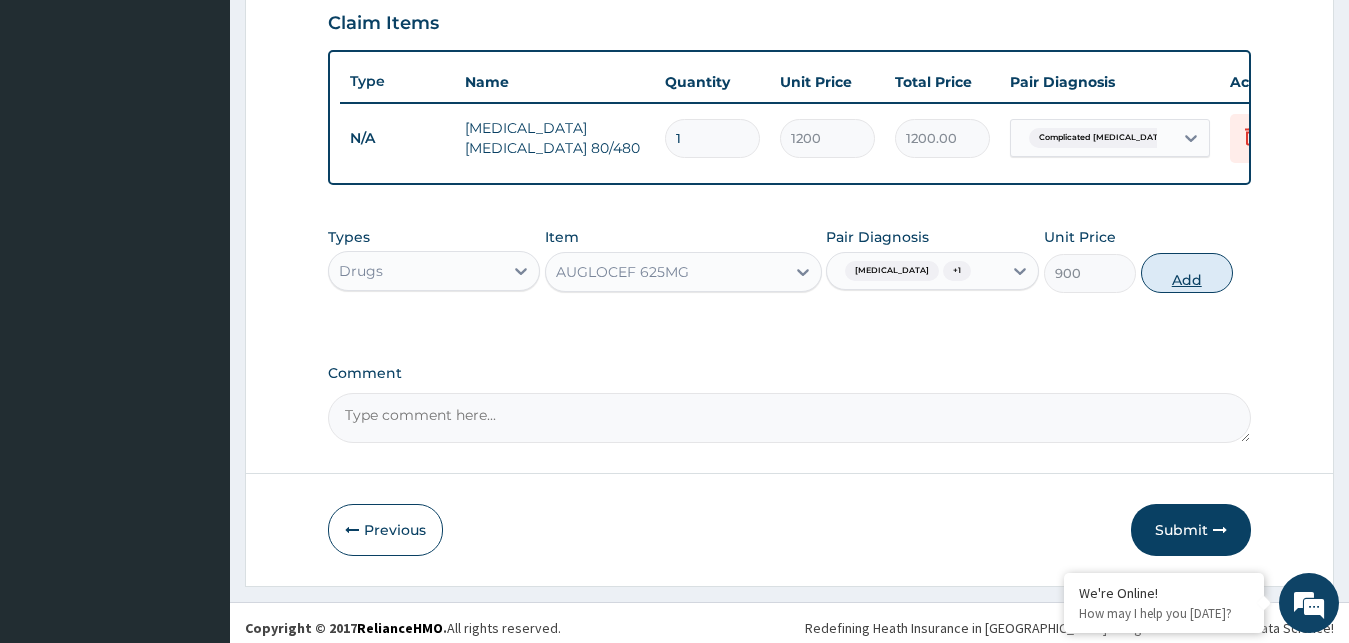 click on "Add" at bounding box center [1187, 273] 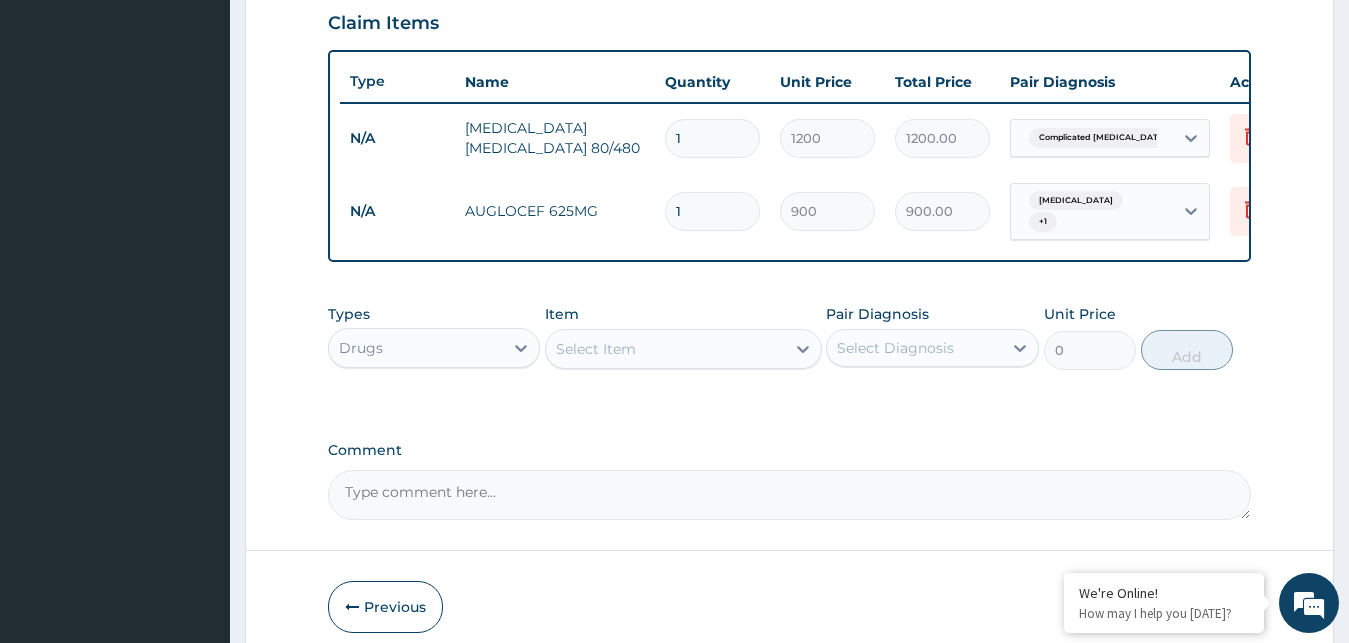 click on "Select Item" at bounding box center [665, 349] 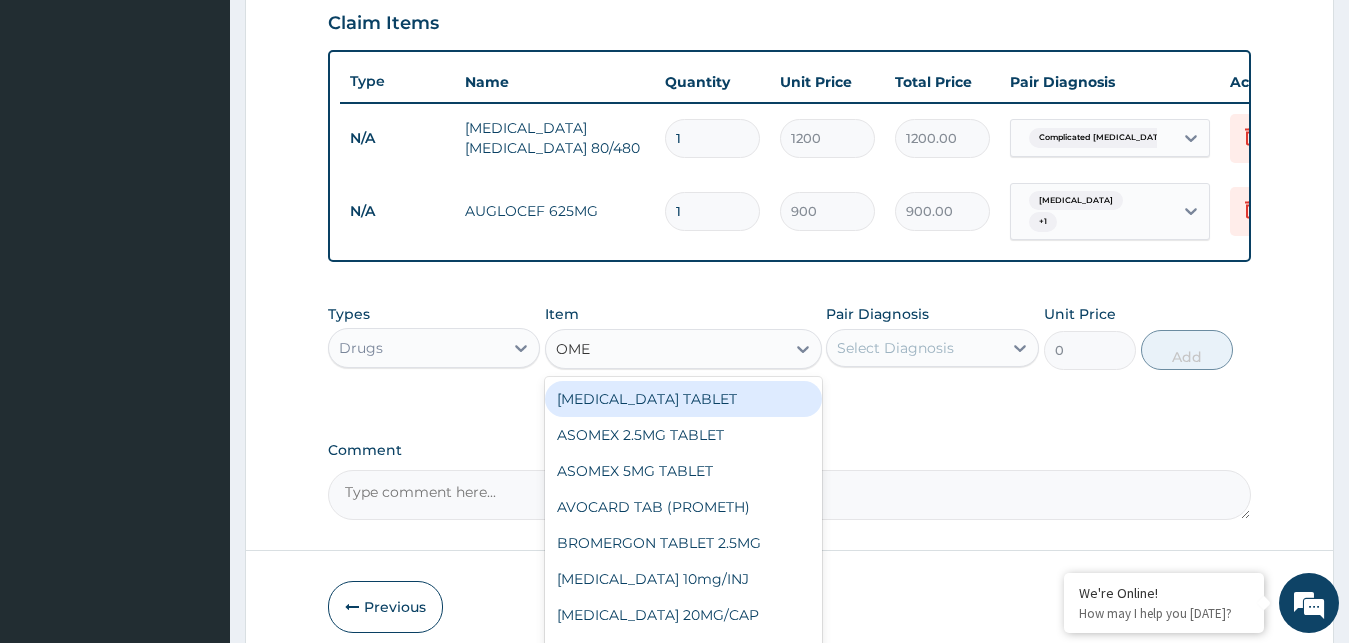 type on "OMEP" 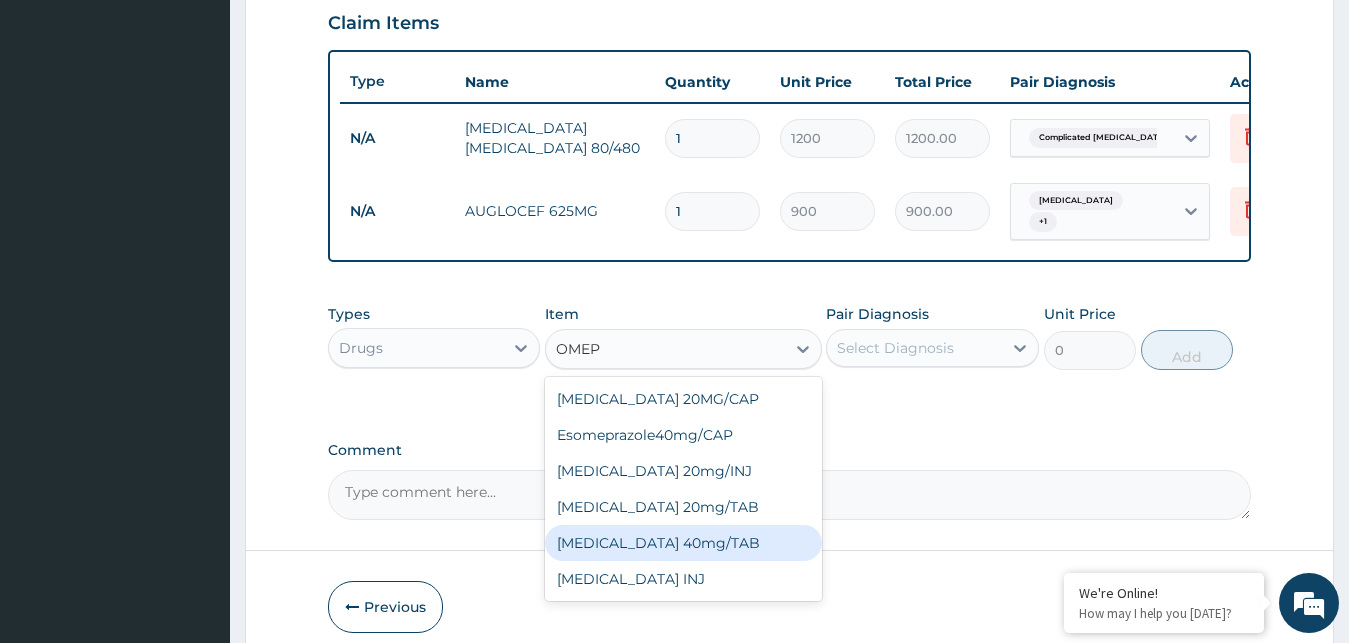 click on "OMEPRAZOLE 40mg/TAB" at bounding box center (683, 543) 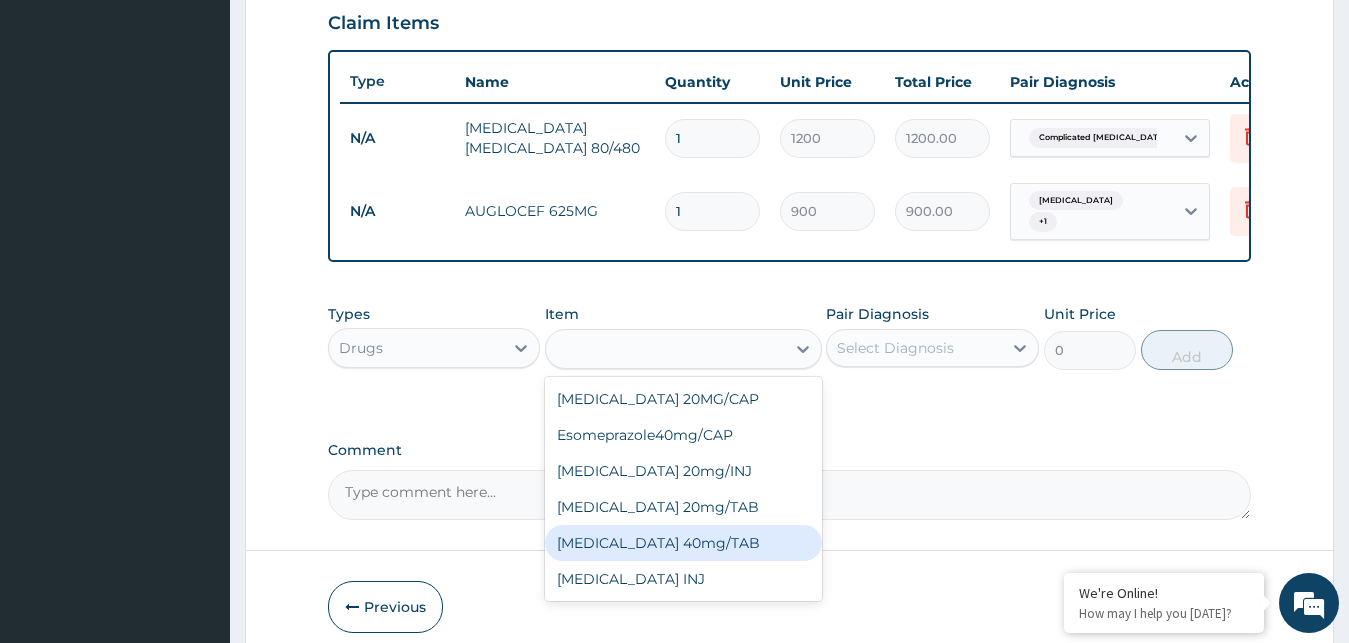 type on "150" 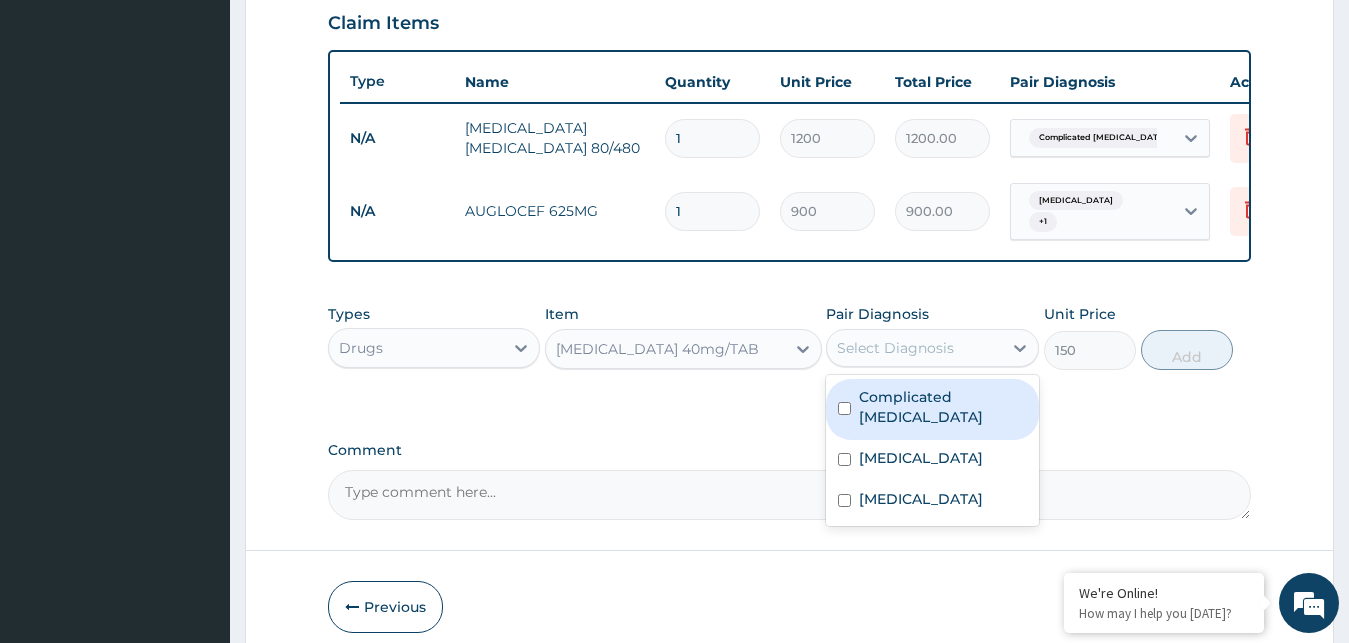 click on "Select Diagnosis" at bounding box center [914, 348] 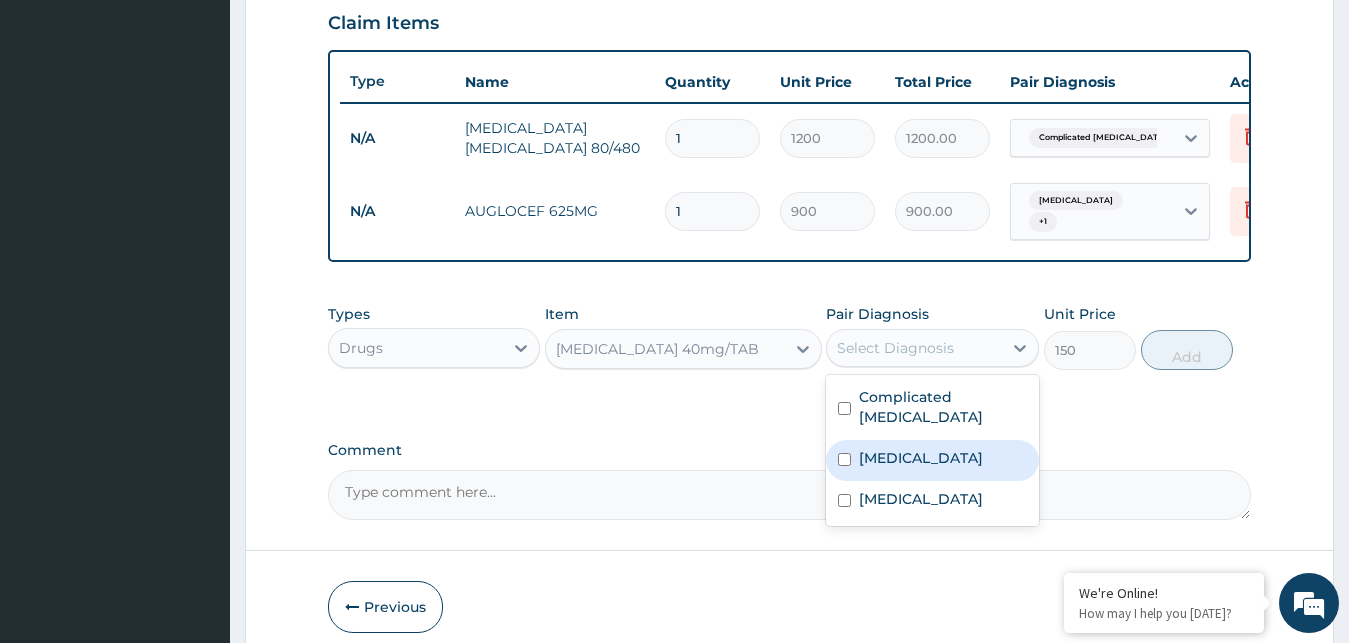 click on "Gastritis" at bounding box center [932, 460] 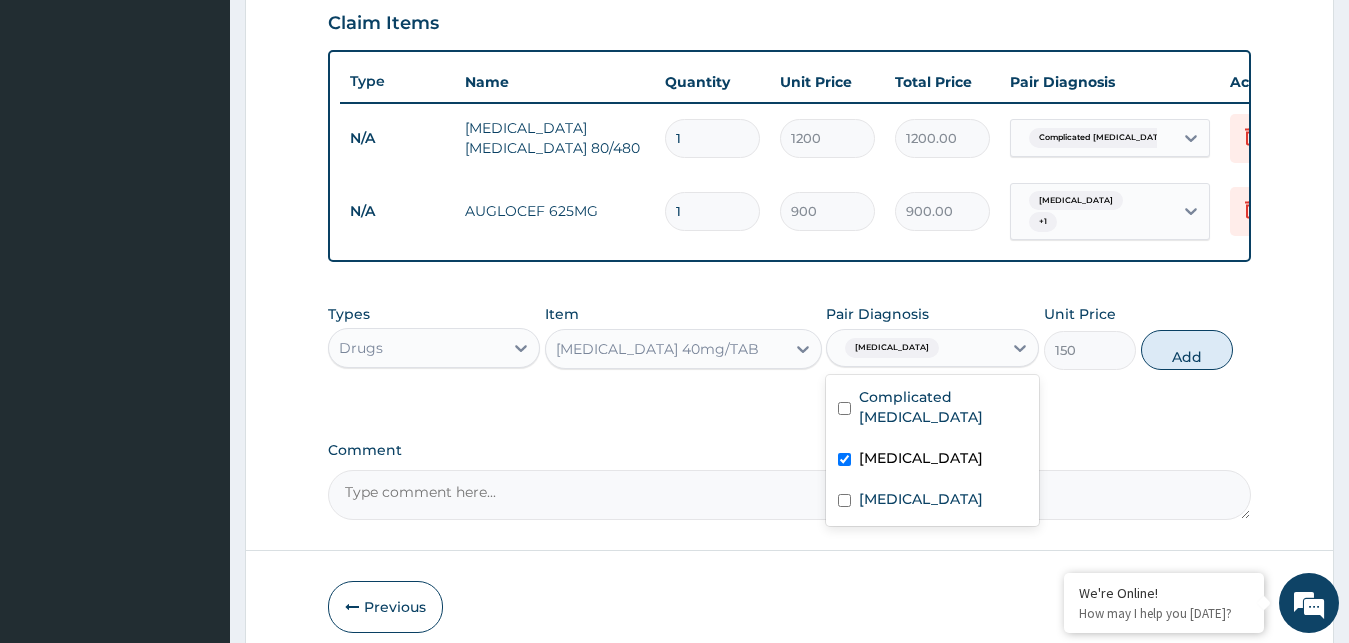 checkbox on "true" 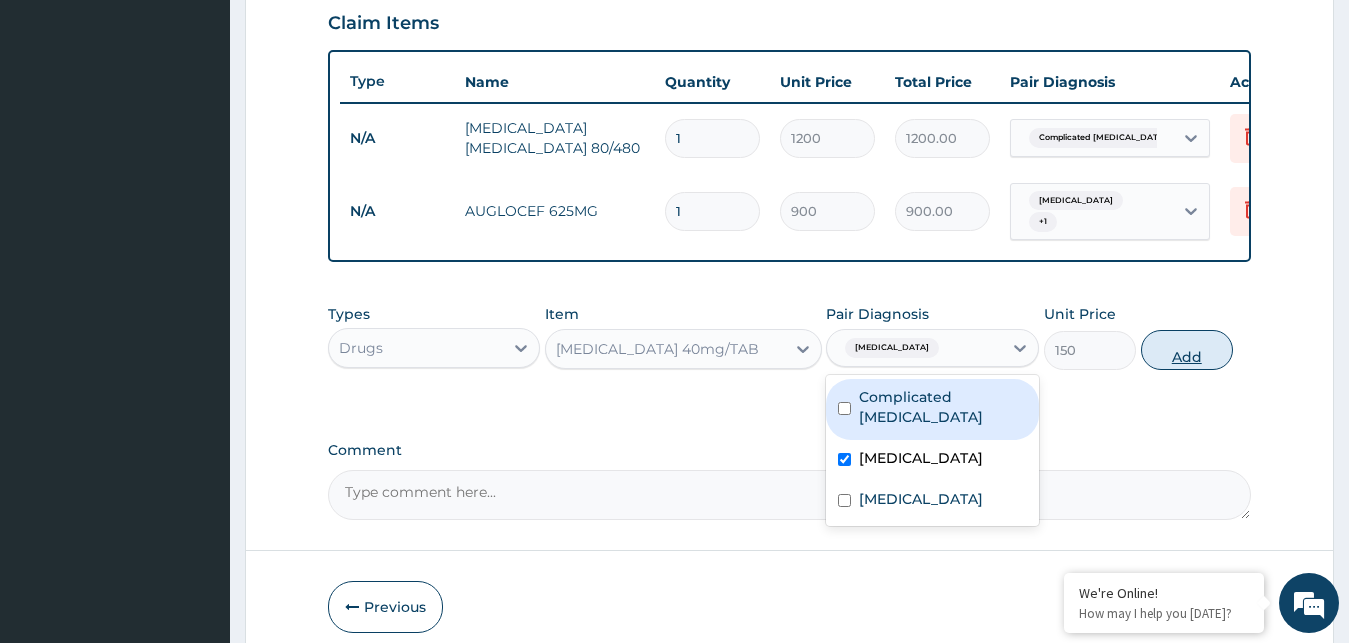click on "Add" at bounding box center [1187, 350] 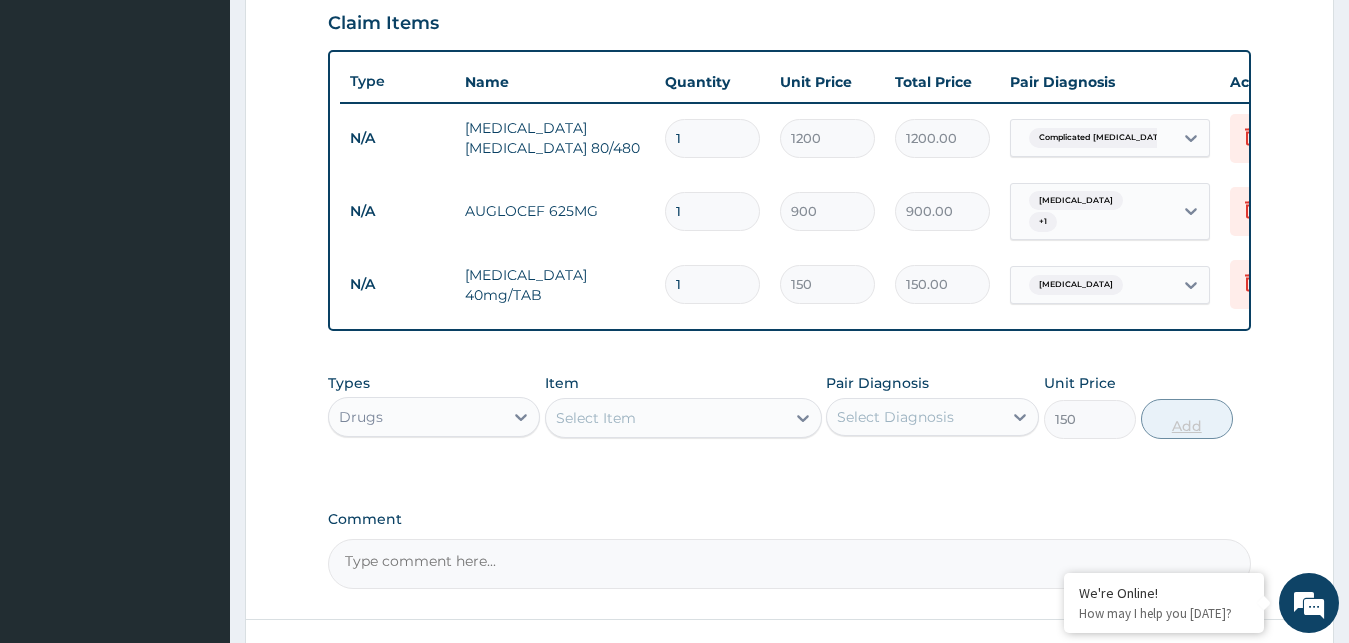 type on "0" 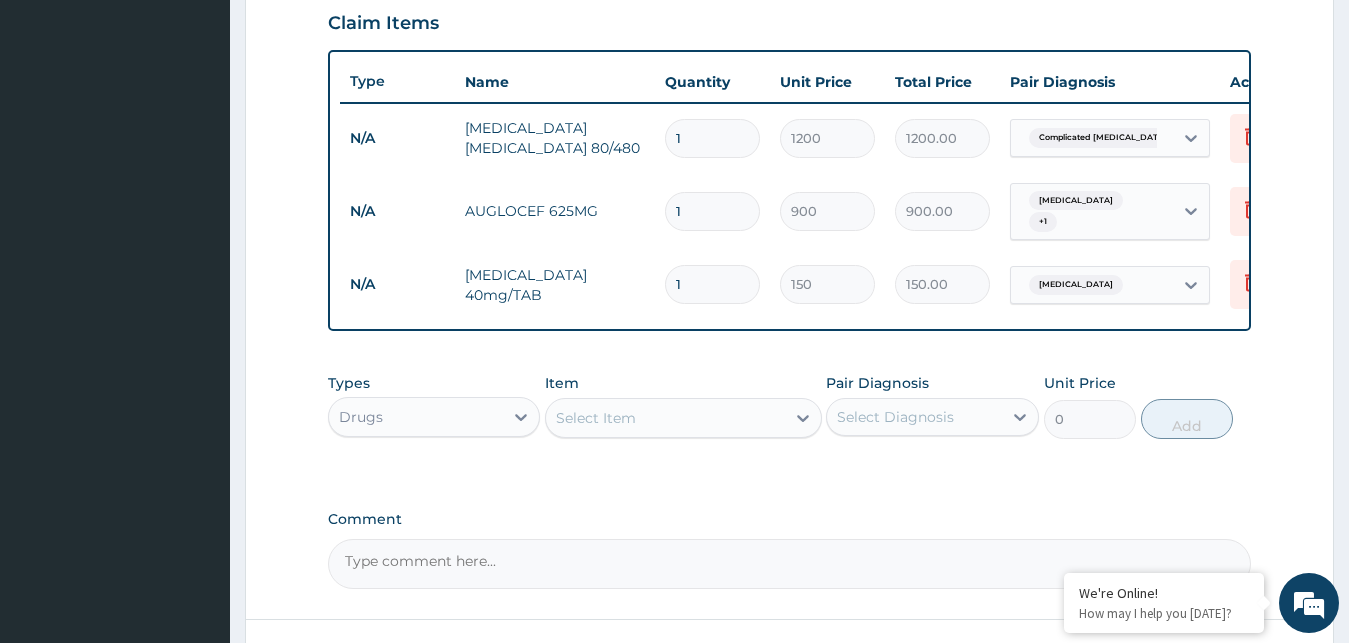 click on "Select Item" at bounding box center (665, 418) 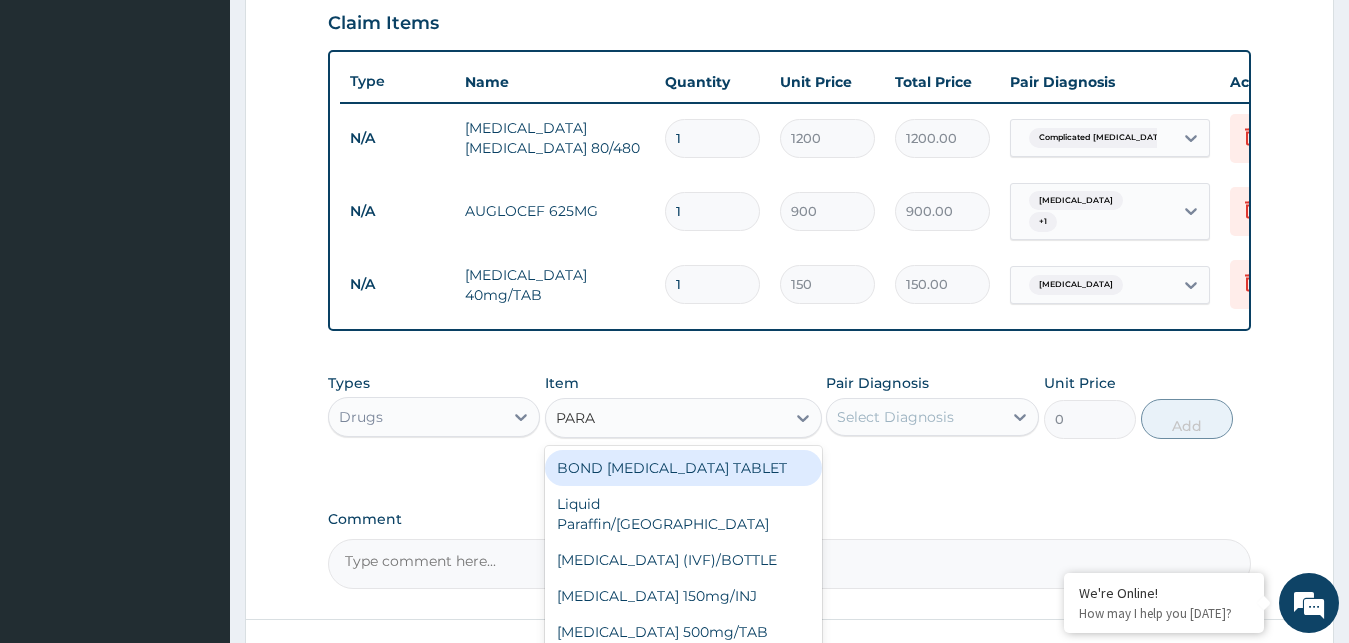 type on "PARAC" 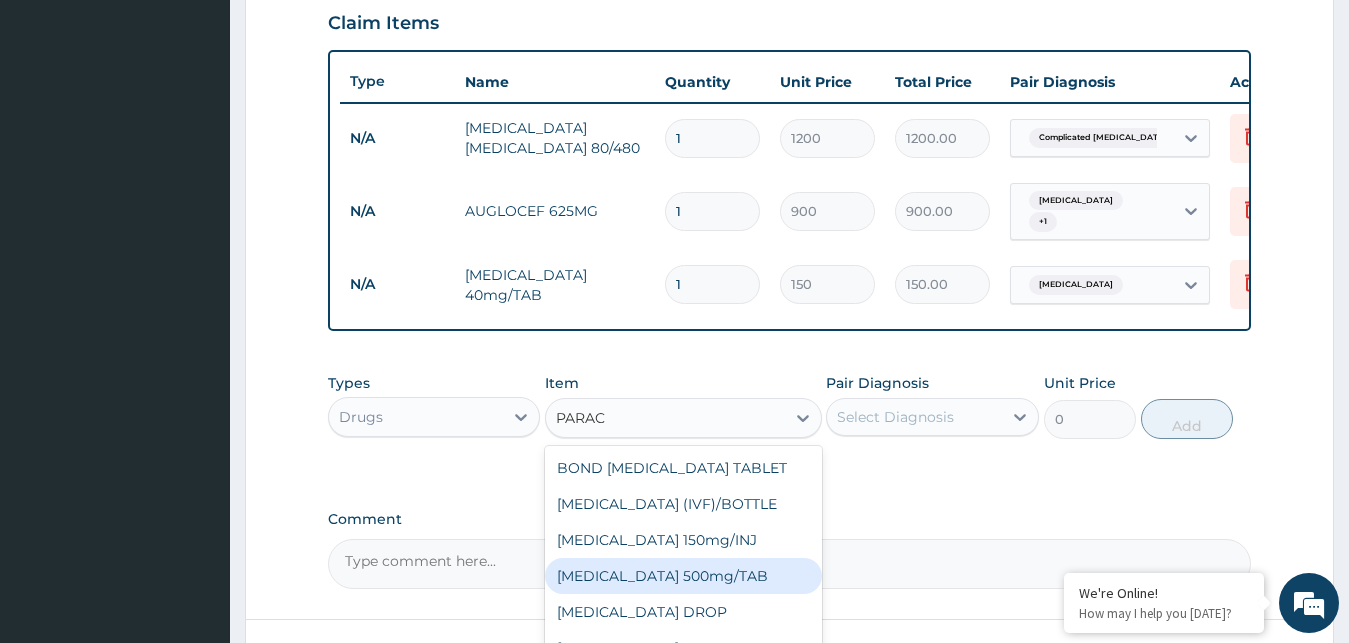 click on "PARACETAMOL 500mg/TAB" at bounding box center (683, 576) 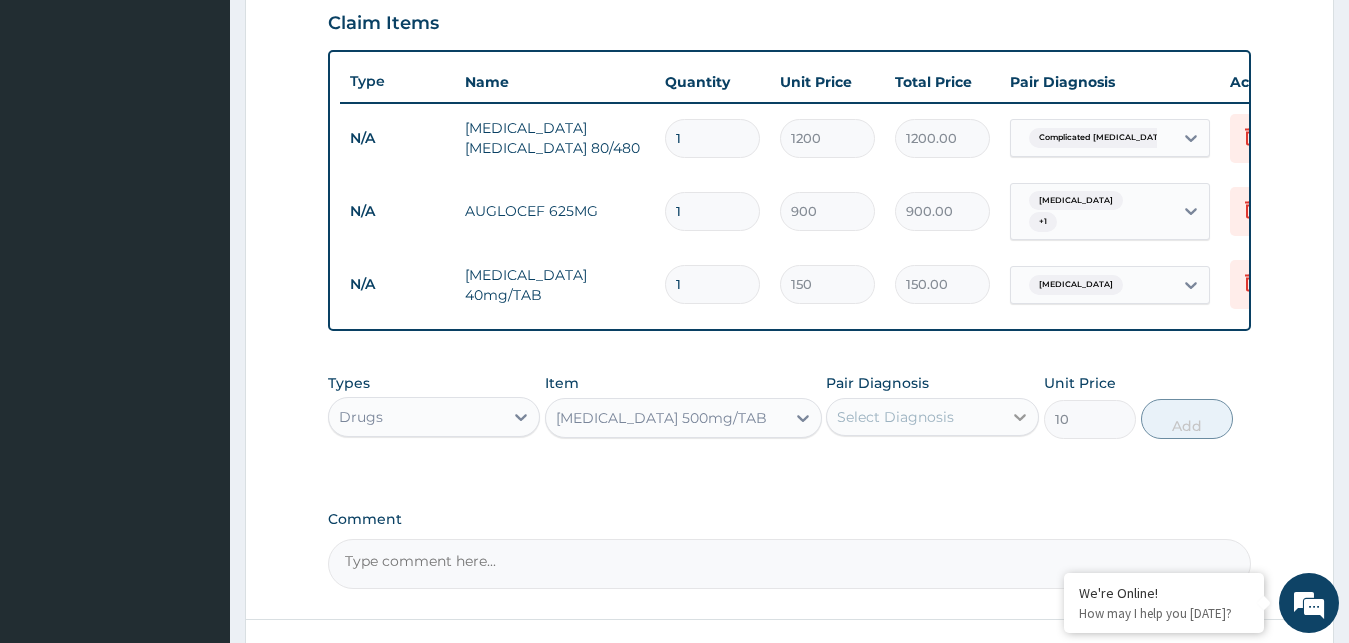 click at bounding box center [1020, 417] 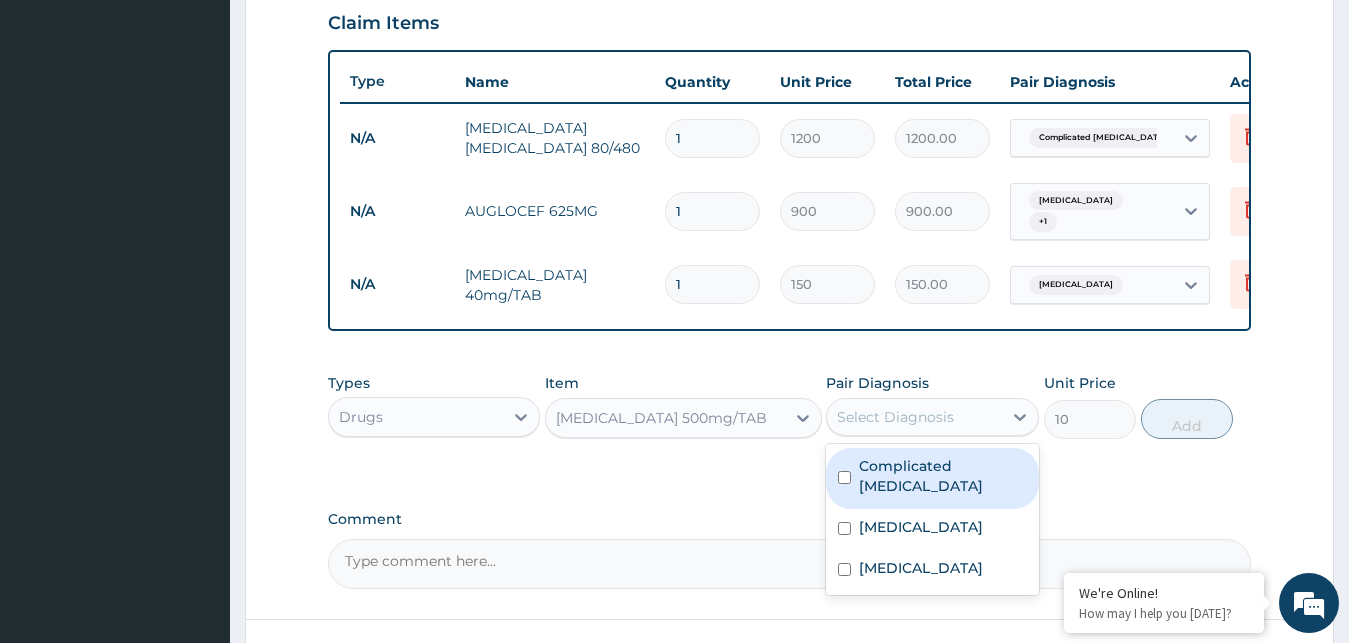 click on "Complicated malaria" at bounding box center [932, 478] 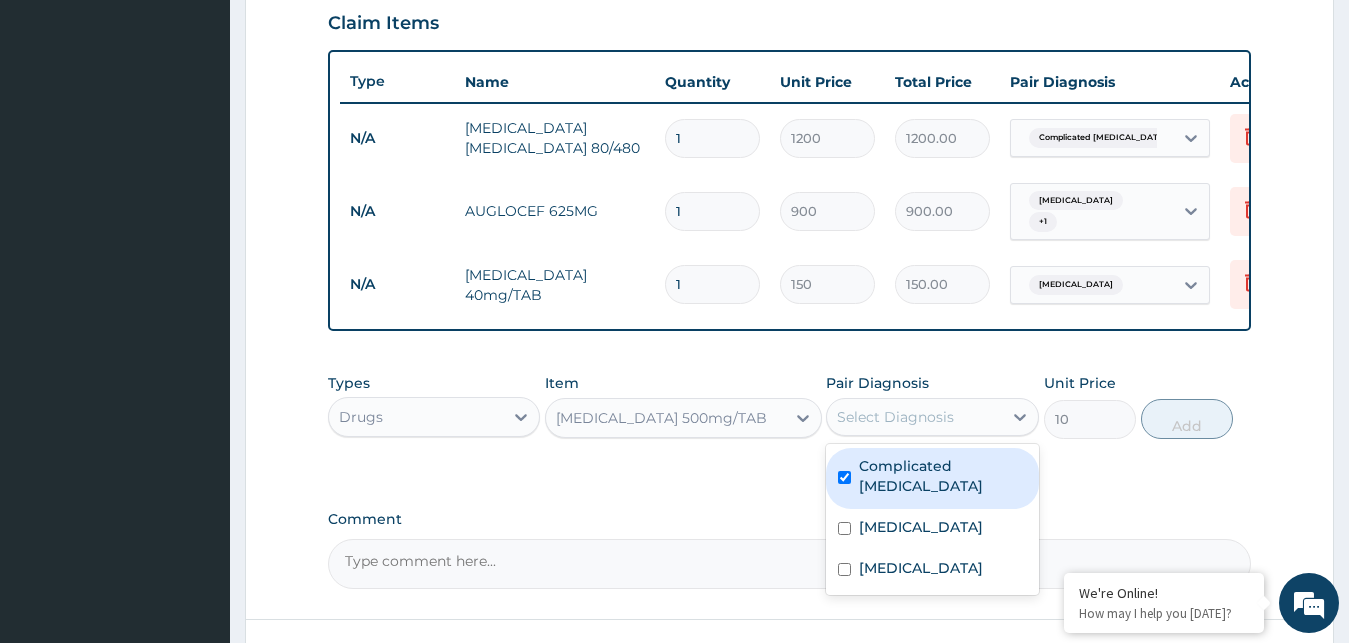 checkbox on "true" 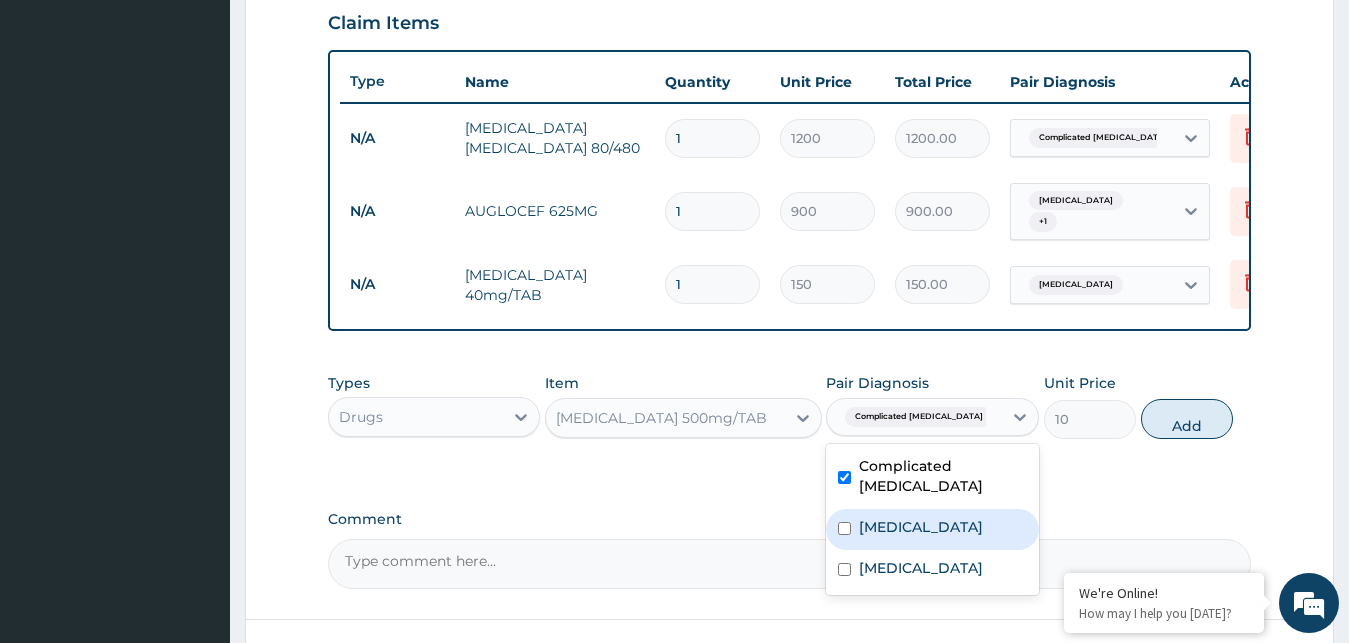 click on "Gastritis" at bounding box center (932, 529) 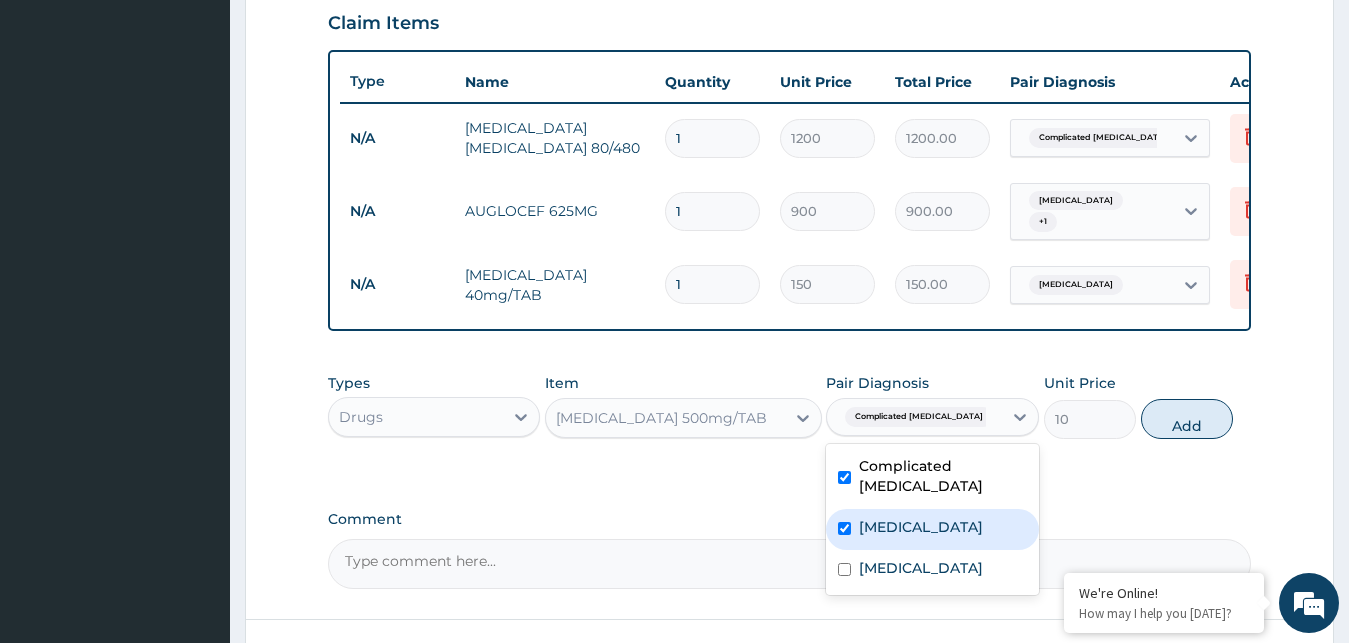 checkbox on "true" 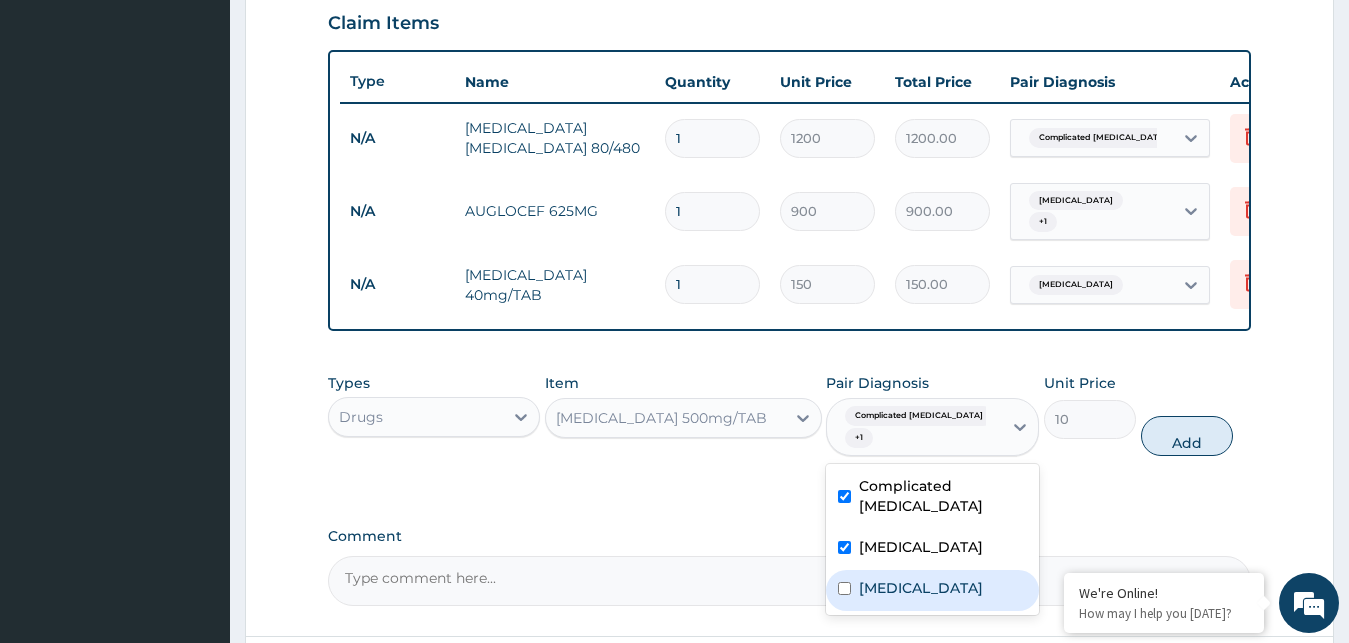click on "Gastroenteritis" at bounding box center [932, 590] 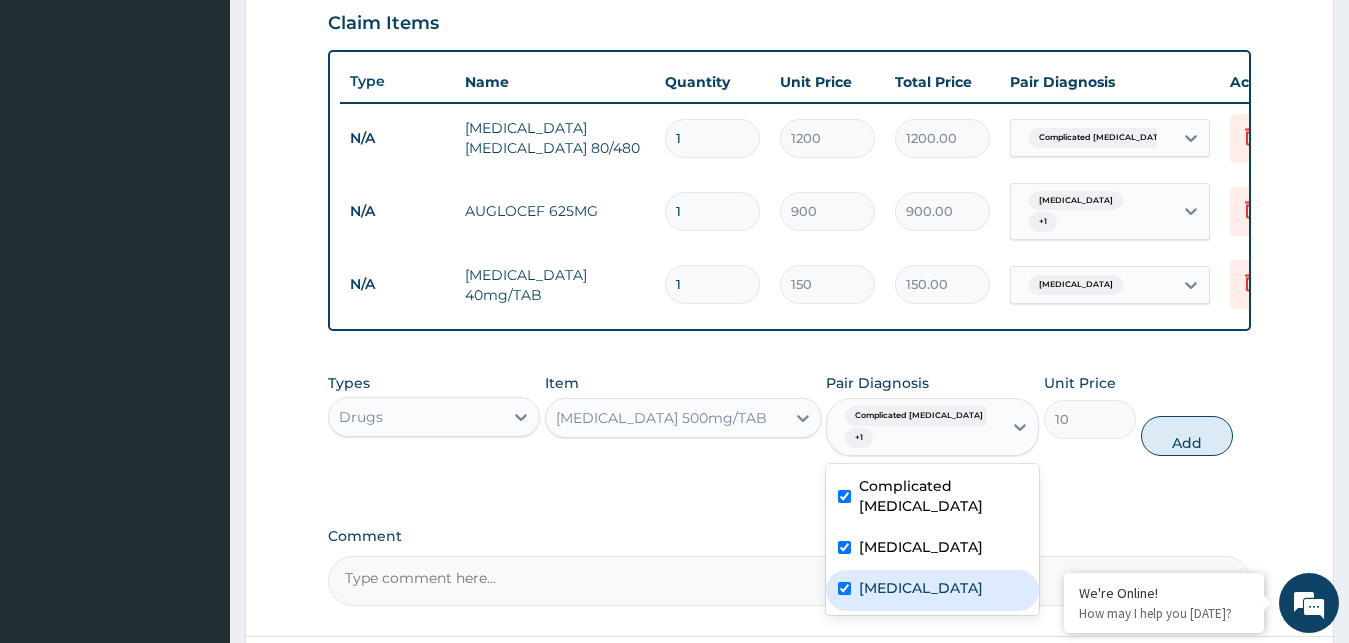checkbox on "true" 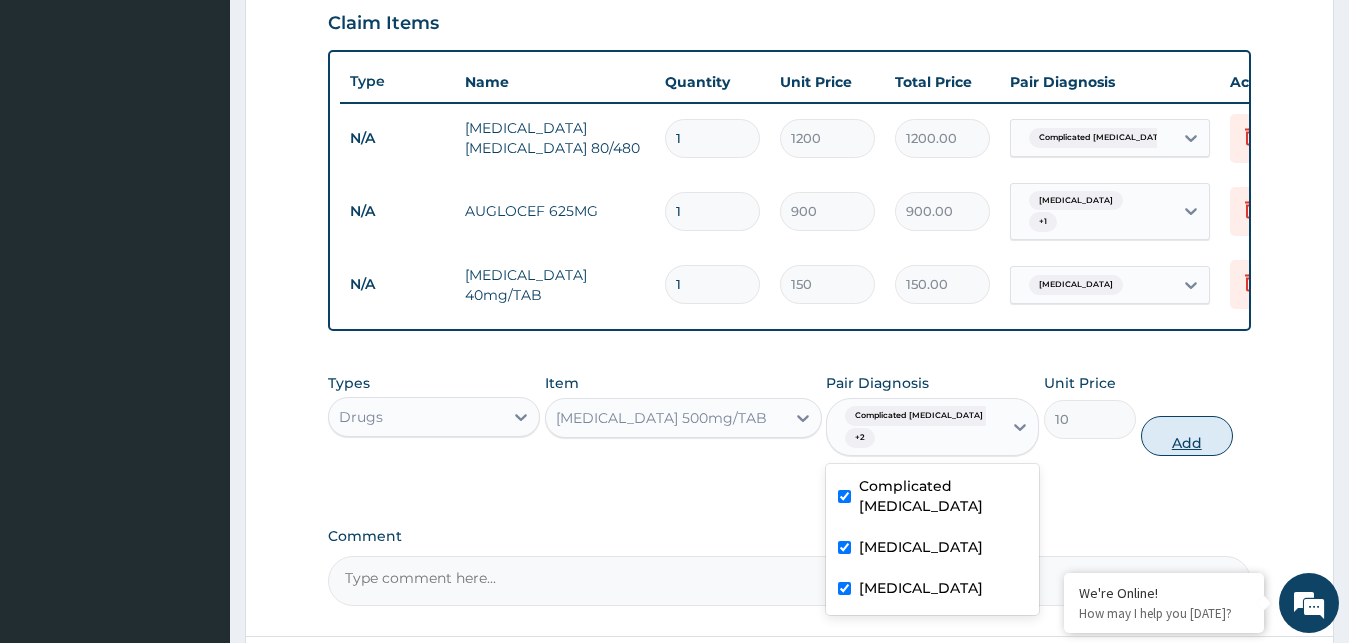 click on "Add" at bounding box center [1187, 436] 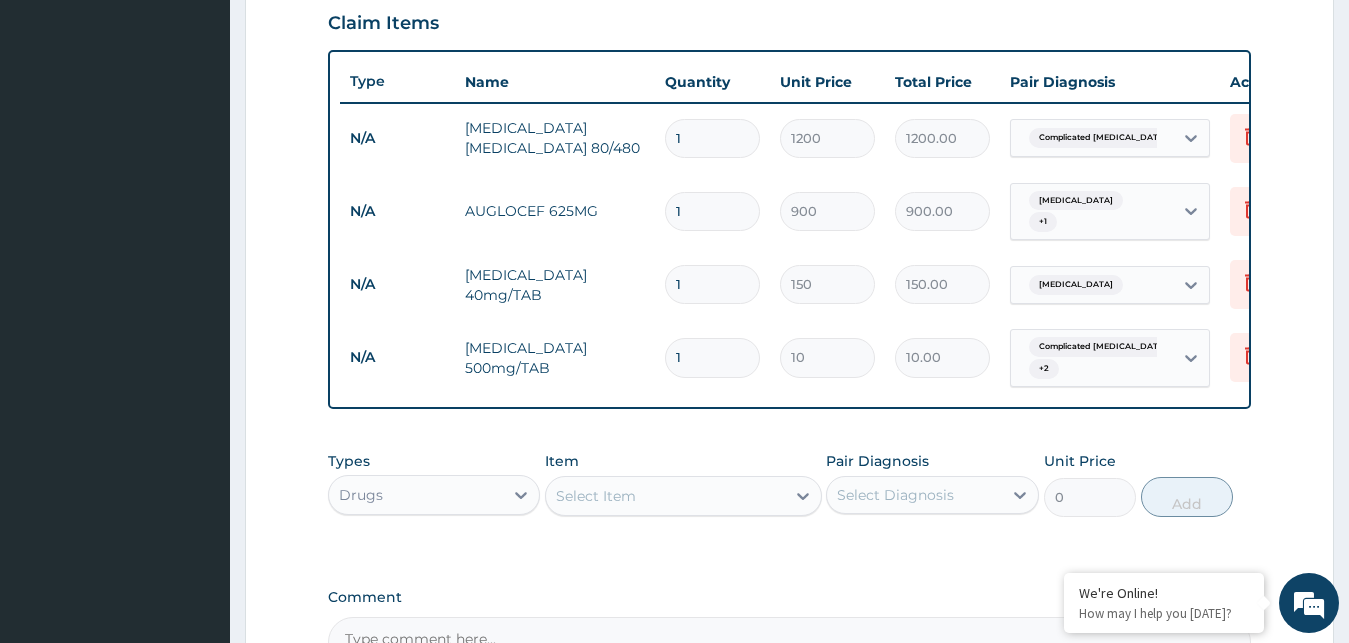 click on "Select Item" at bounding box center [665, 496] 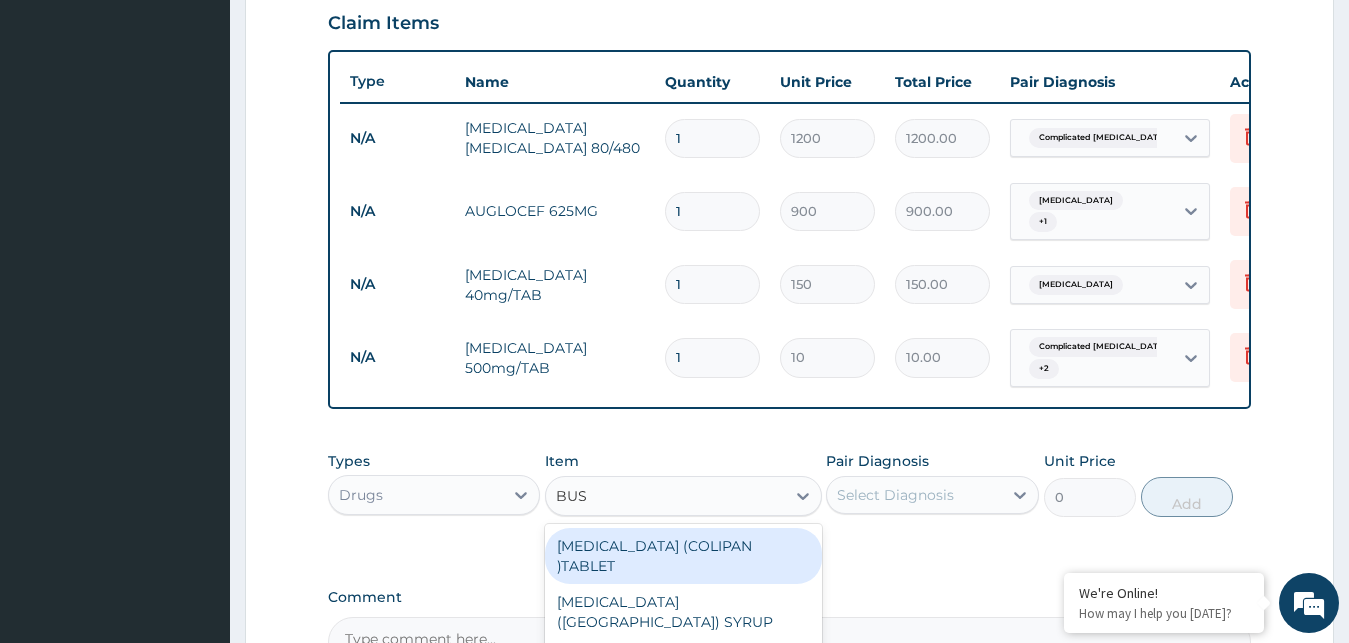 type on "BUSC" 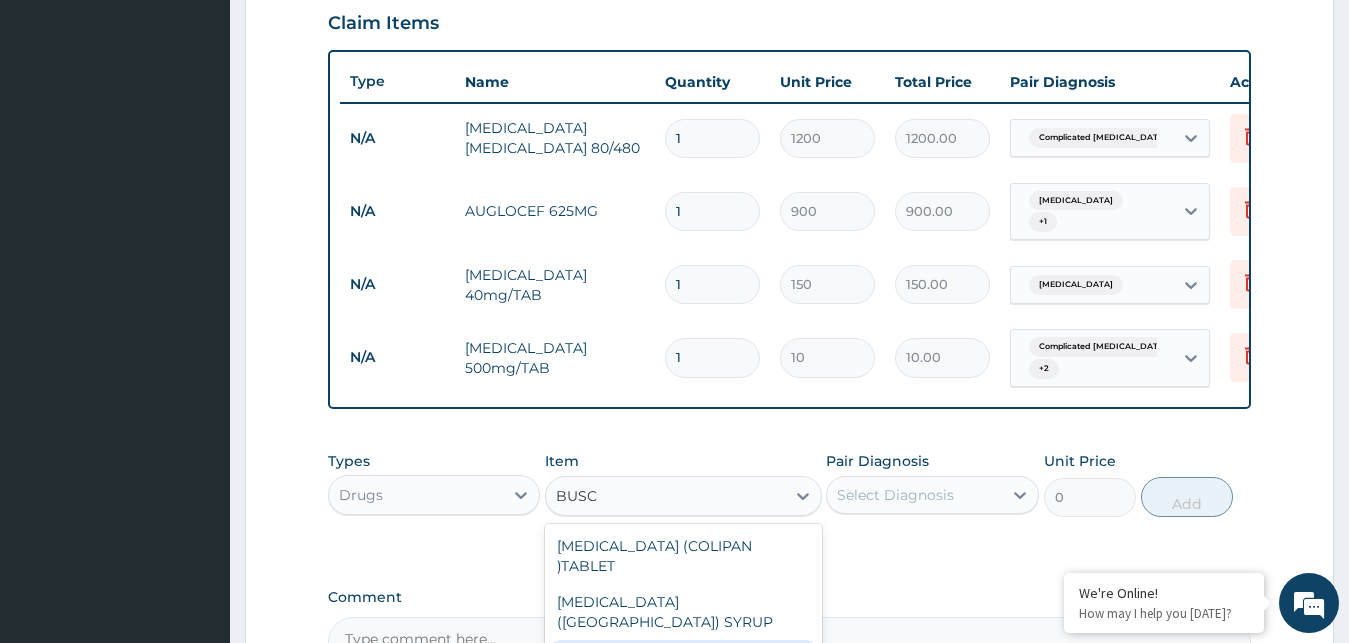 click on "BUSCOPAN TABLETS" at bounding box center [683, 658] 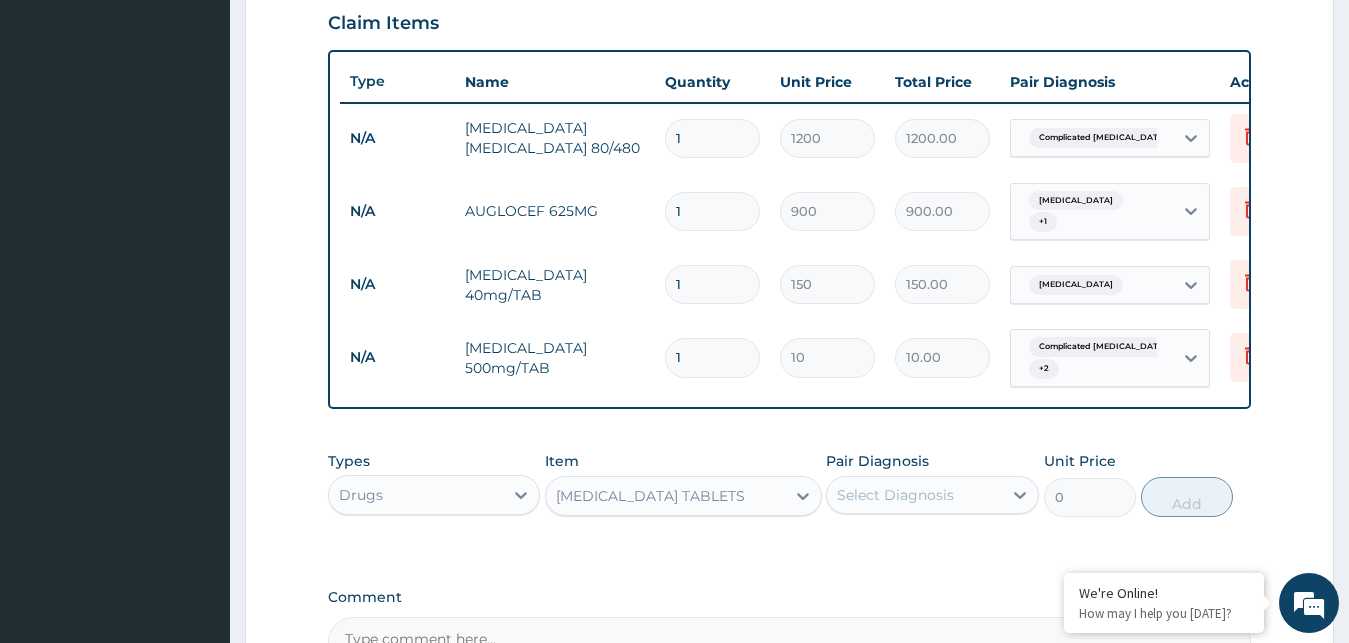 type 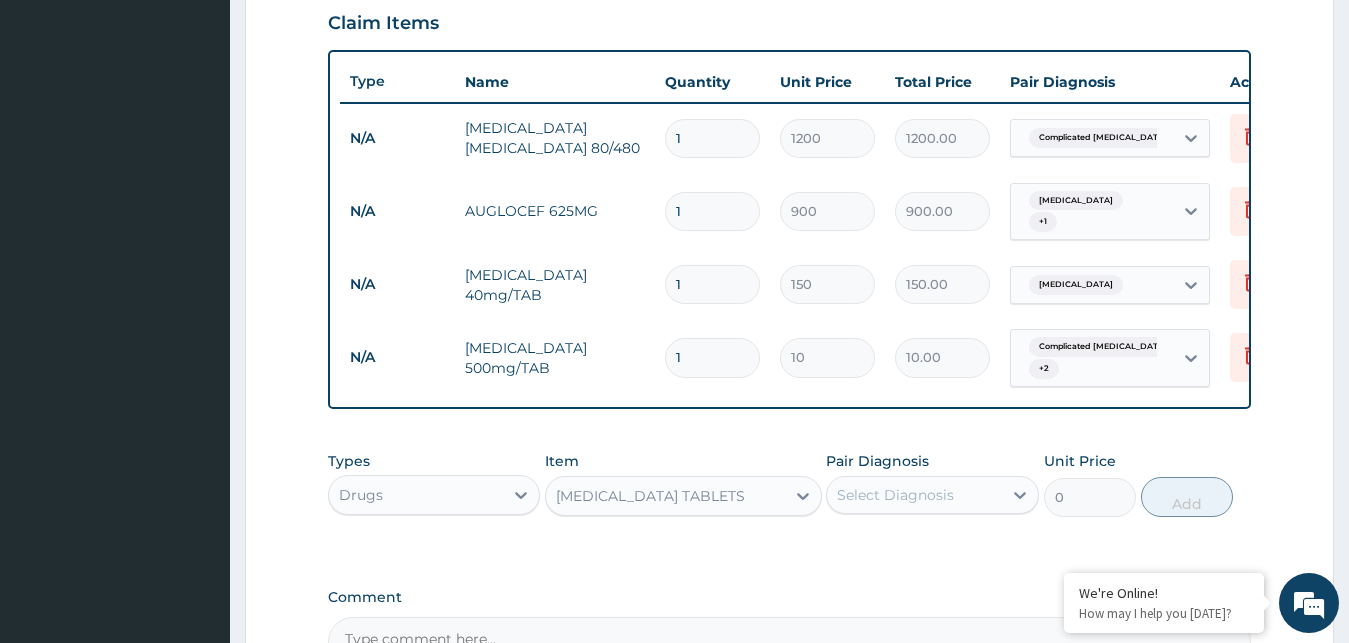 type on "90" 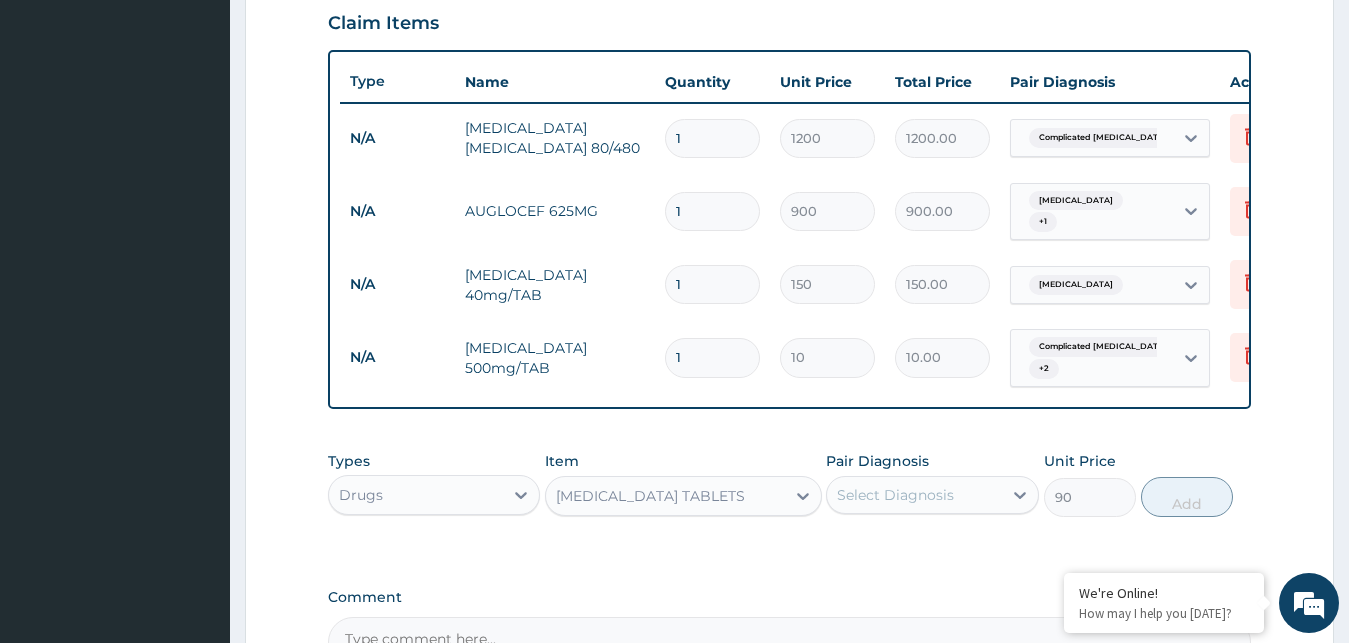 click on "Pair Diagnosis Select Diagnosis" at bounding box center [932, 484] 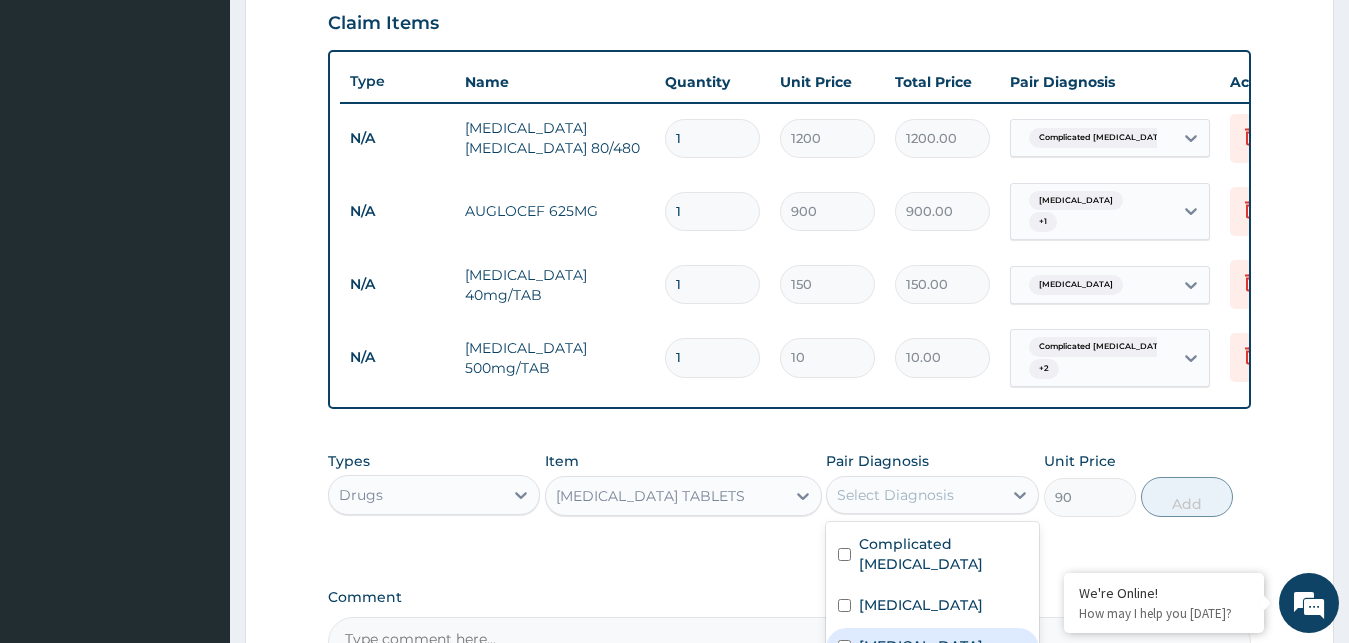 drag, startPoint x: 900, startPoint y: 592, endPoint x: 919, endPoint y: 638, distance: 49.76947 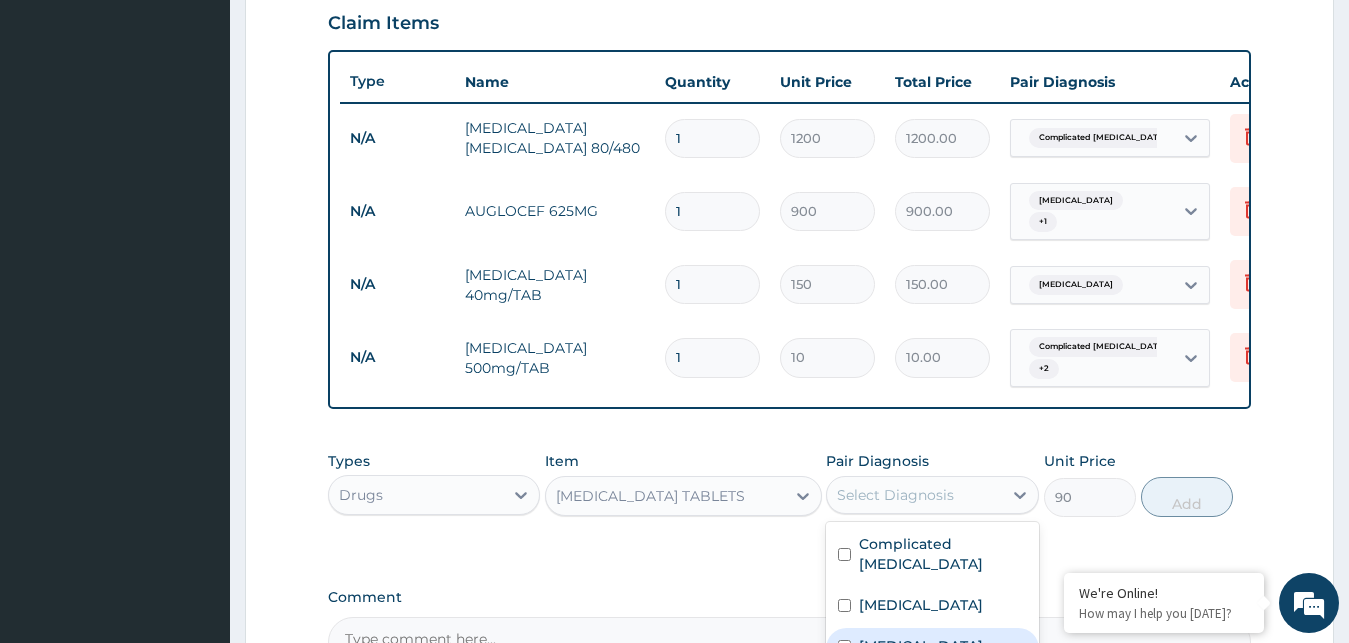 click on "Complicated malaria Gastritis Gastroenteritis" at bounding box center [932, 597] 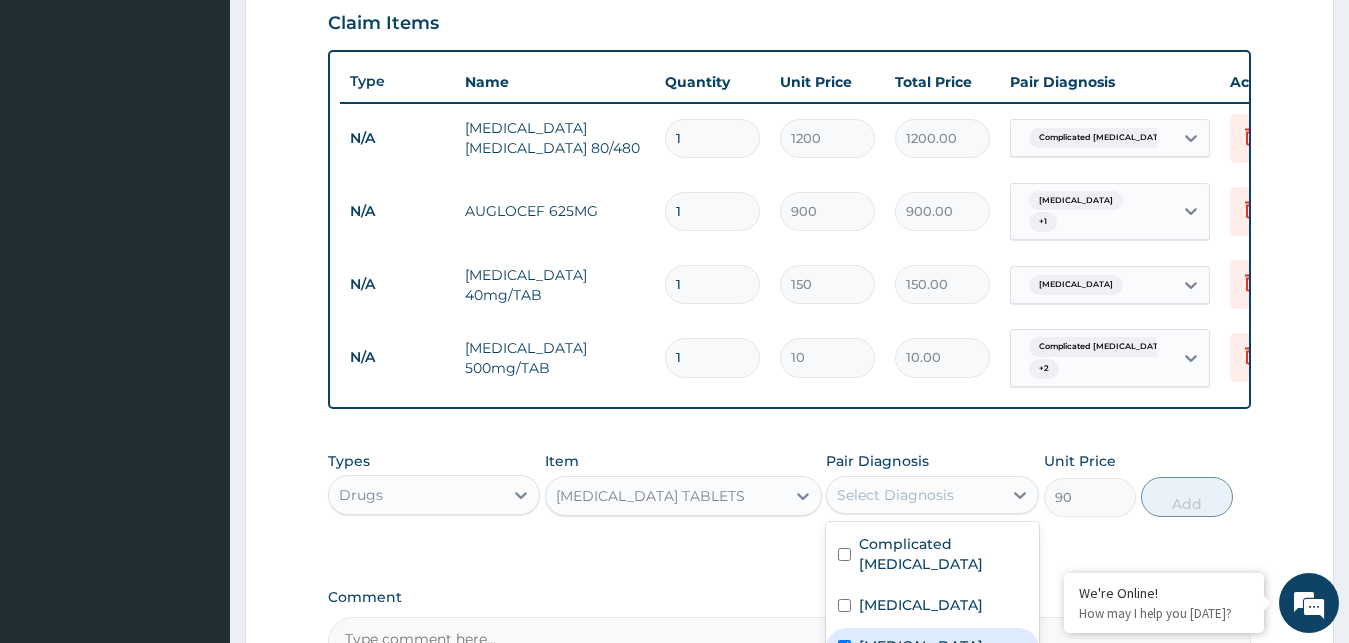 checkbox on "true" 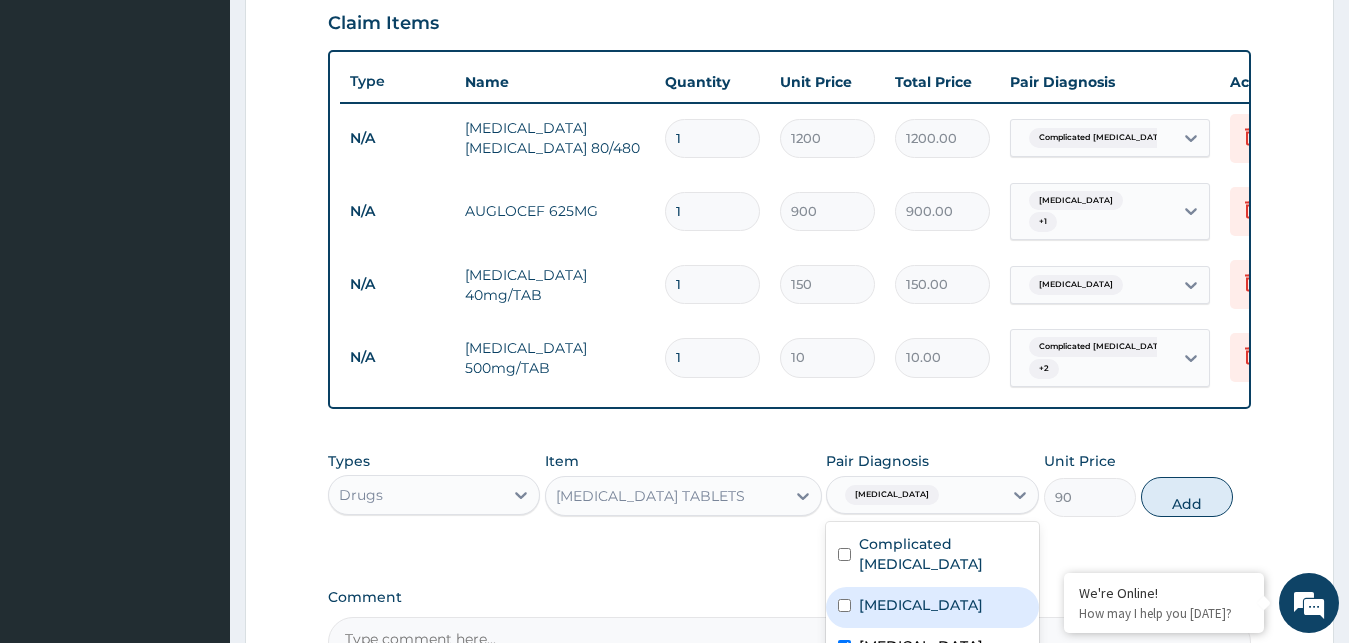 click on "Gastritis" at bounding box center [932, 607] 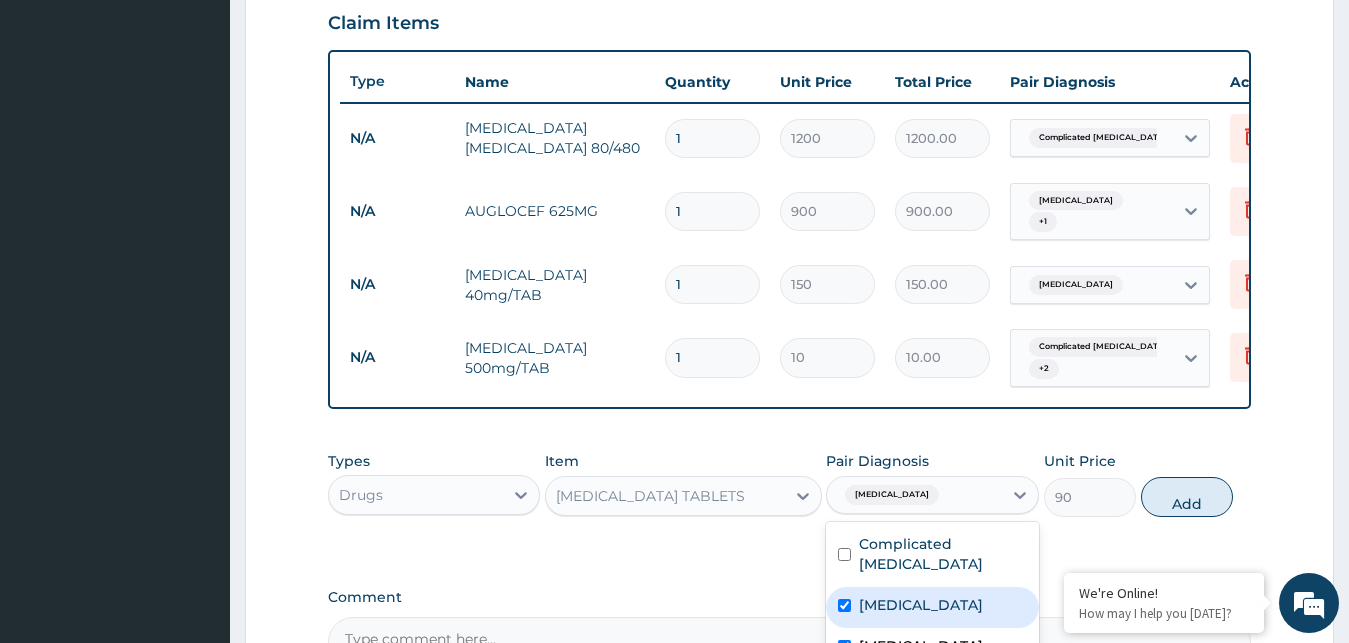 checkbox on "true" 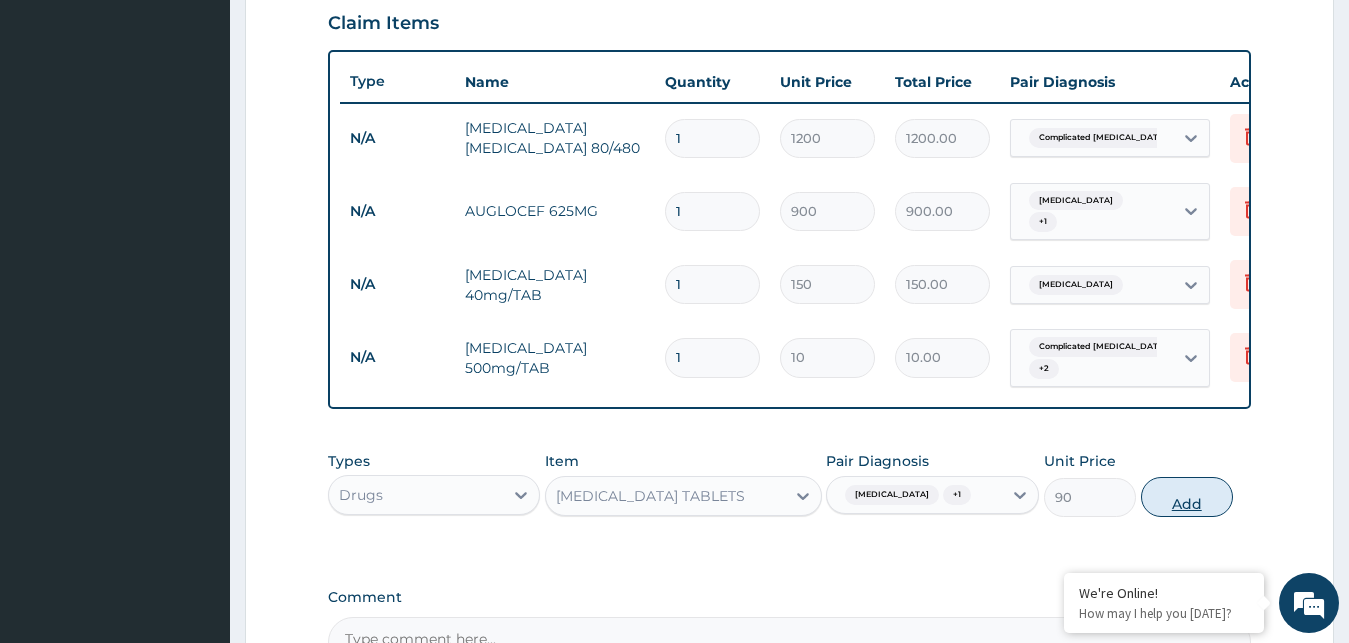 click on "Add" at bounding box center [1187, 497] 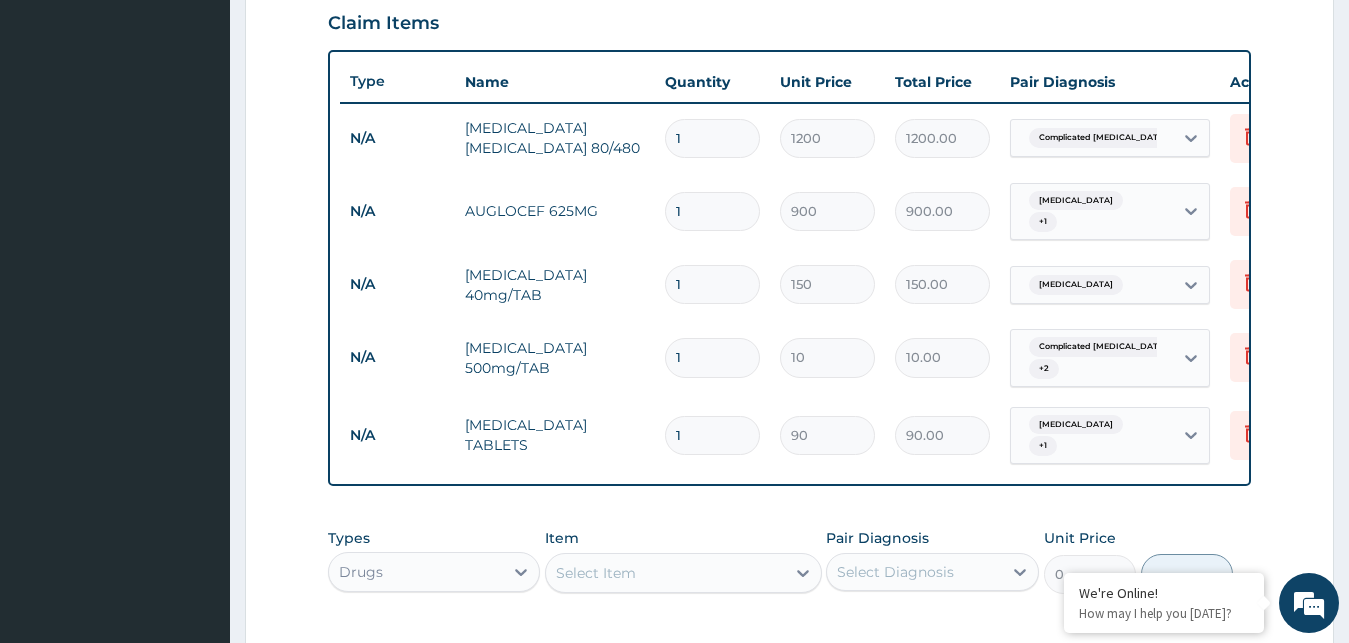 type on "10" 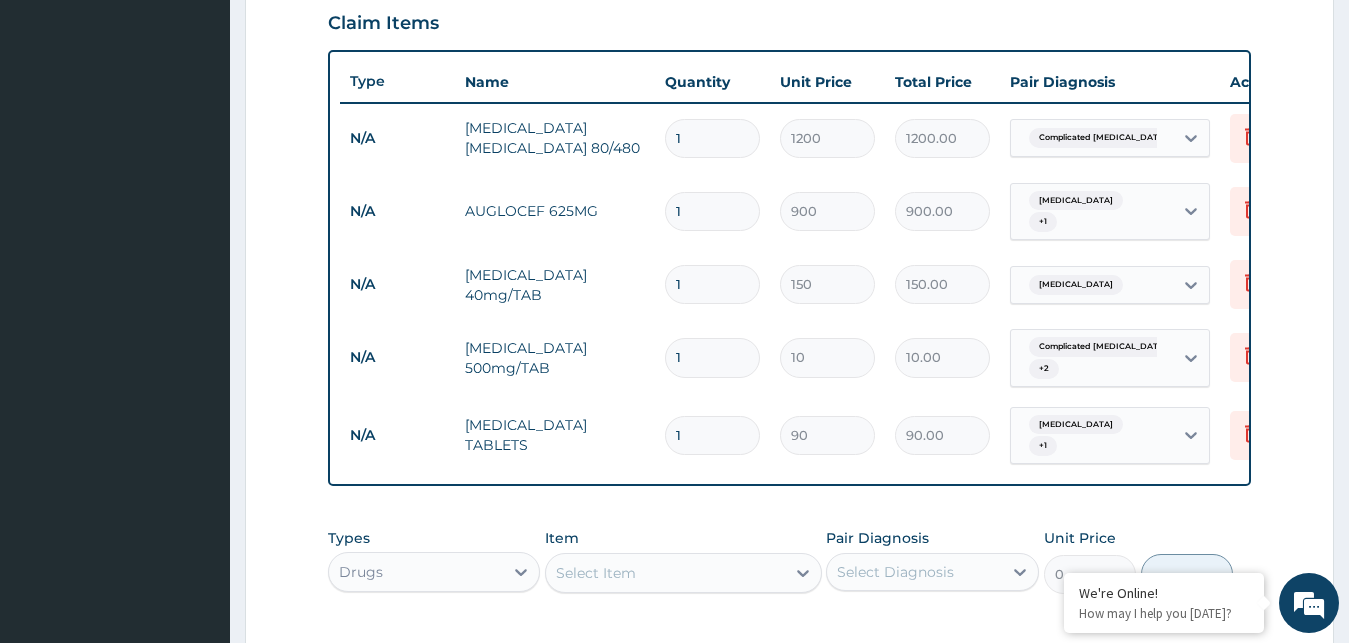 type on "900.00" 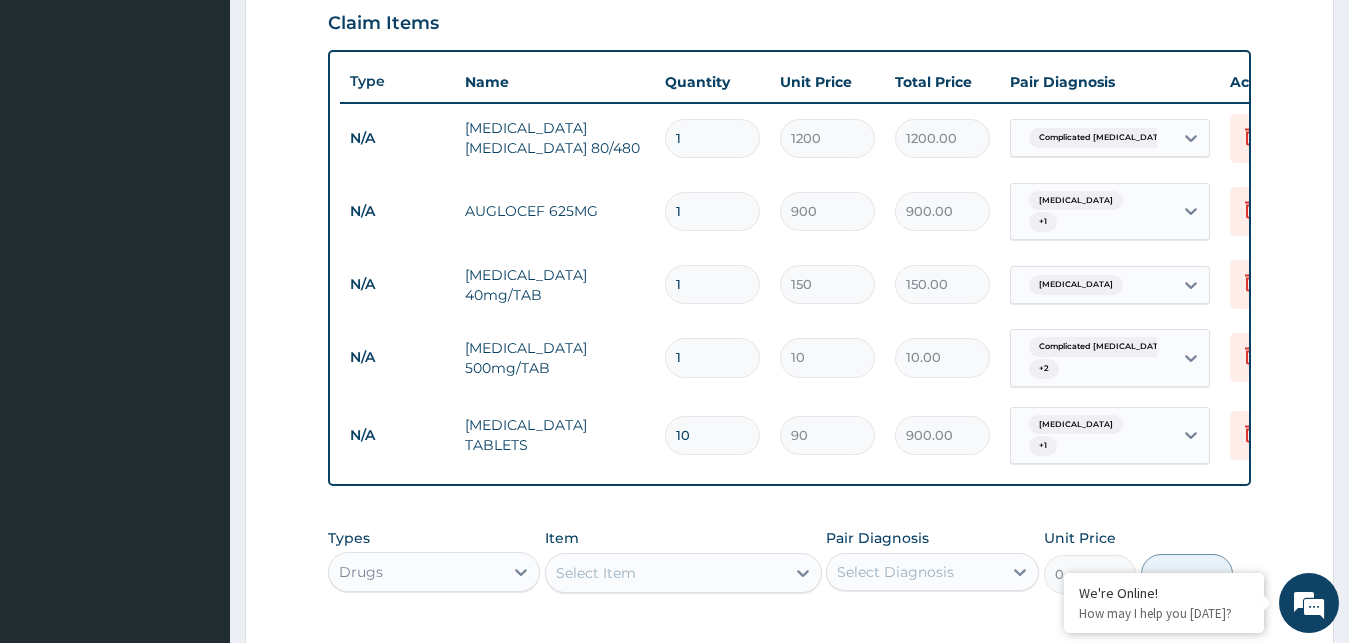 type on "10" 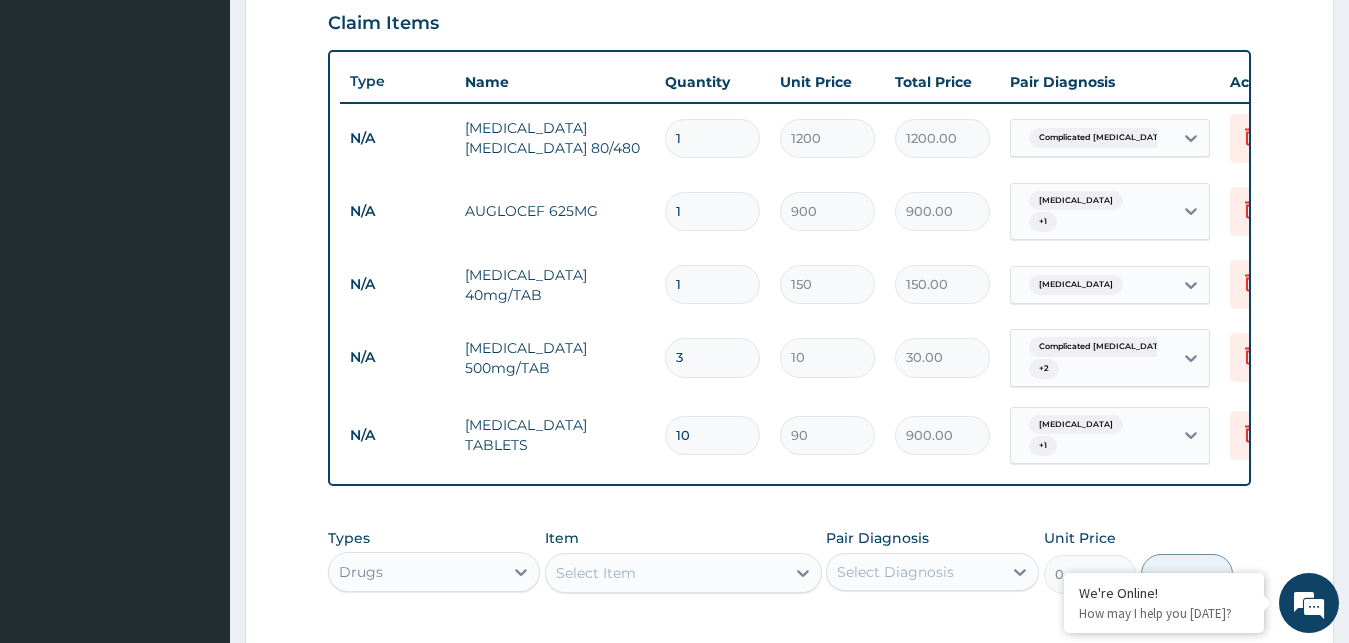 type on "30" 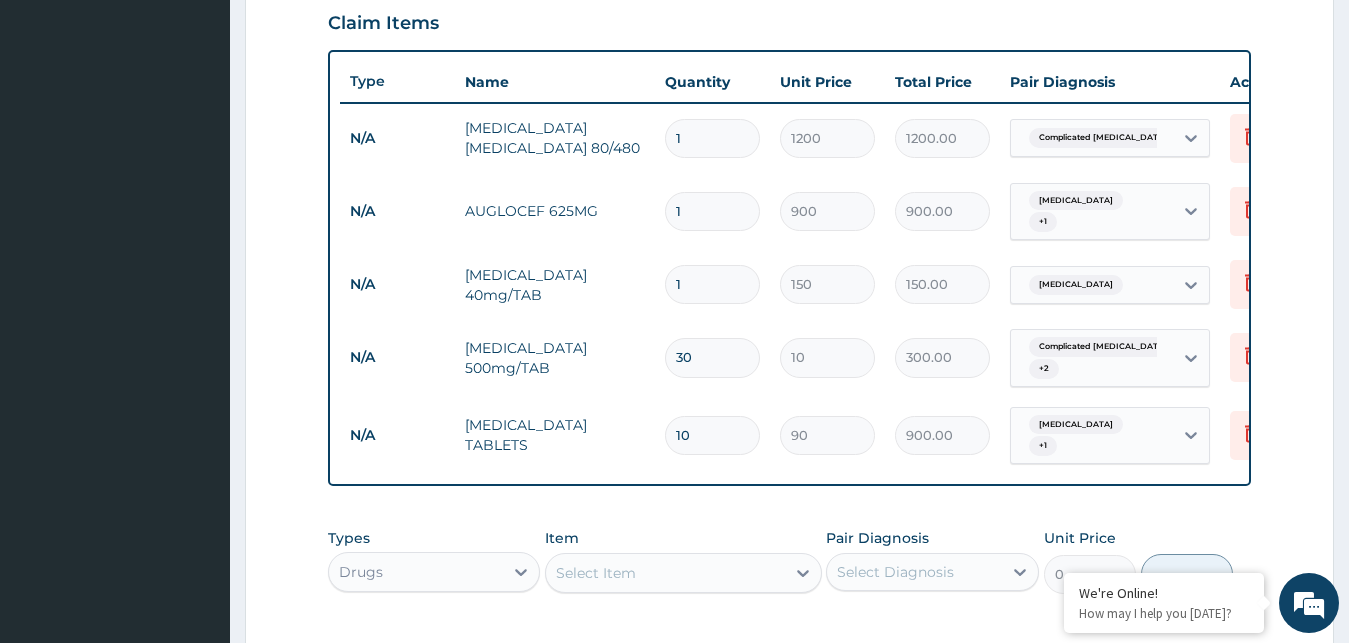 type on "30" 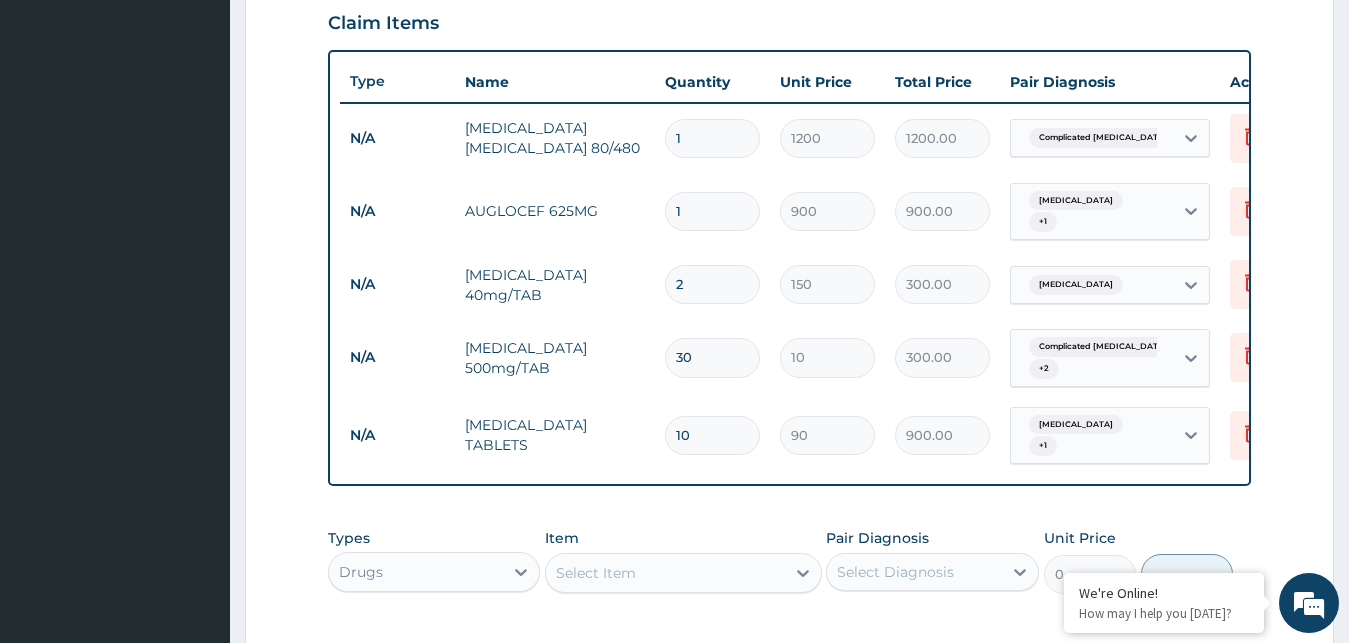 type on "28" 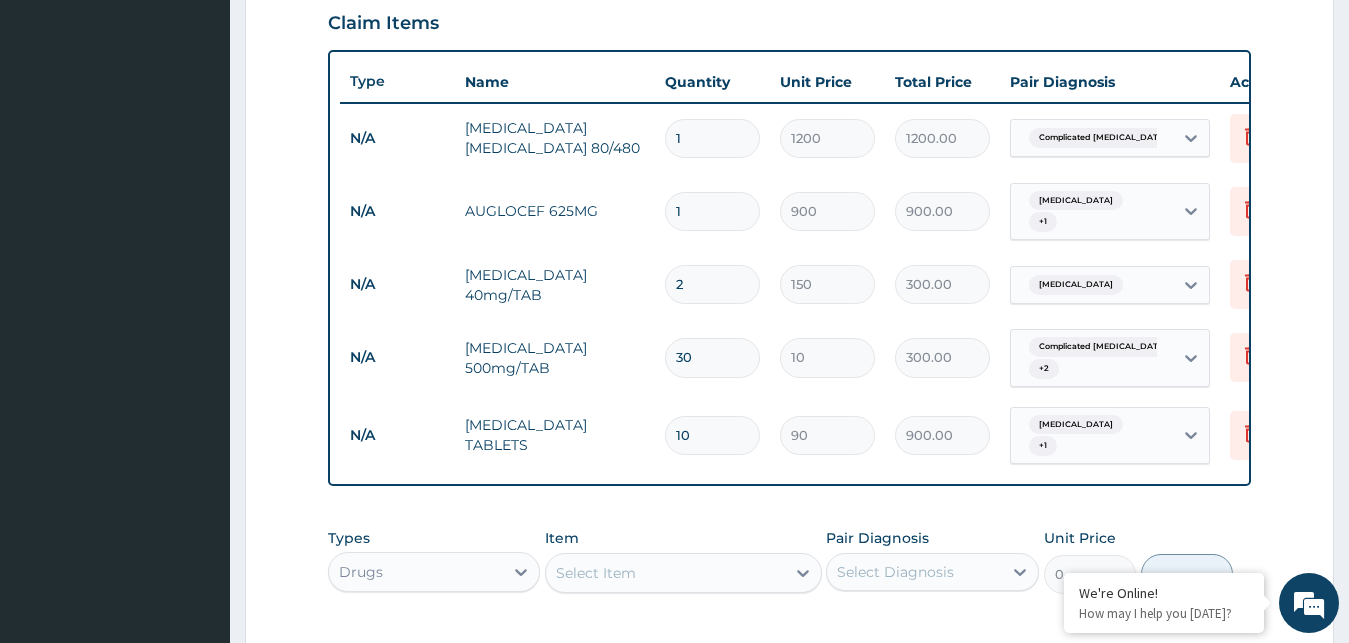 type on "4200.00" 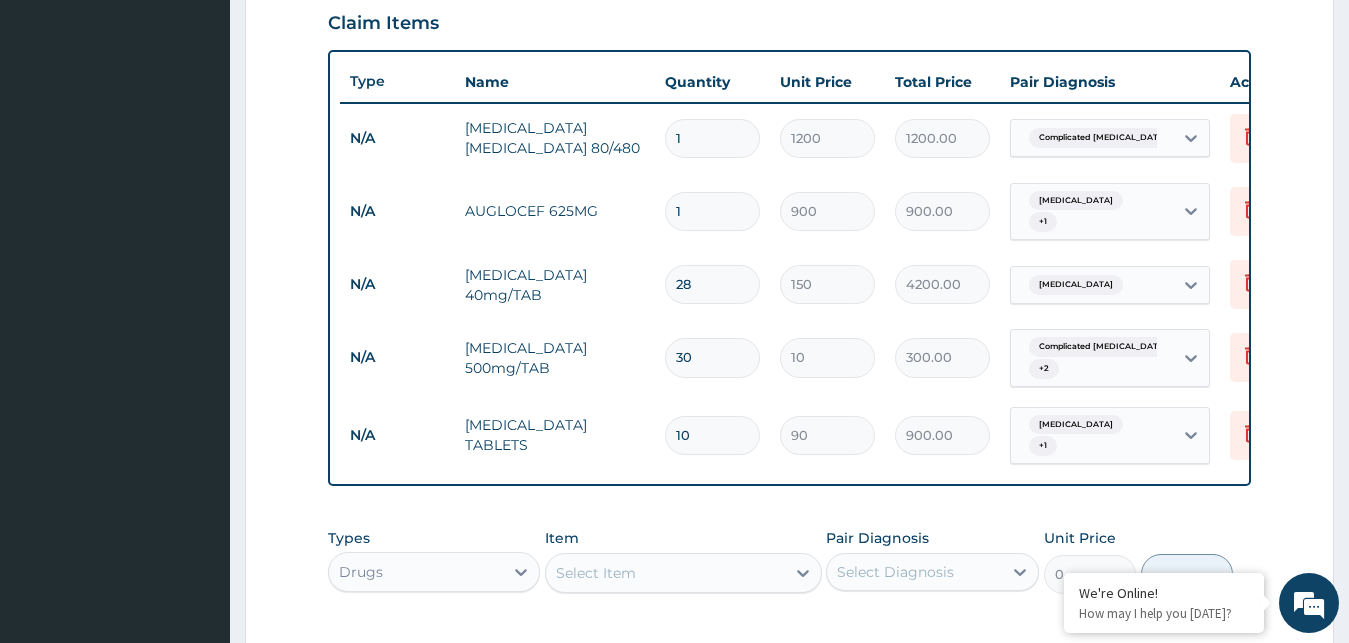 type on "28" 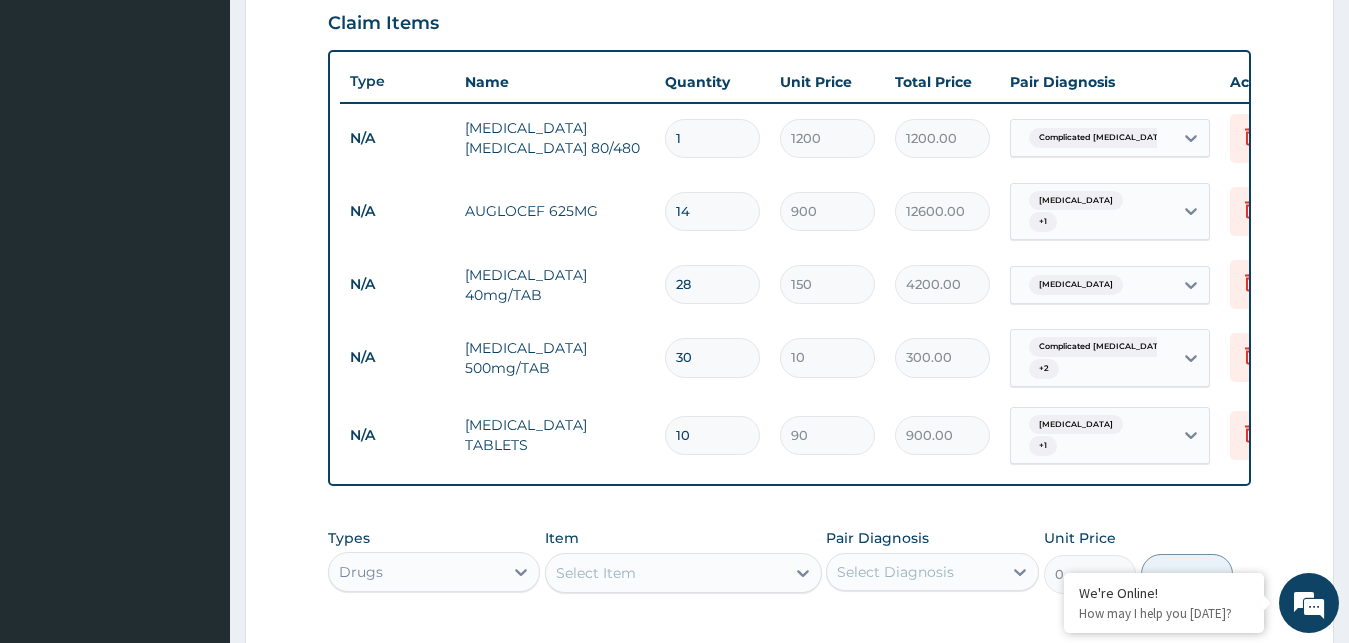 type on "14" 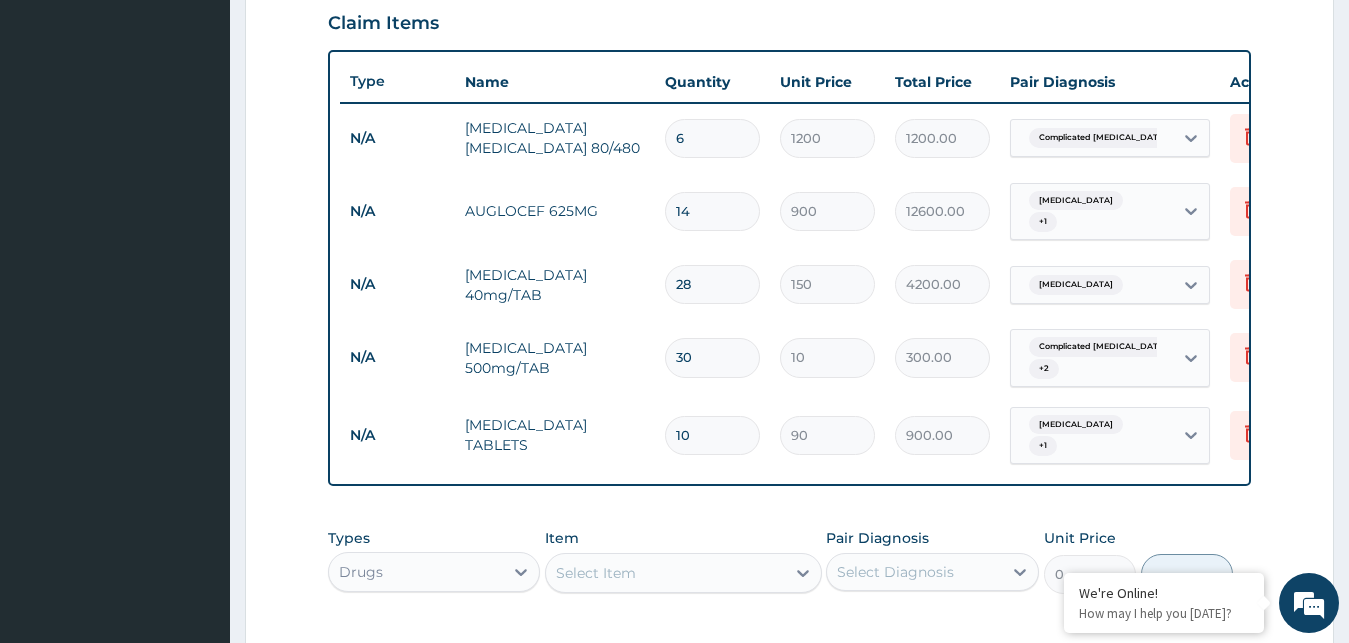 type on "7200.00" 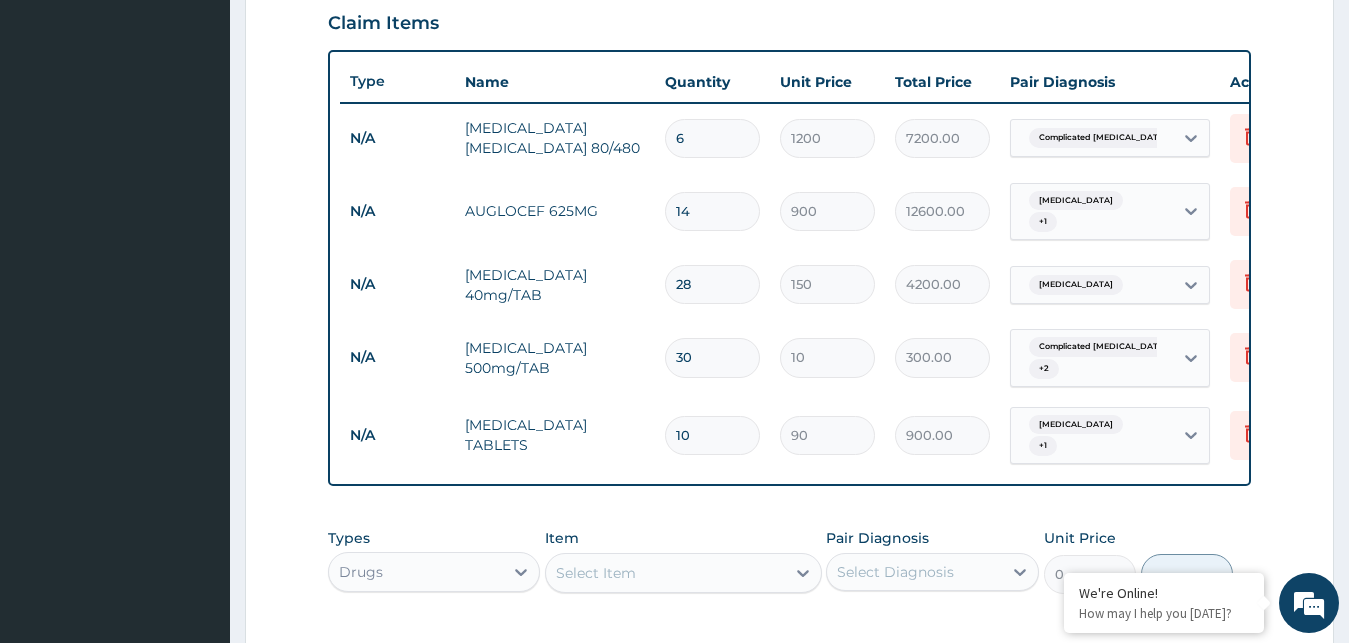 scroll, scrollTop: 1005, scrollLeft: 0, axis: vertical 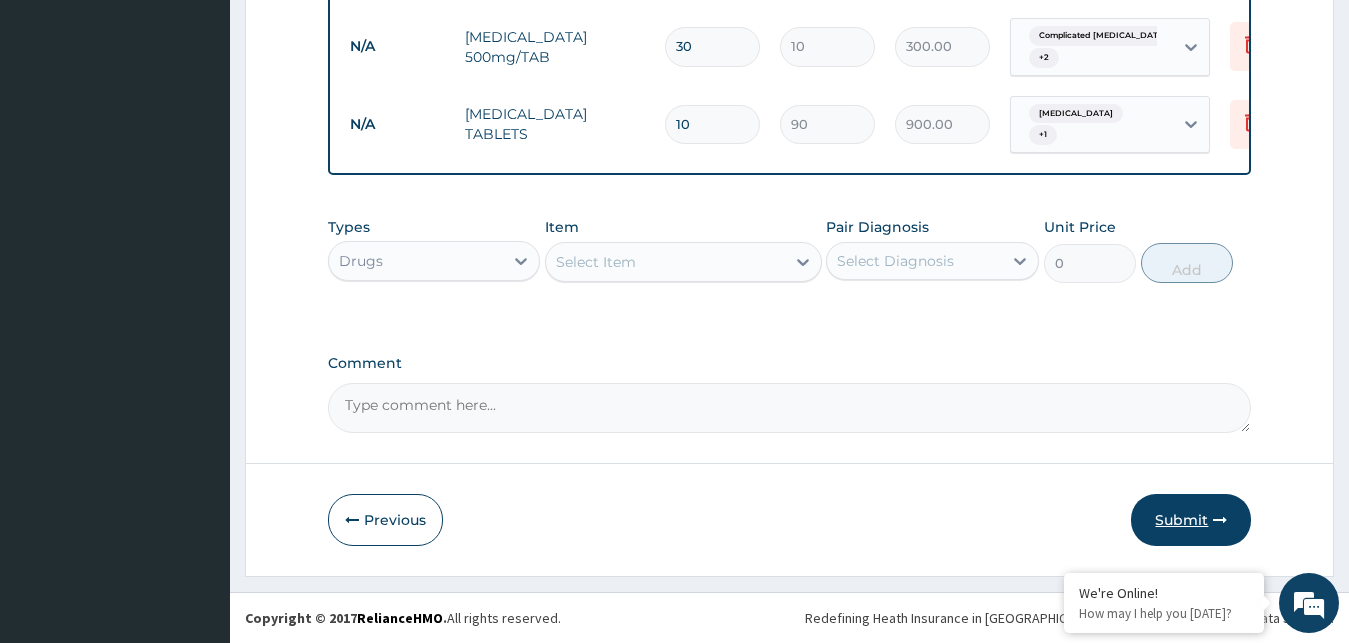 type on "6" 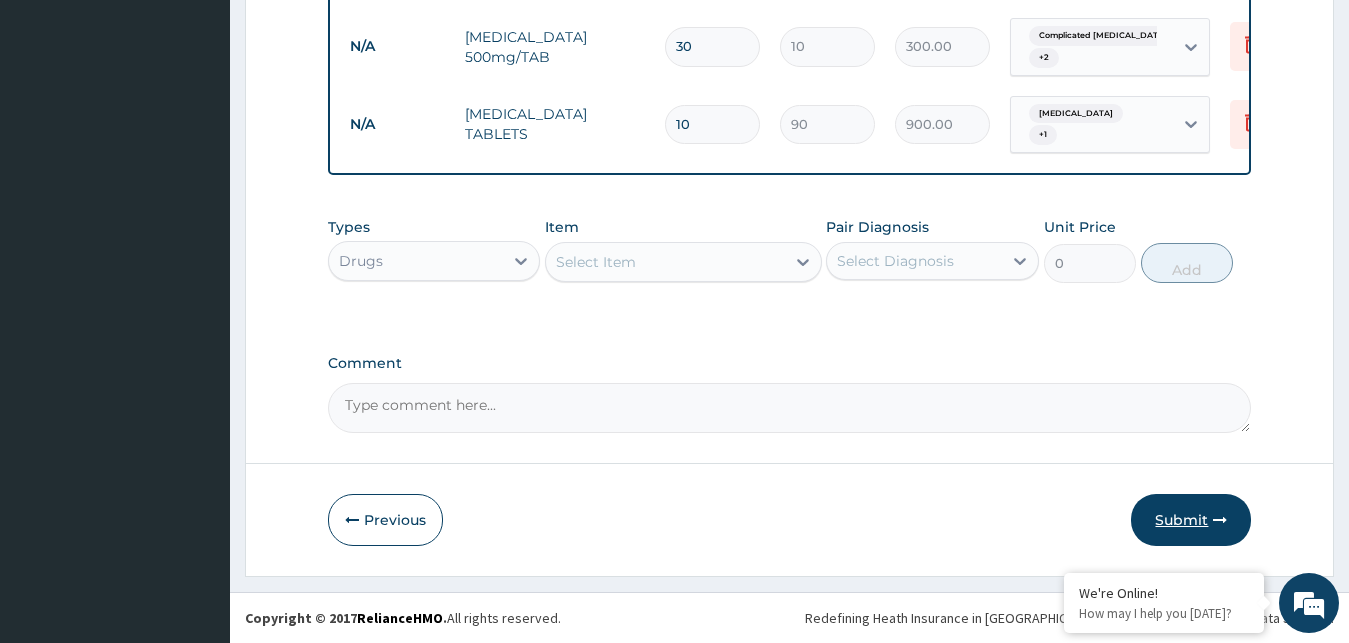 click on "Submit" at bounding box center [1191, 520] 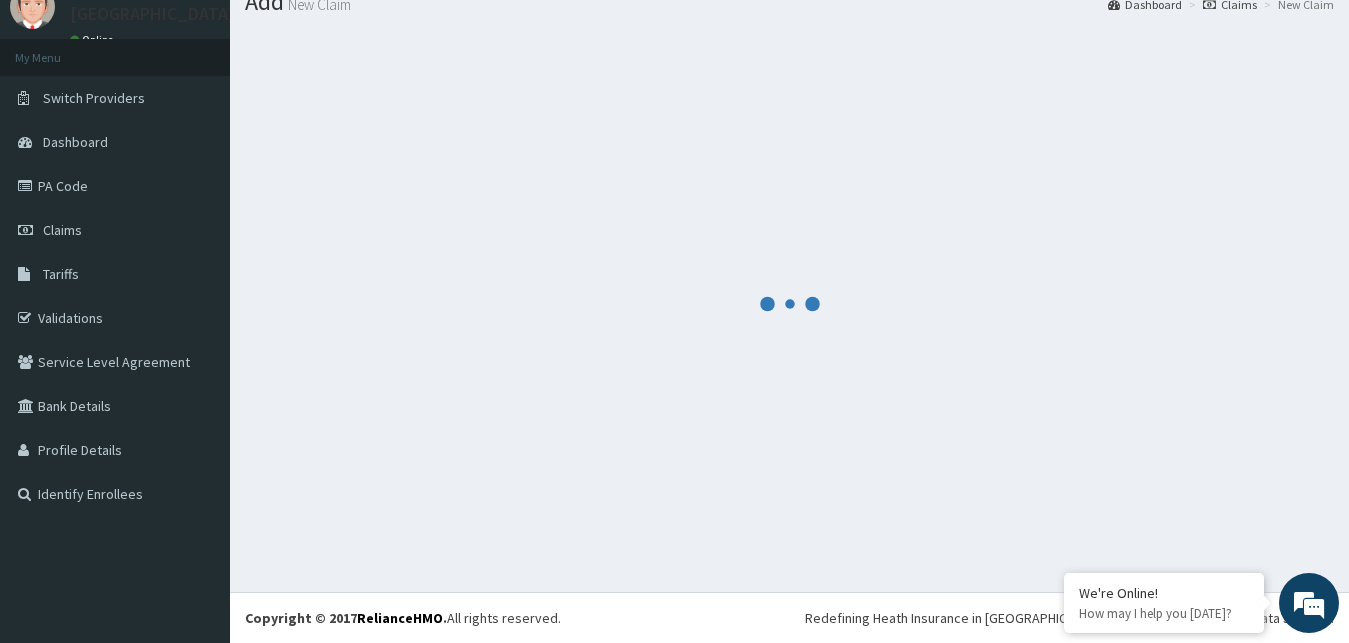 scroll, scrollTop: 76, scrollLeft: 0, axis: vertical 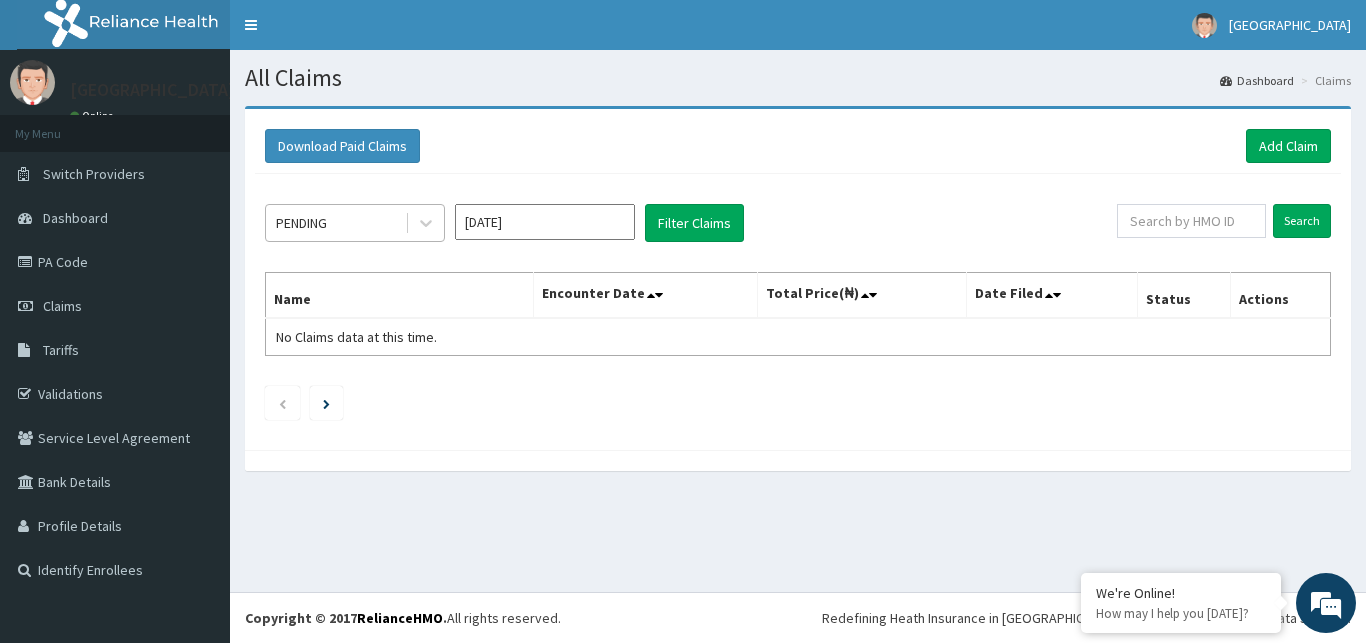 click on "PENDING" at bounding box center [335, 223] 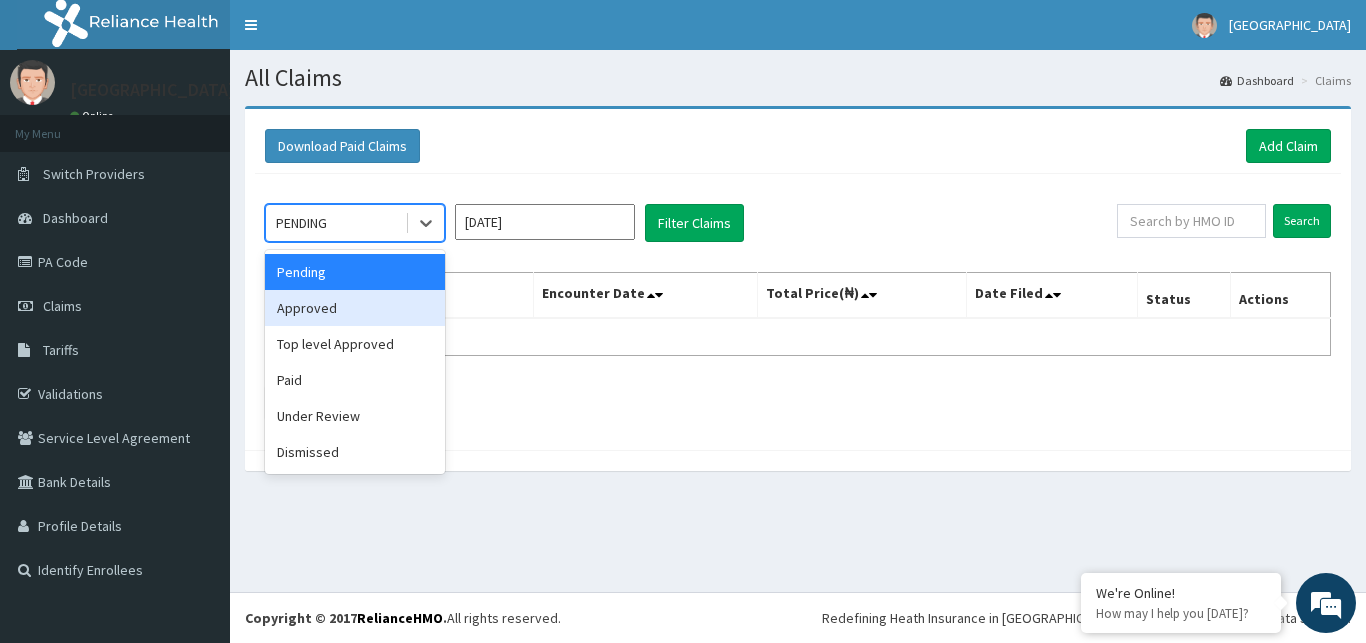 click on "Approved" at bounding box center (355, 308) 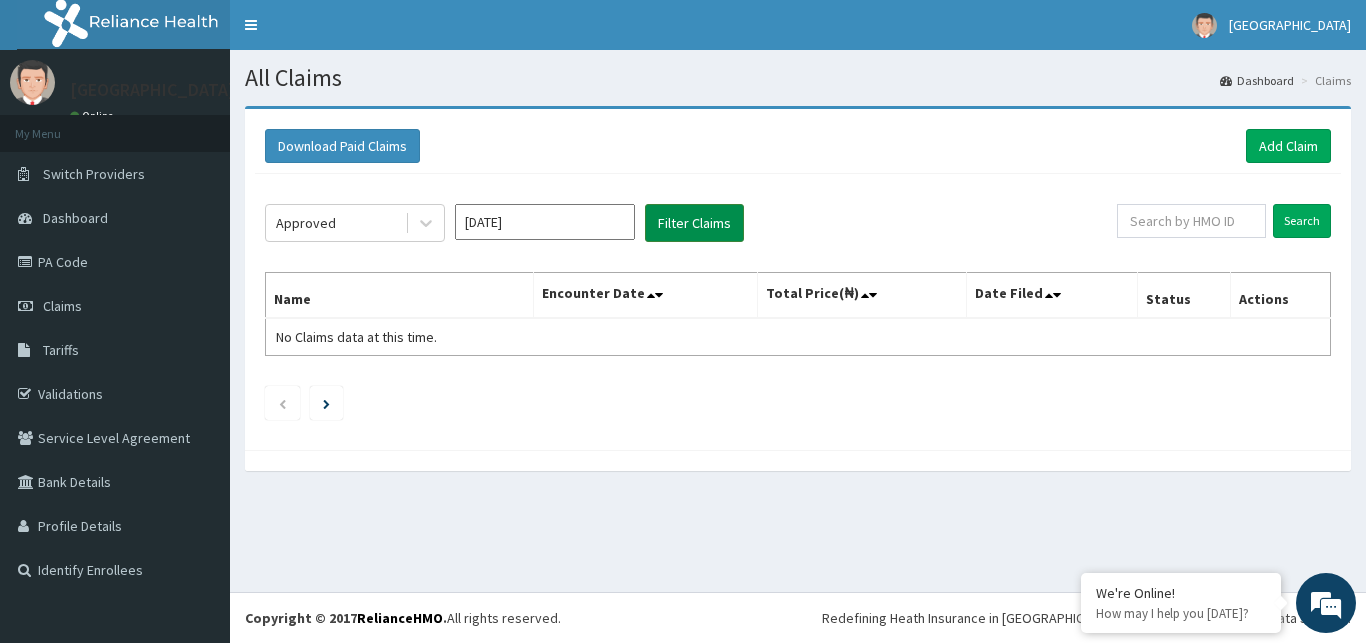 click on "Filter Claims" at bounding box center (694, 223) 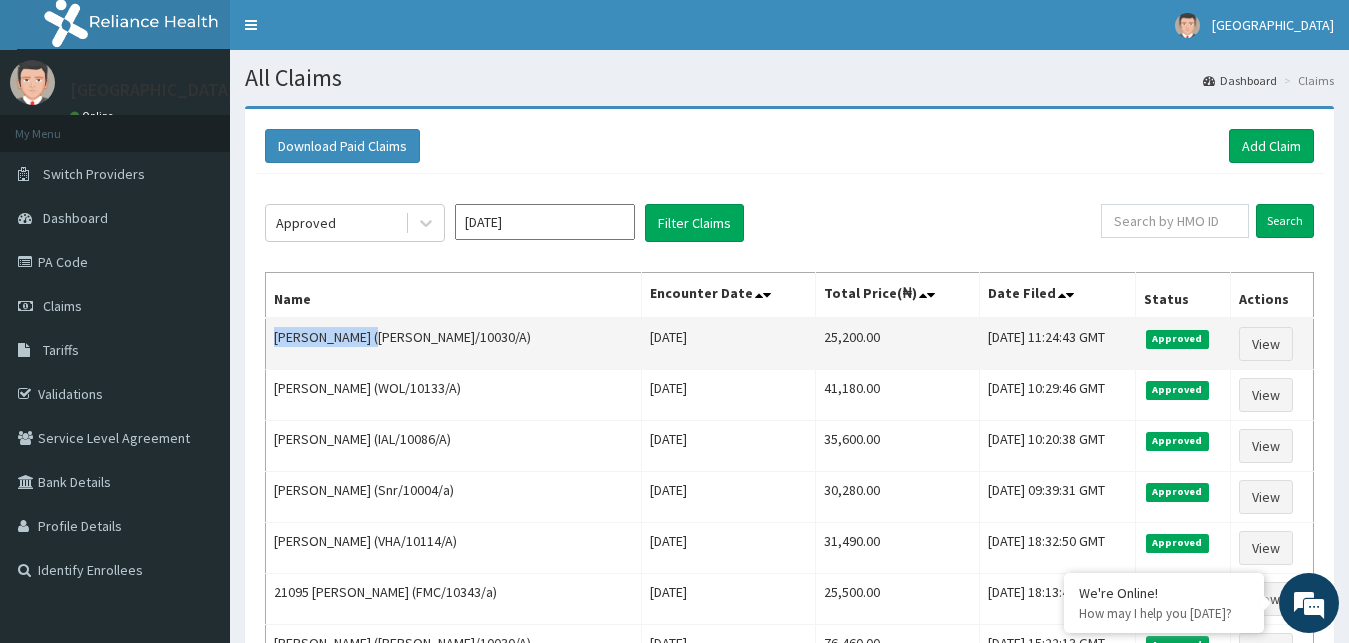 drag, startPoint x: 369, startPoint y: 338, endPoint x: 275, endPoint y: 346, distance: 94.33981 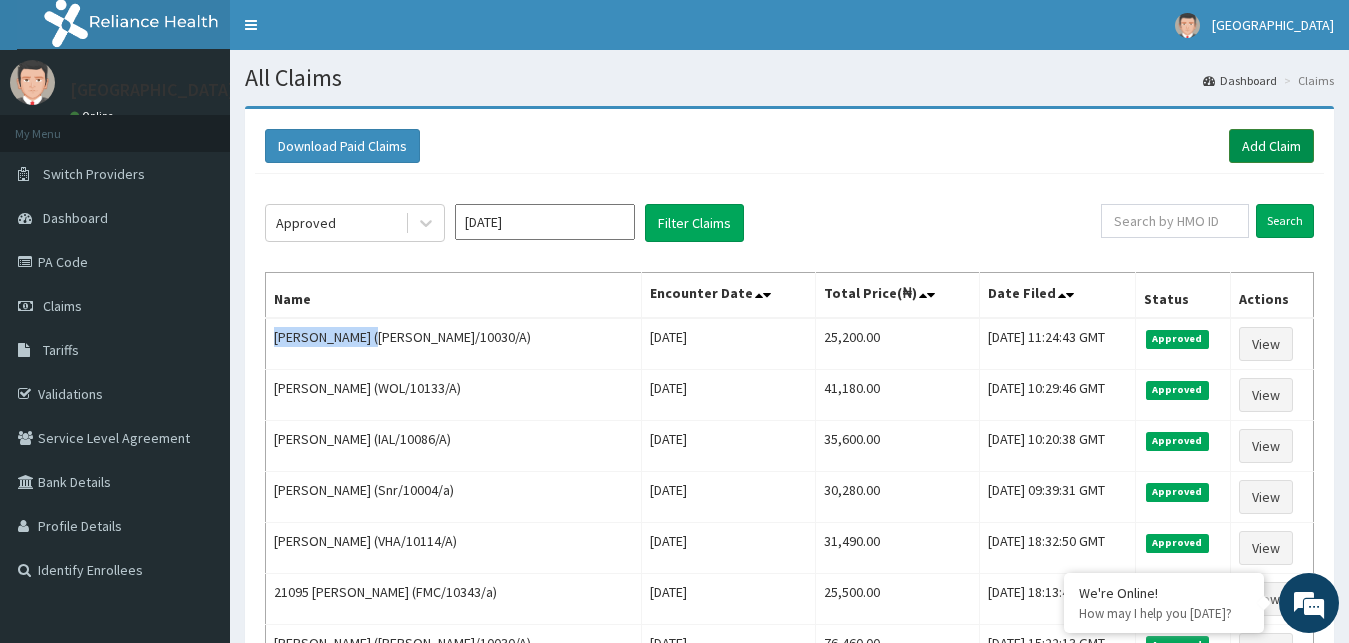 click on "Add Claim" at bounding box center (1271, 146) 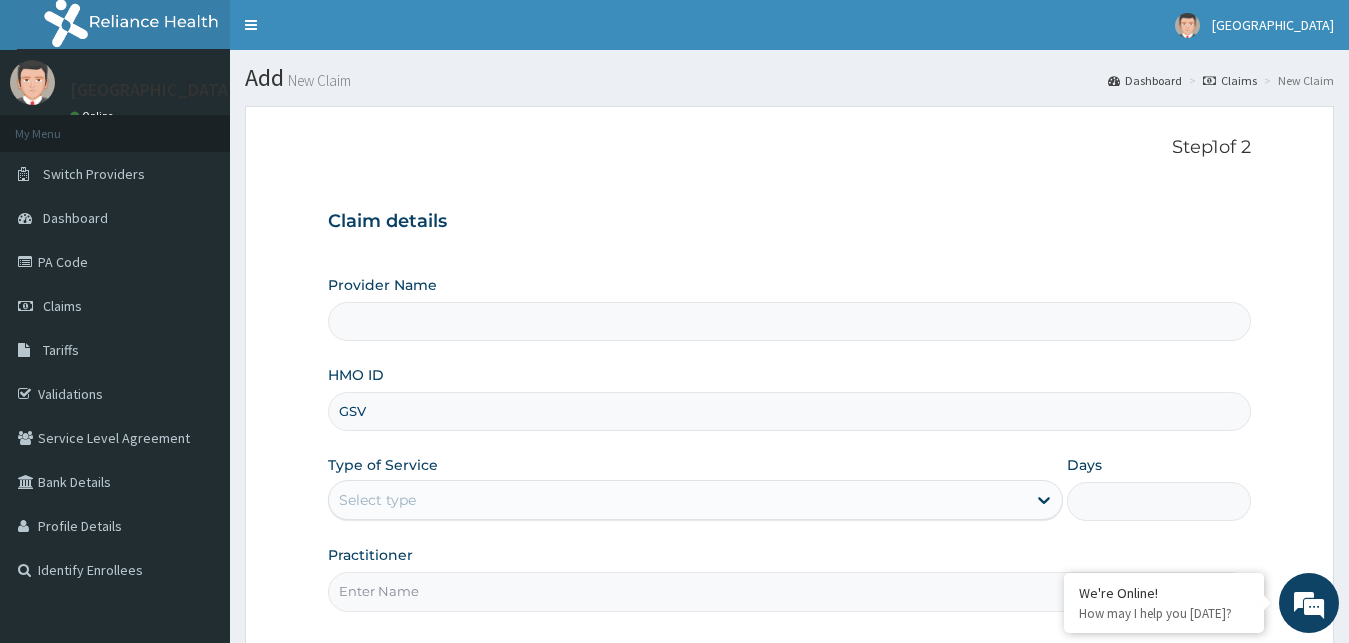 type on "[GEOGRAPHIC_DATA]" 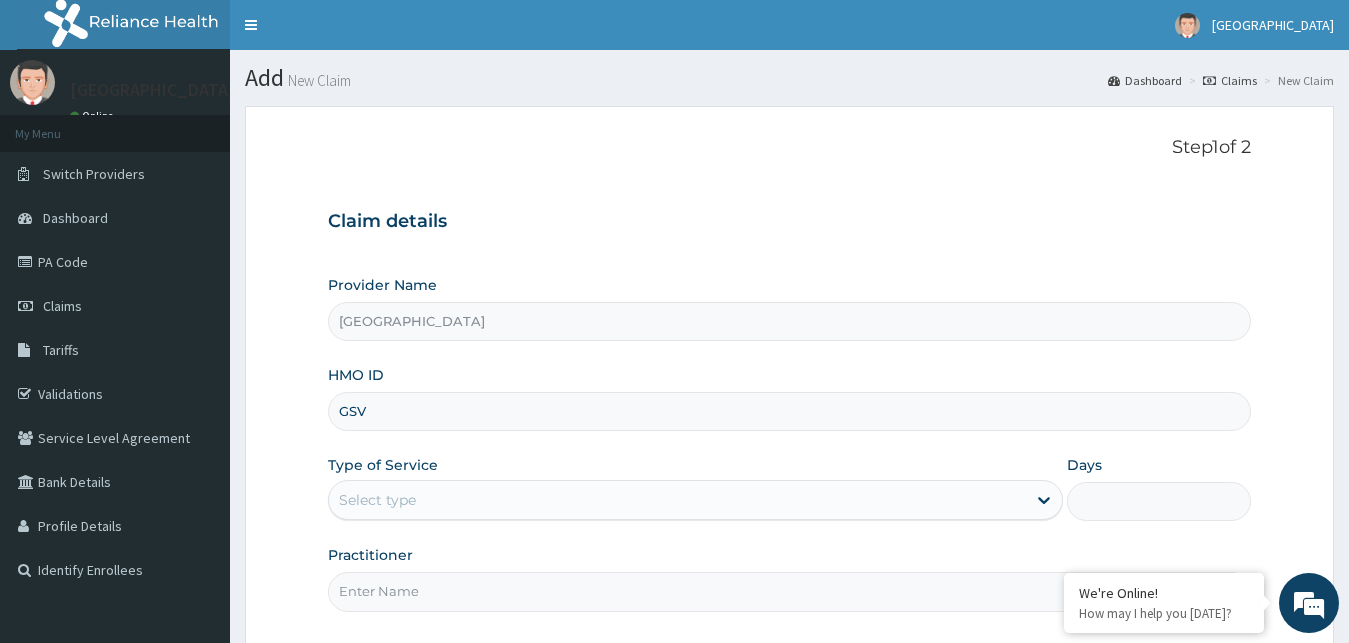 scroll, scrollTop: 0, scrollLeft: 0, axis: both 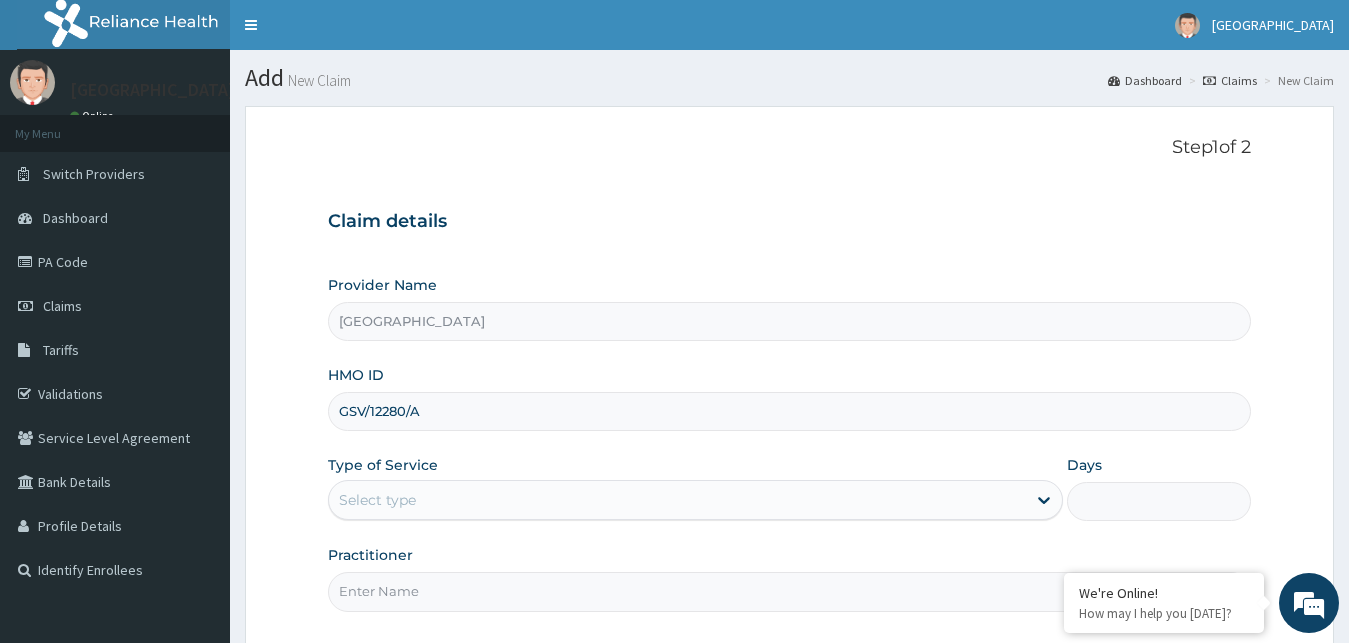 type on "GSV/12280/A" 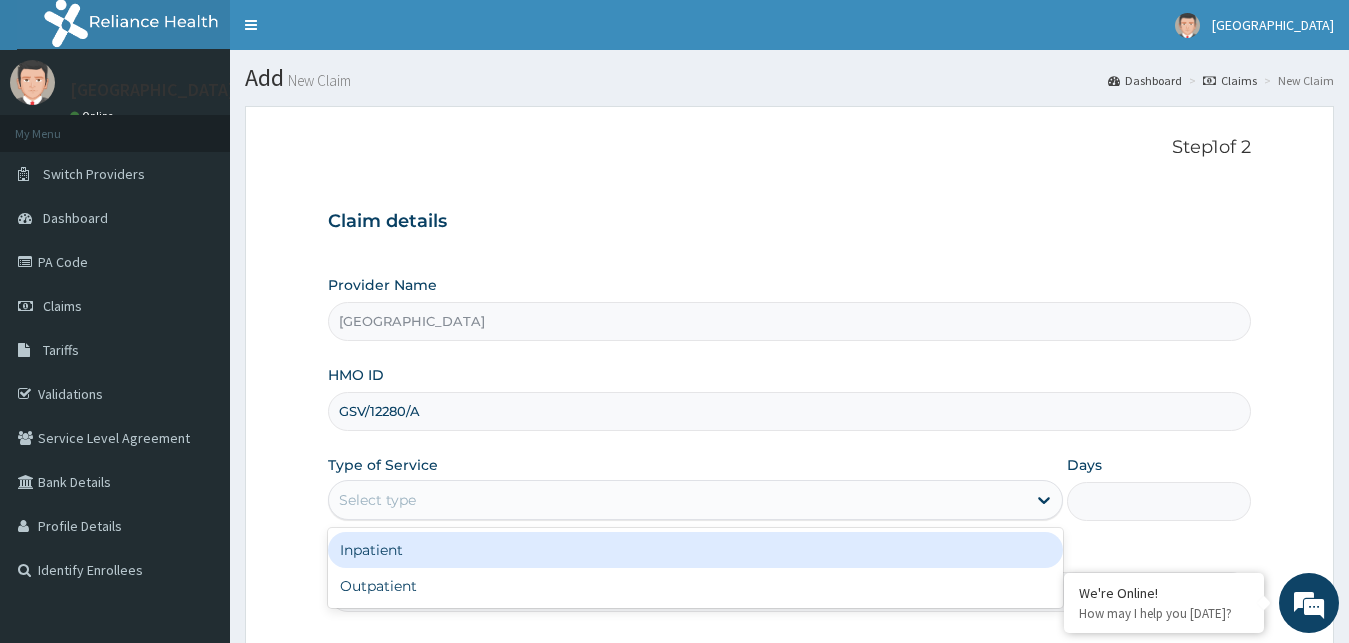 click on "Select type" at bounding box center [377, 500] 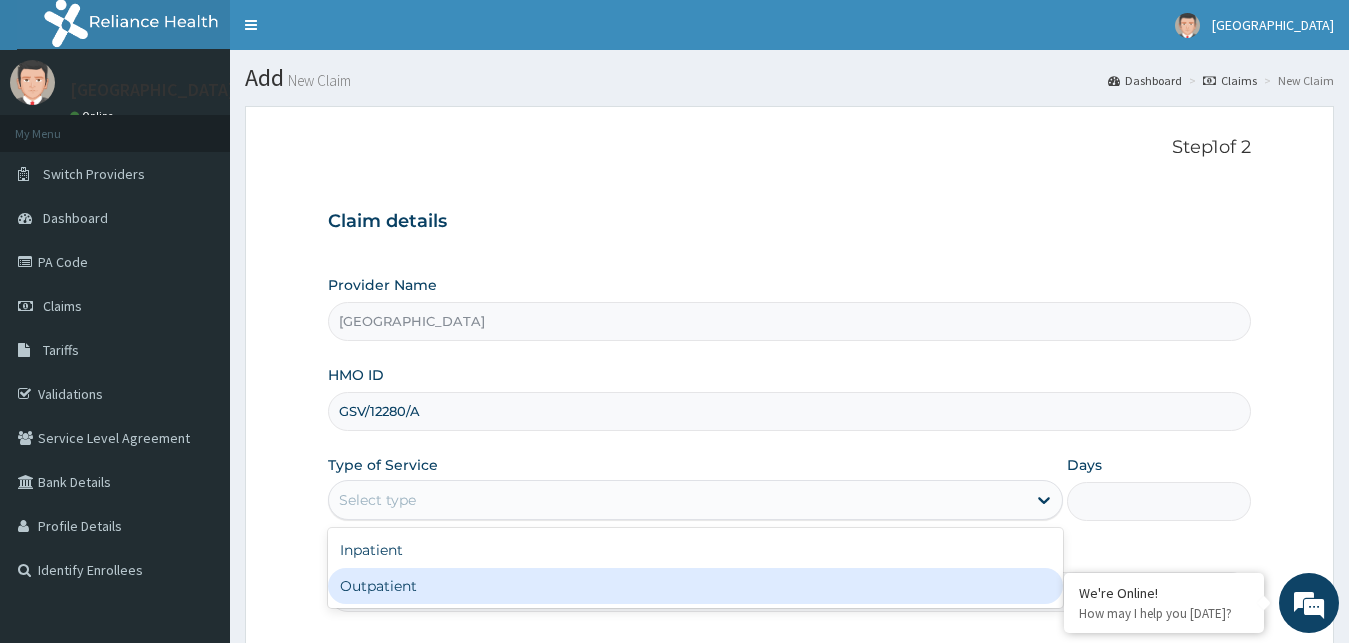 click on "Outpatient" at bounding box center (696, 586) 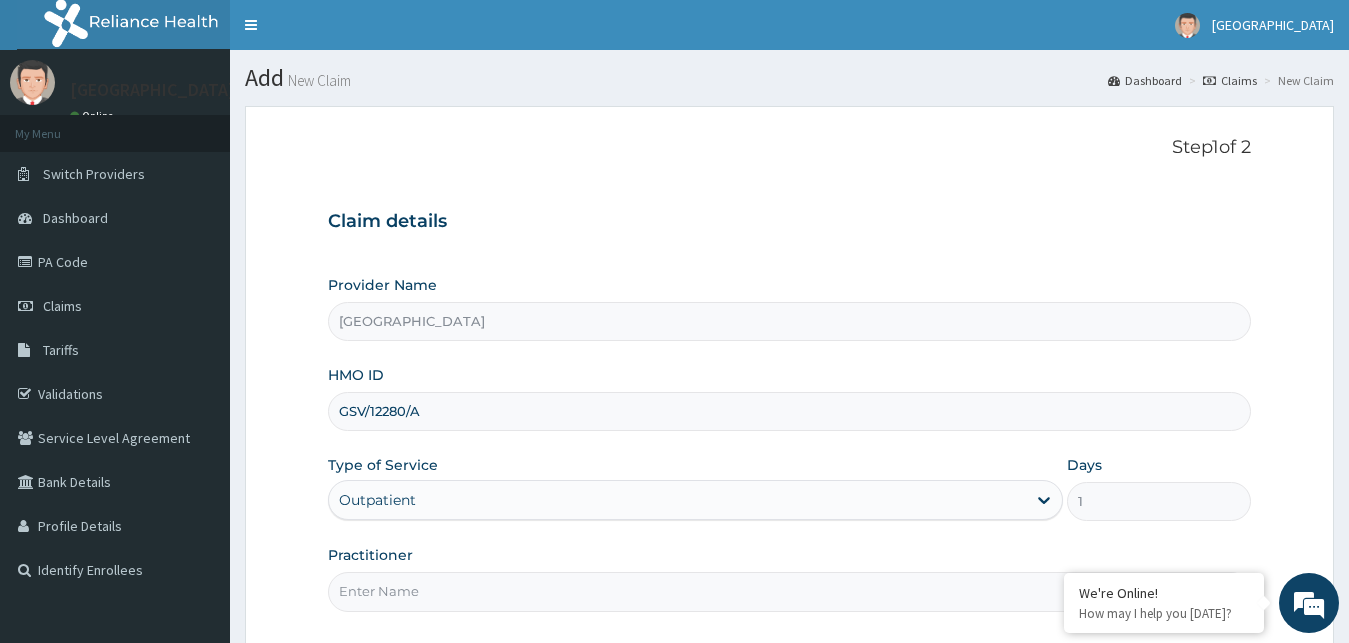 click on "Practitioner" at bounding box center (790, 591) 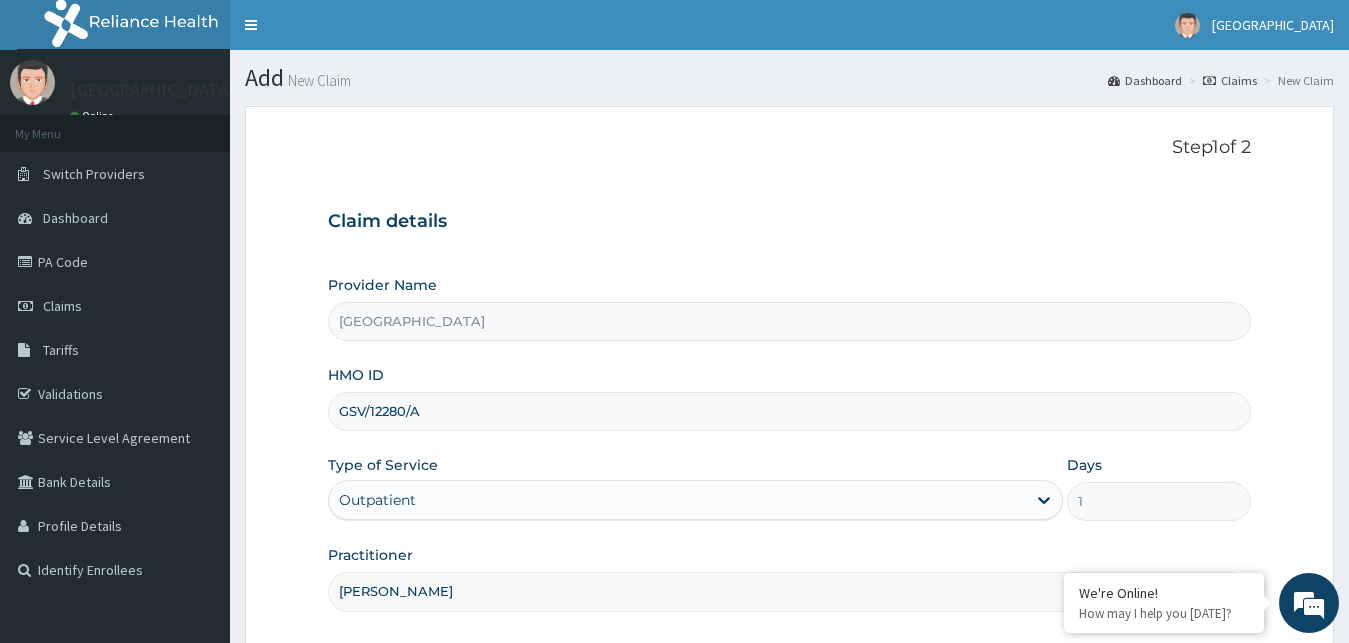 scroll, scrollTop: 0, scrollLeft: 0, axis: both 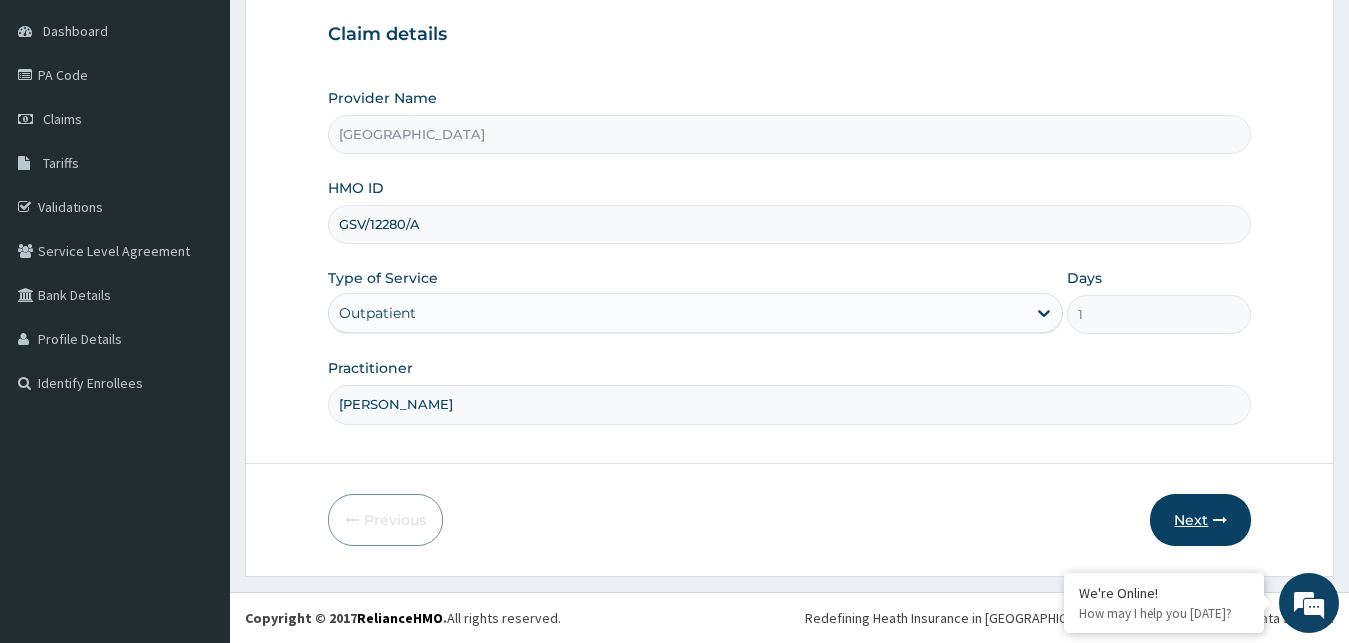 type on "PETER PRINCE" 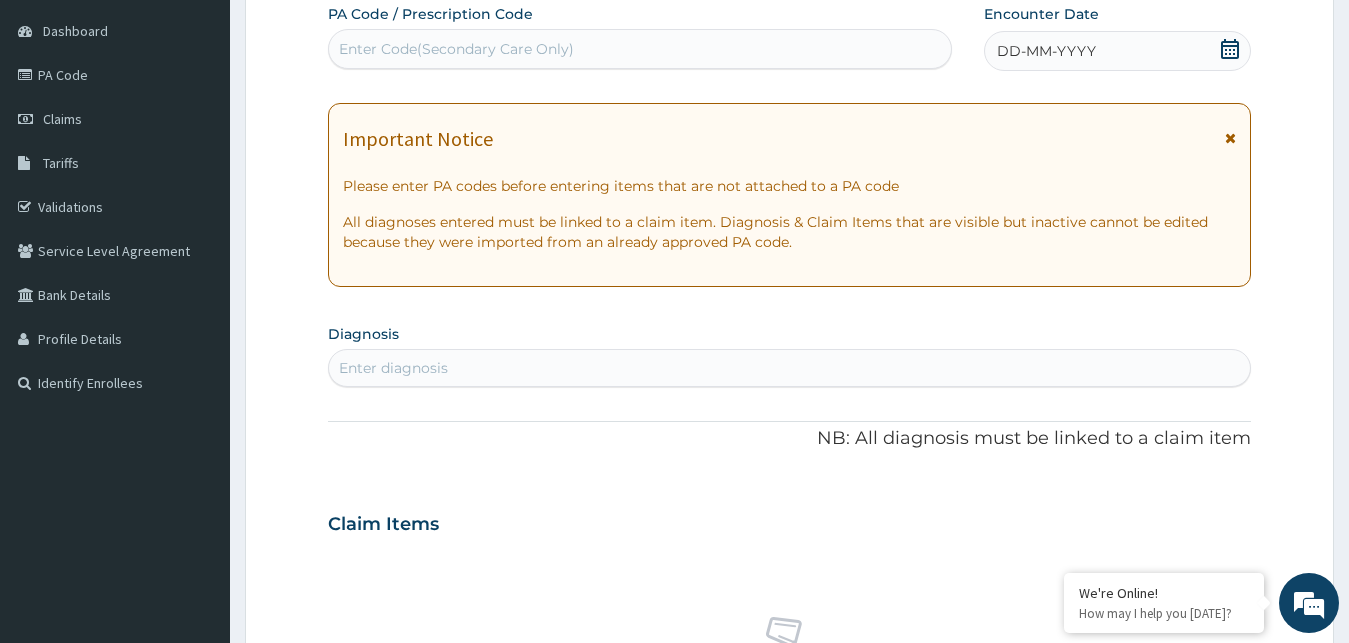 click 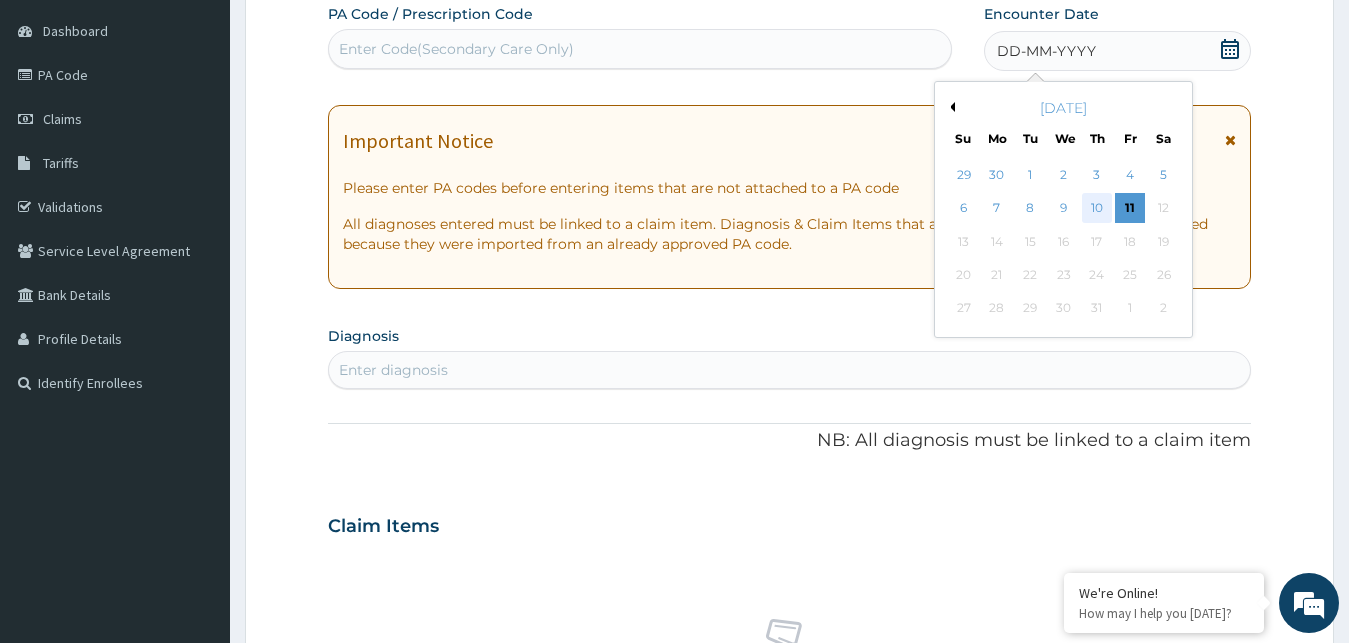 click on "10" at bounding box center [1097, 209] 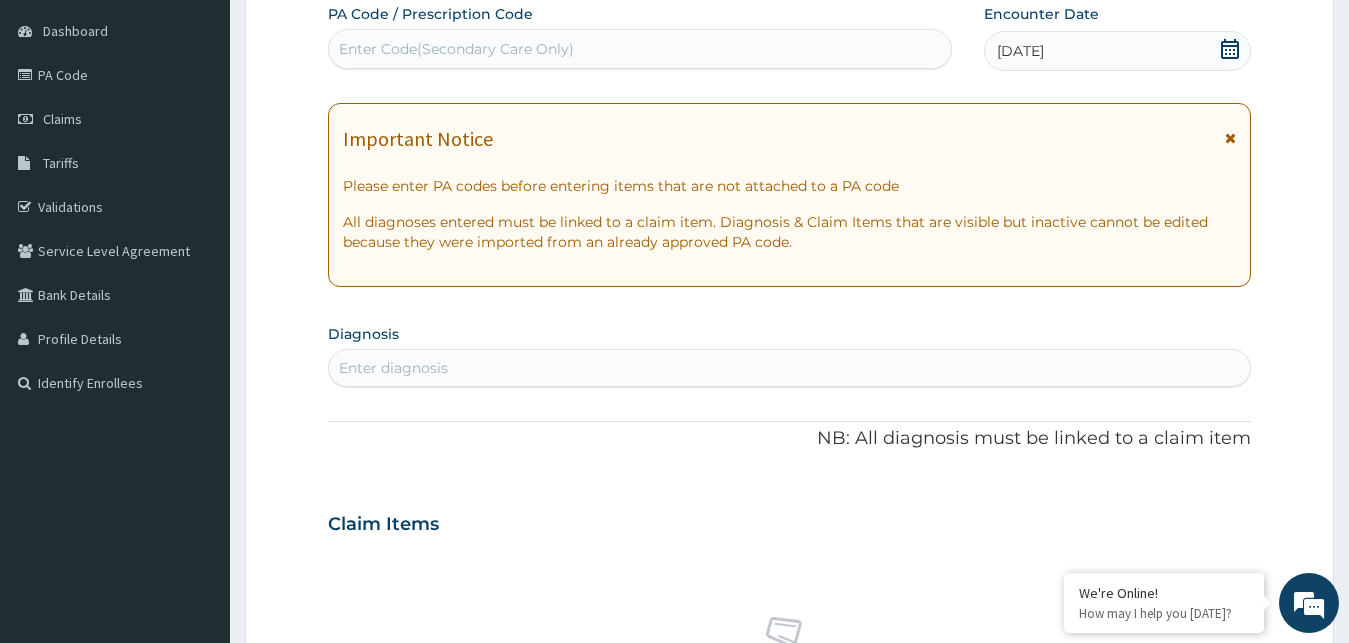 click on "Enter diagnosis" at bounding box center [790, 368] 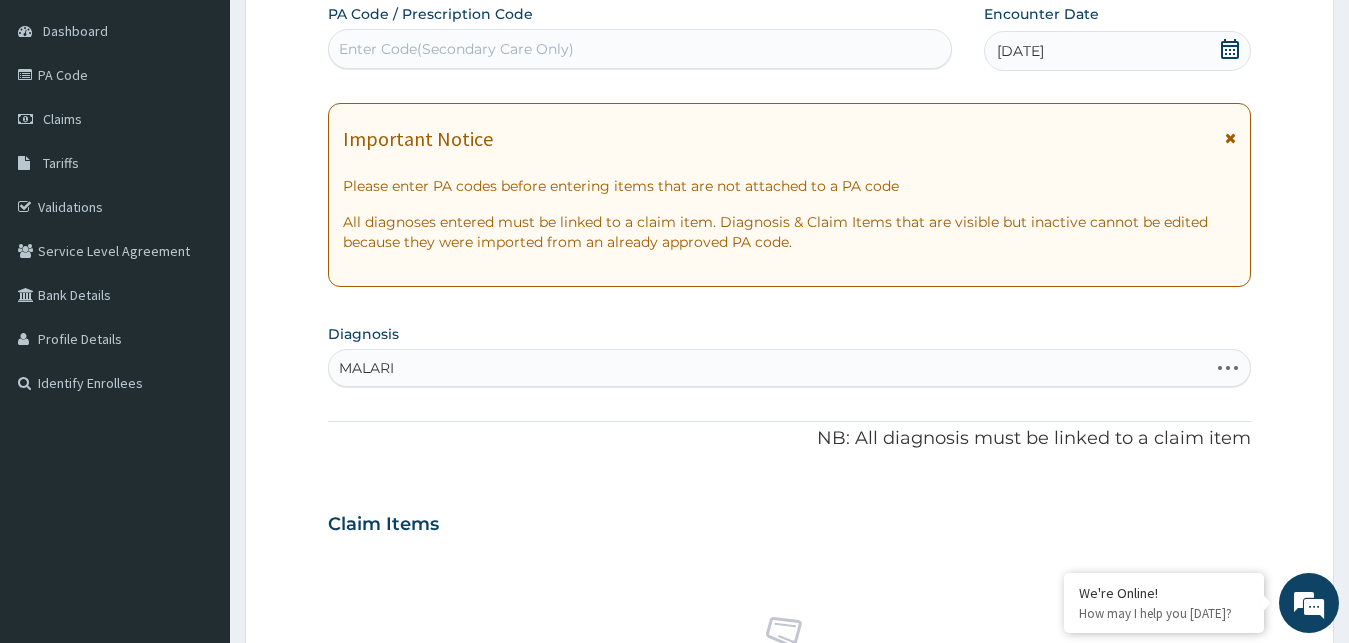 type on "MALARIA" 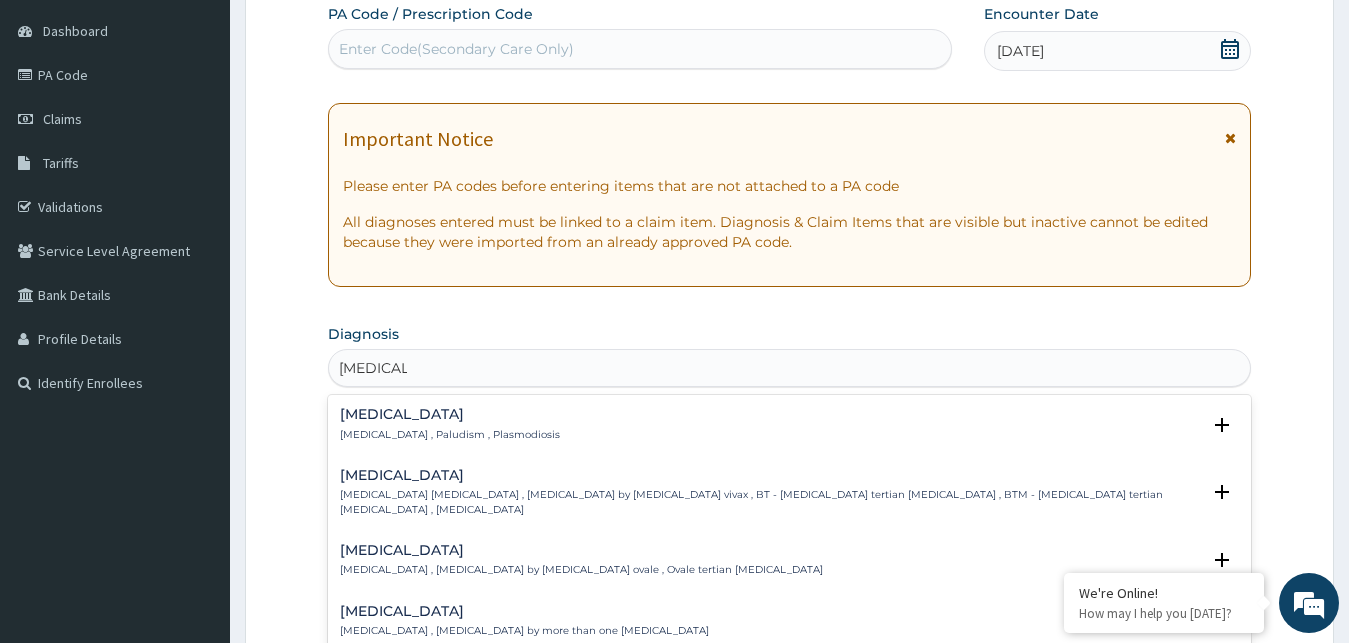 click on "Malaria Malaria , Paludism , Plasmodiosis" at bounding box center [790, 424] 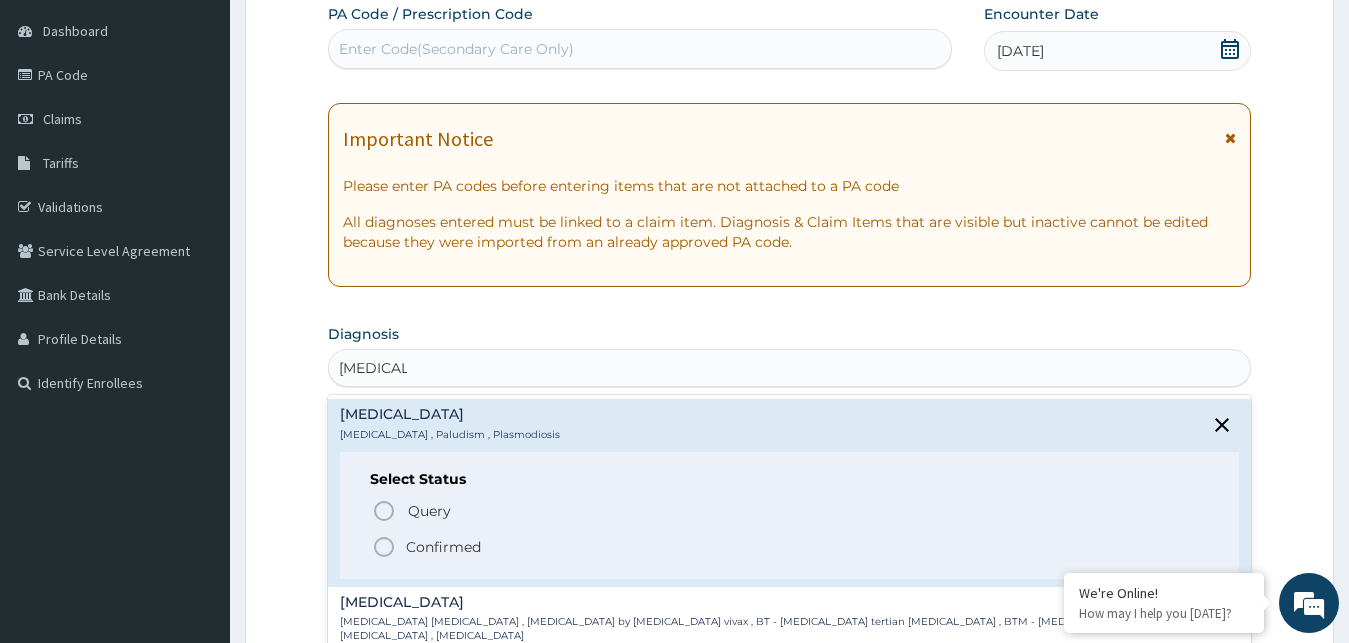 click 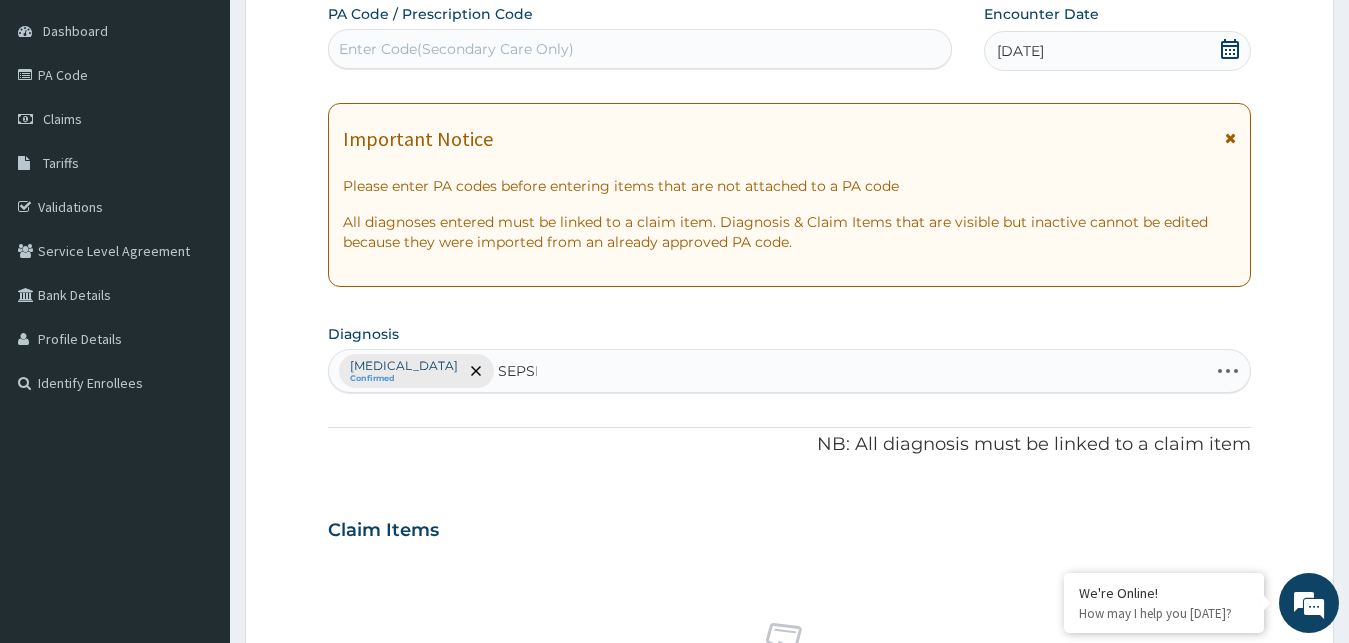 type on "SEPSIS" 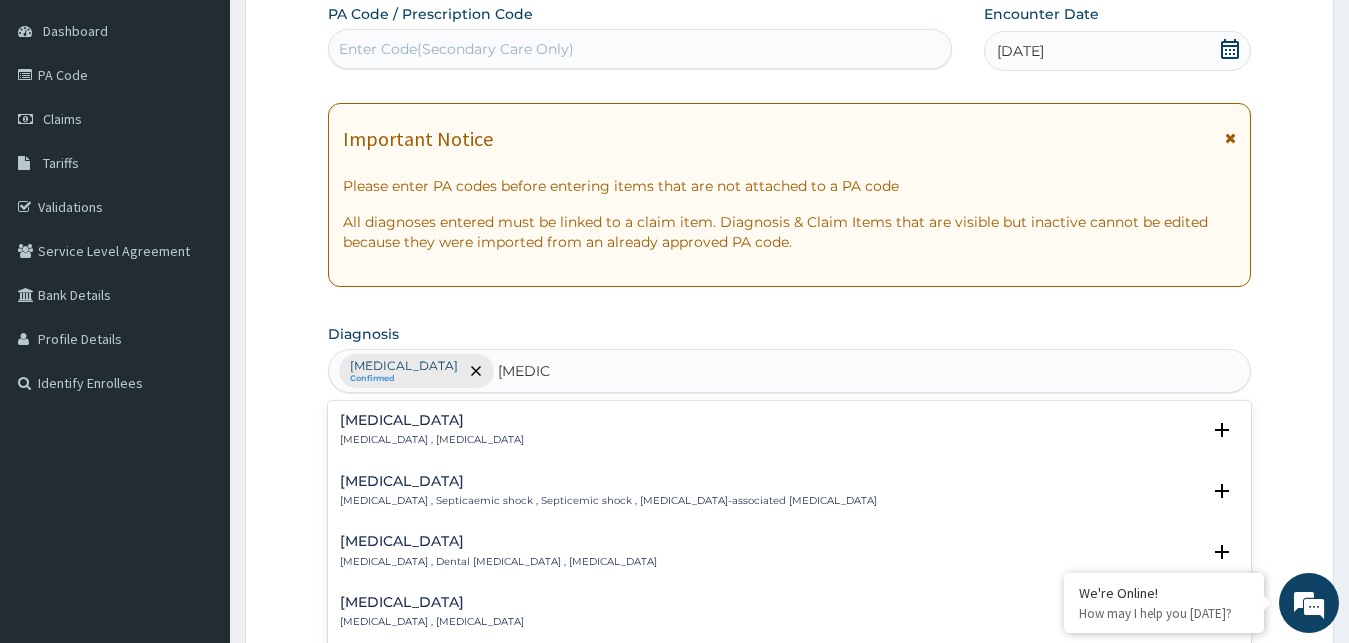click on "Systemic infection , Sepsis" at bounding box center (432, 440) 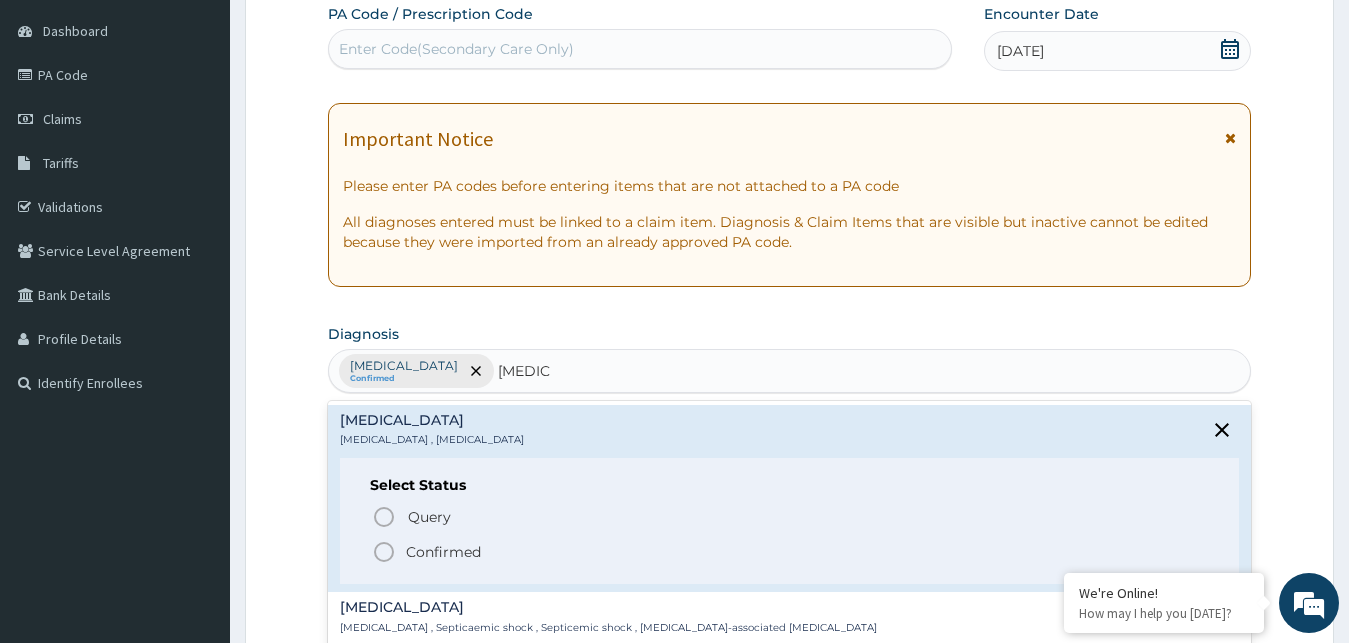 click 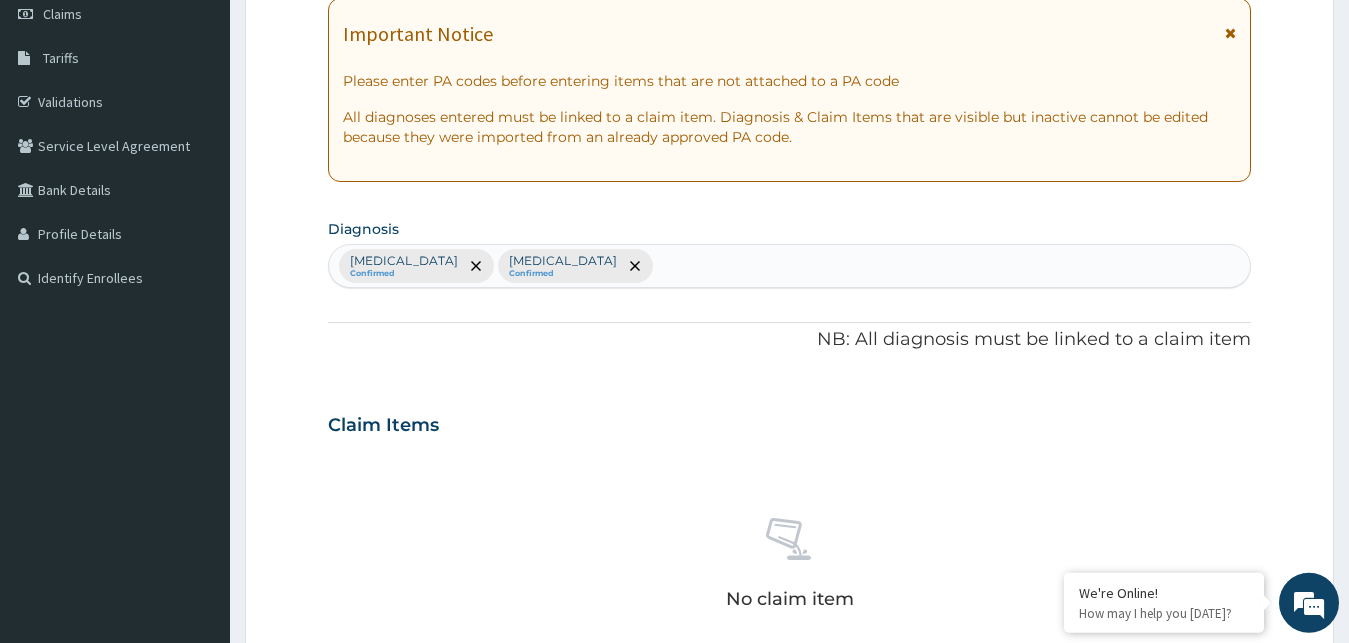 scroll, scrollTop: 297, scrollLeft: 0, axis: vertical 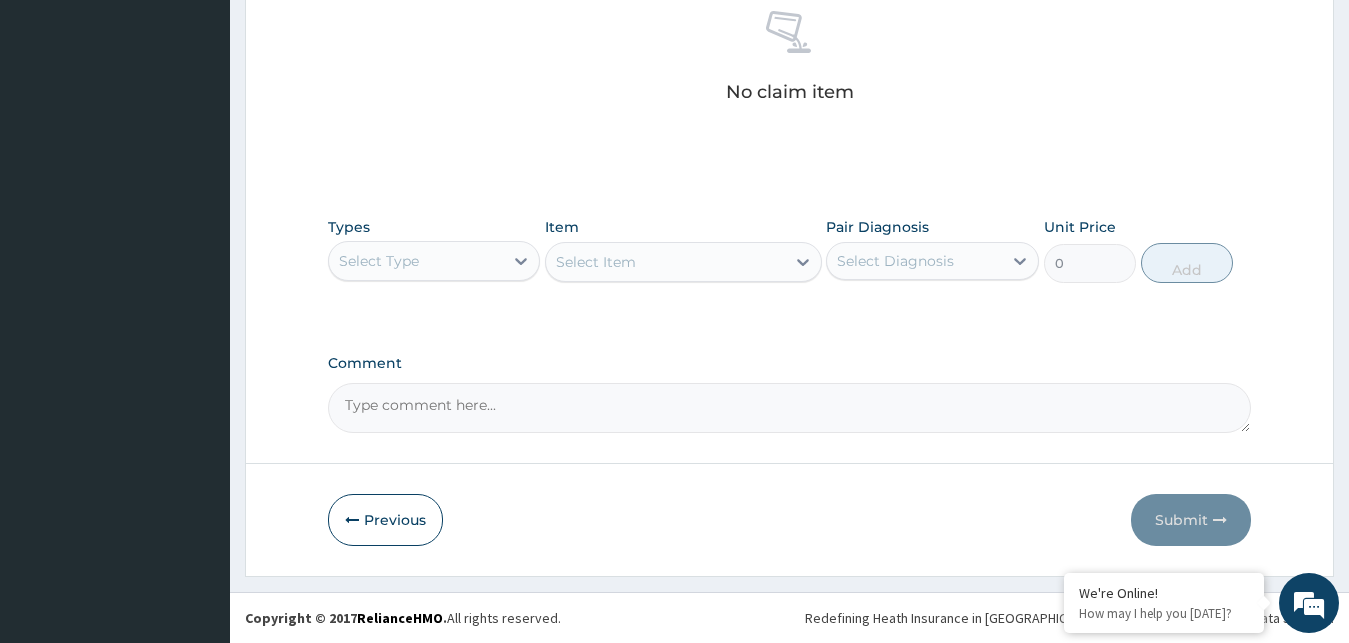click on "Select Type" at bounding box center (416, 261) 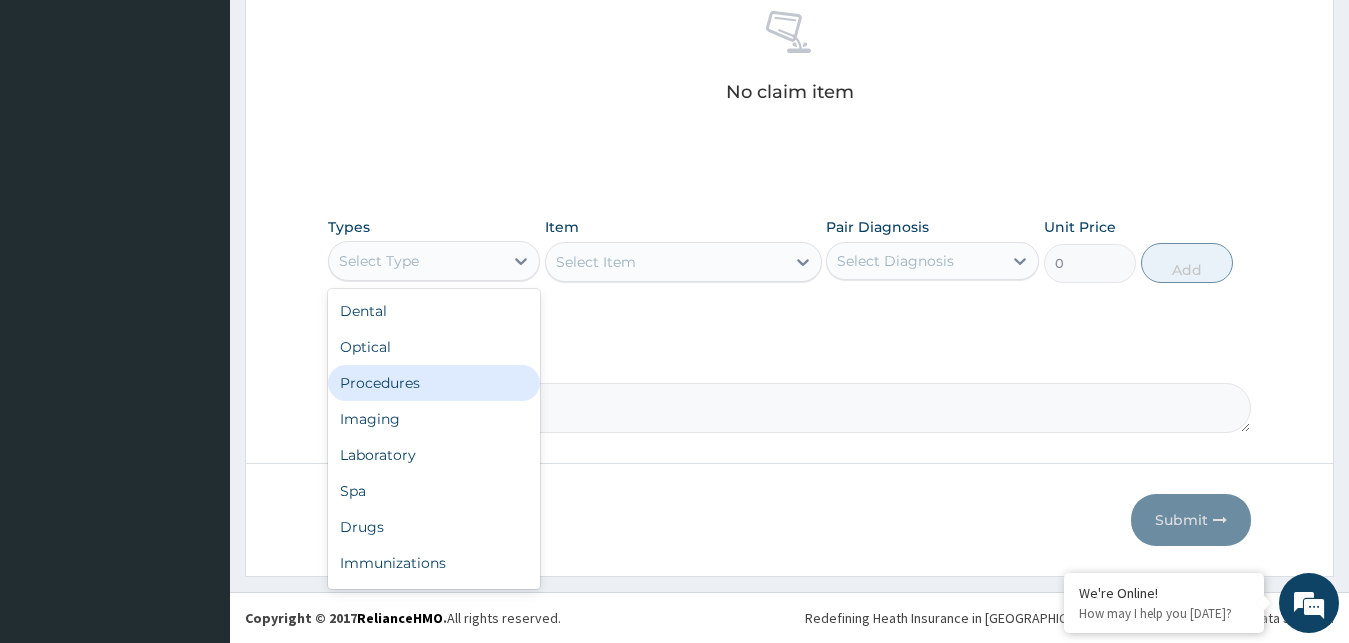 click on "Procedures" at bounding box center (434, 383) 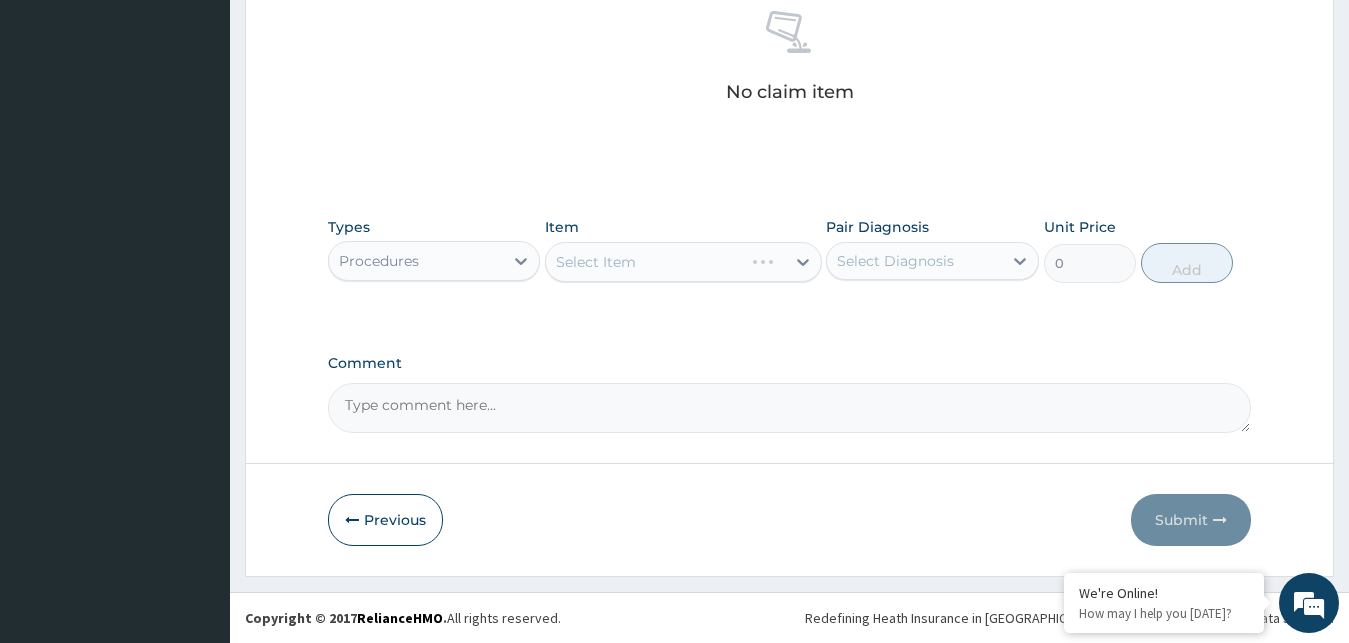 click on "Select Diagnosis" at bounding box center (895, 261) 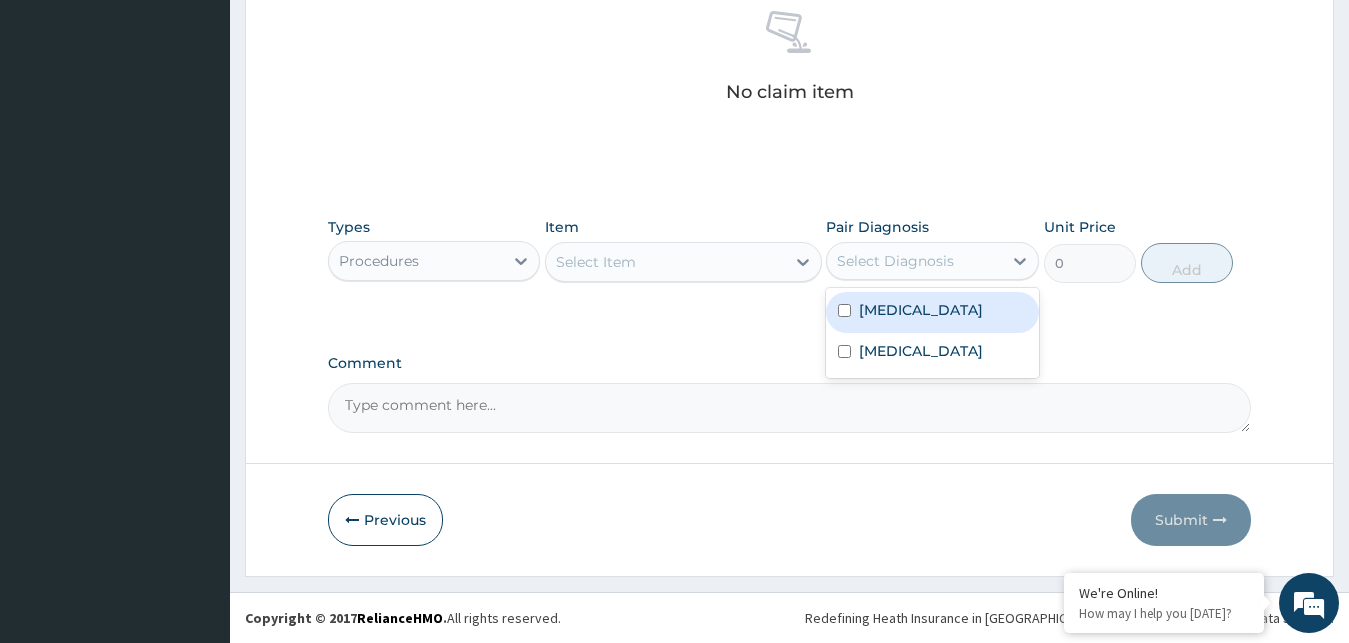 click on "Malaria" at bounding box center (932, 312) 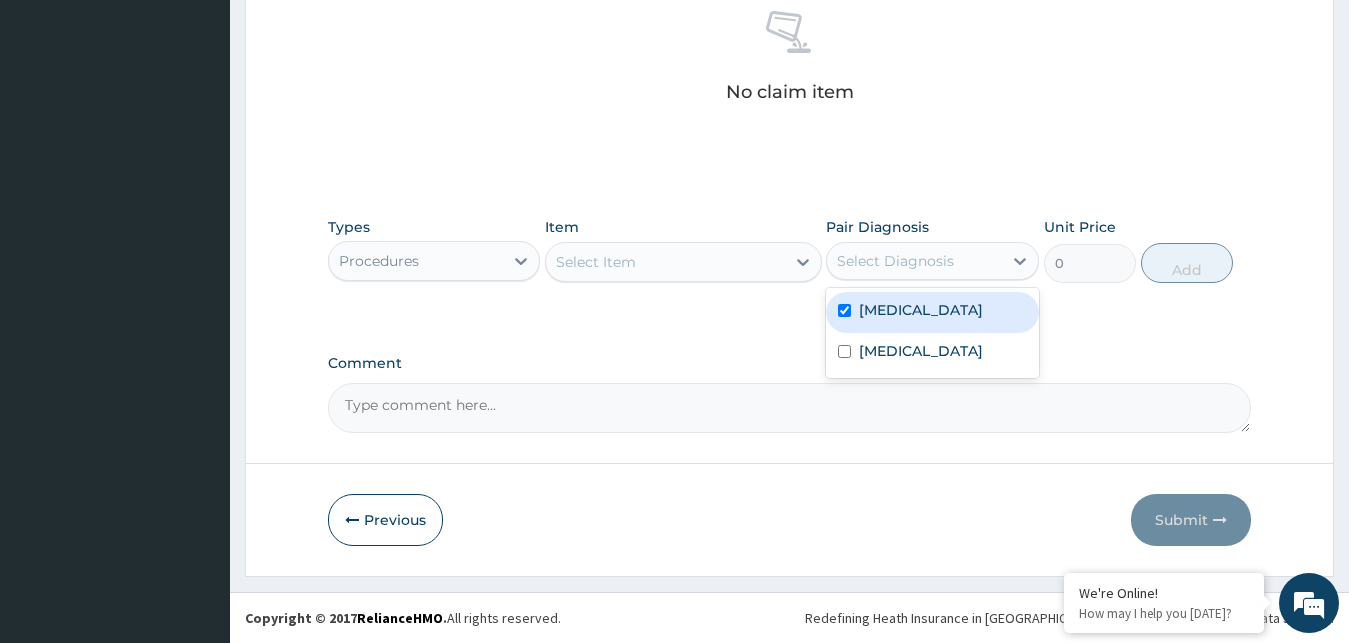 checkbox on "true" 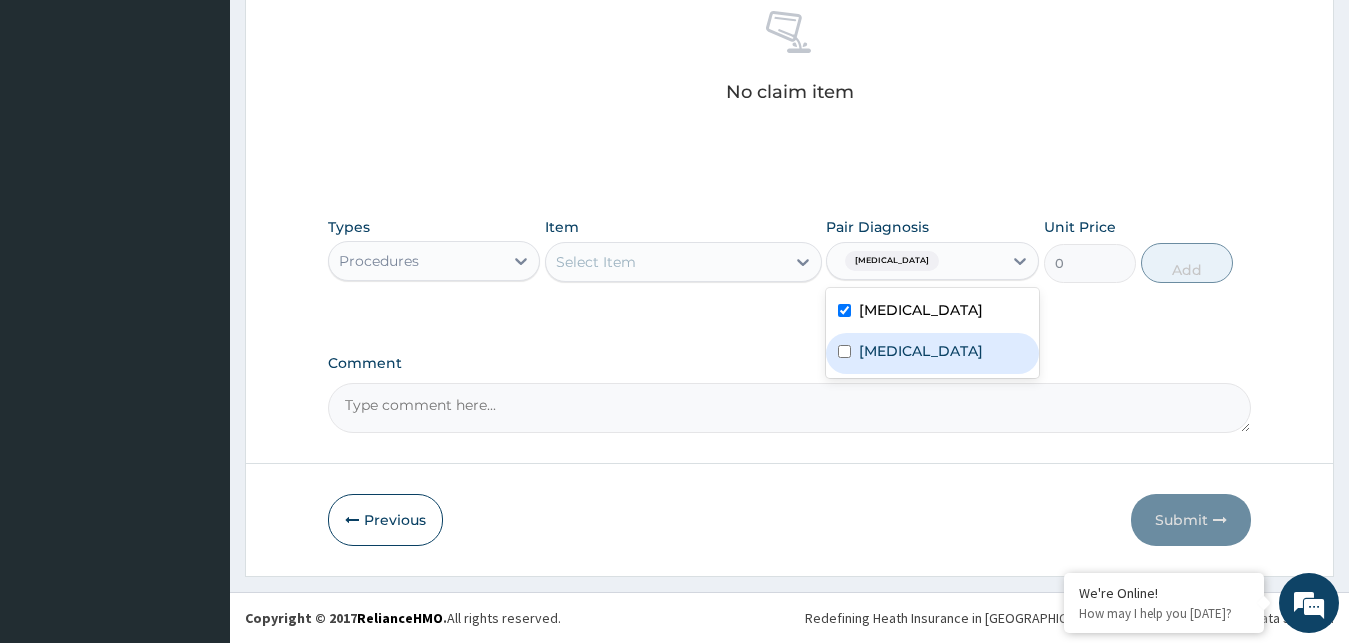 click on "Sepsis" at bounding box center (932, 353) 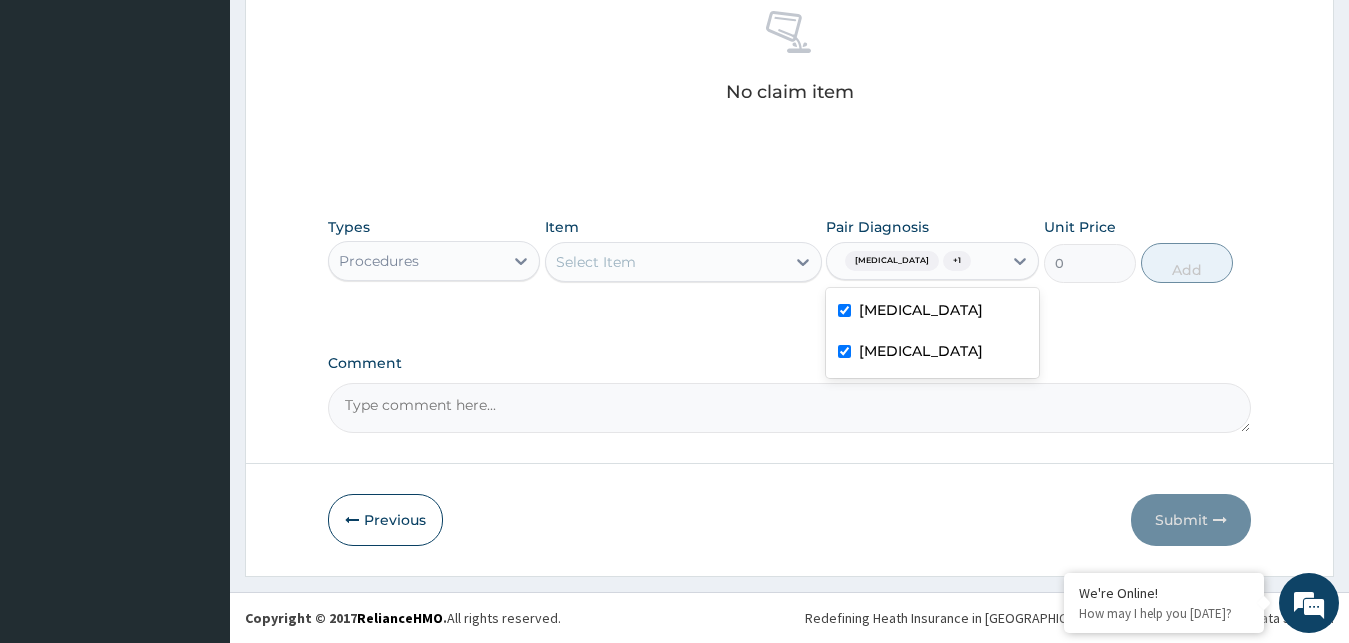 checkbox on "true" 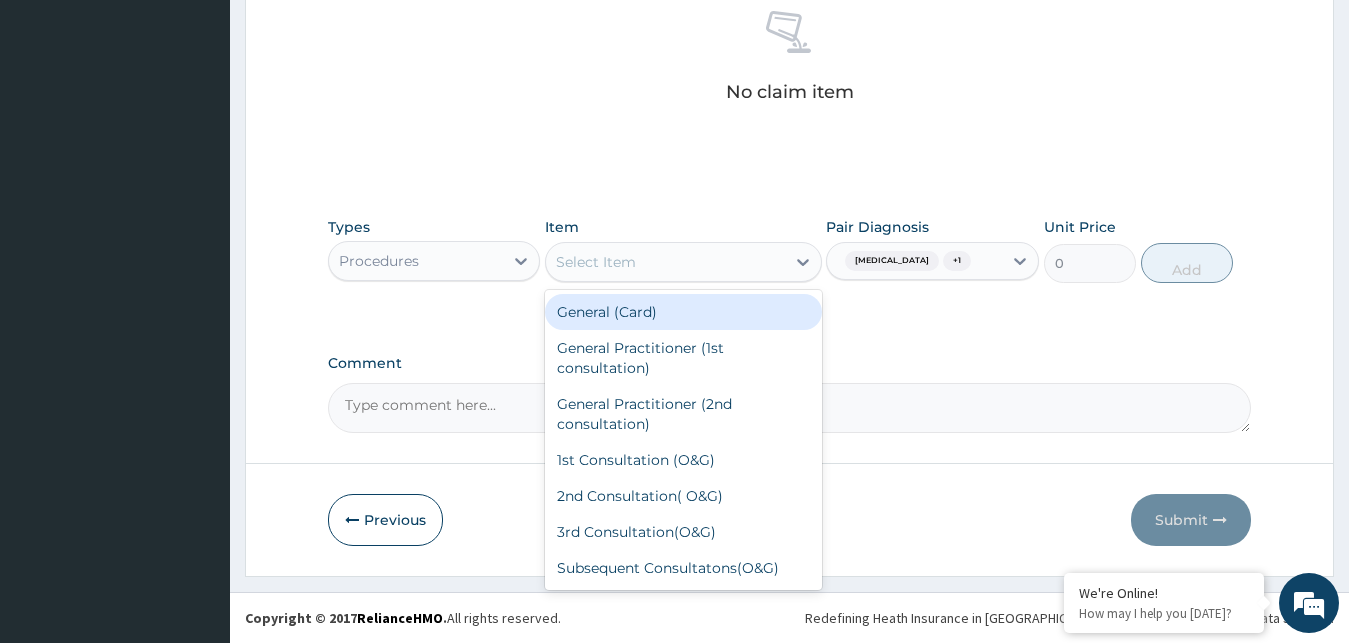click on "Select Item" at bounding box center (665, 262) 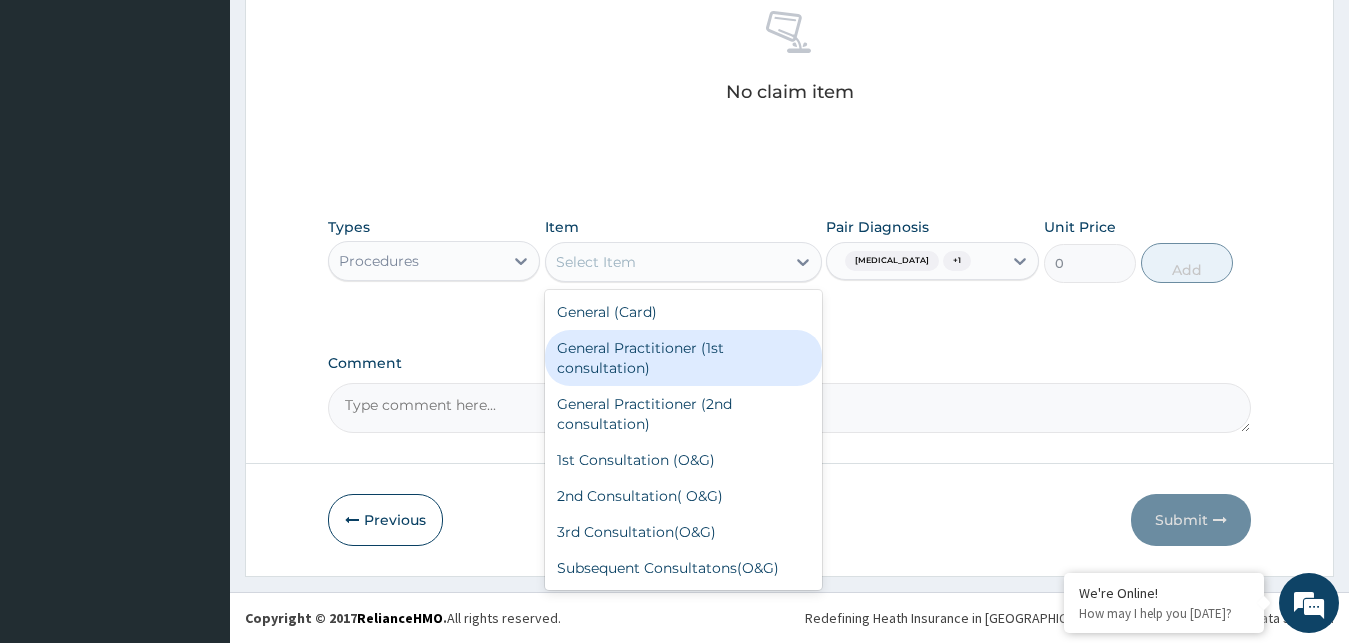 click on "General Practitioner (1st consultation)" at bounding box center (683, 358) 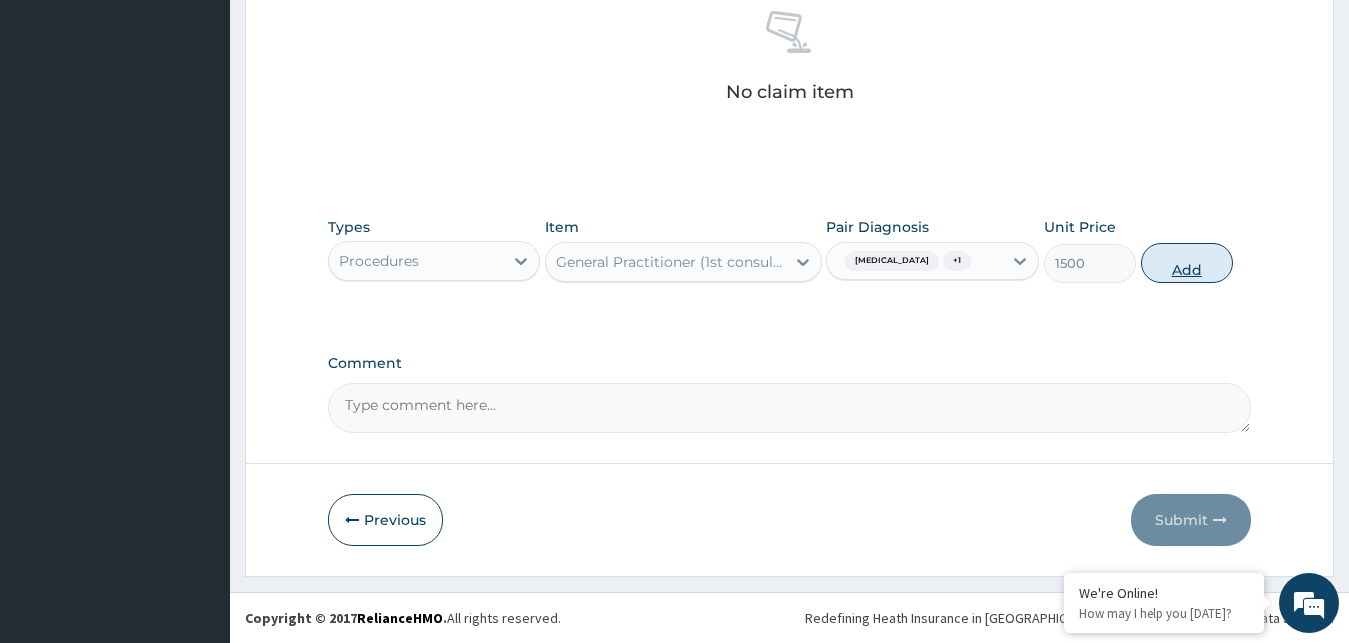 click on "Add" at bounding box center (1187, 263) 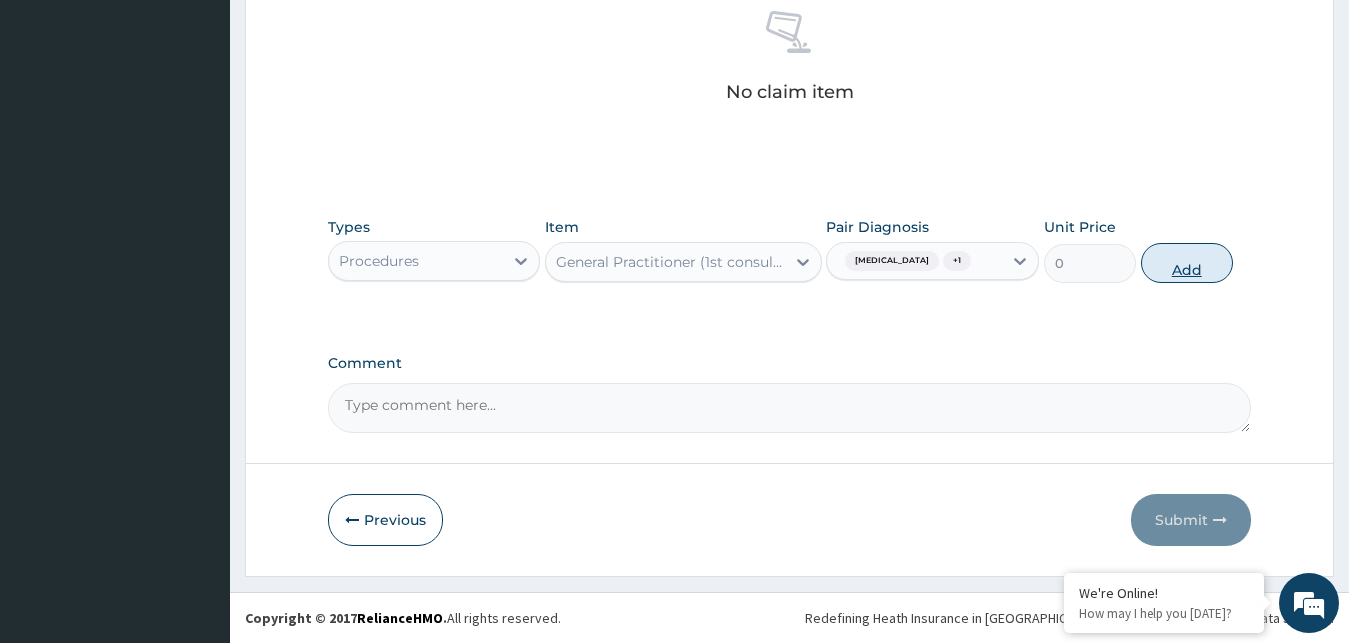 scroll, scrollTop: 721, scrollLeft: 0, axis: vertical 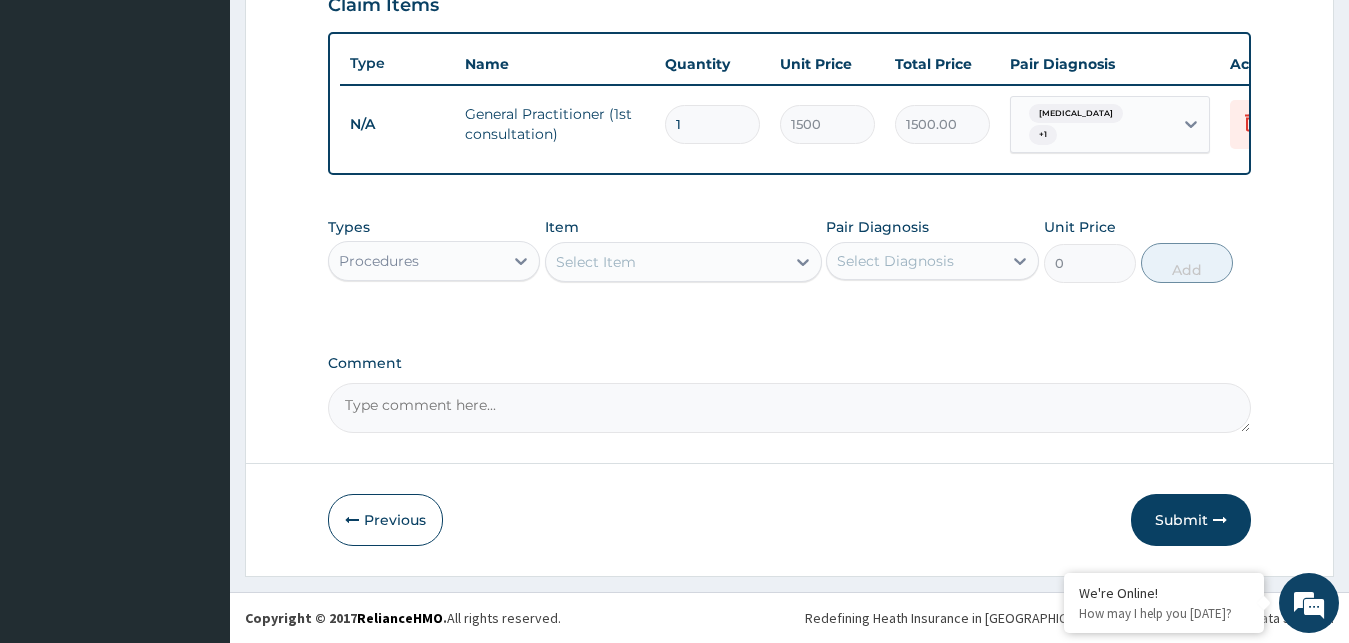 click on "Select Item" at bounding box center [596, 262] 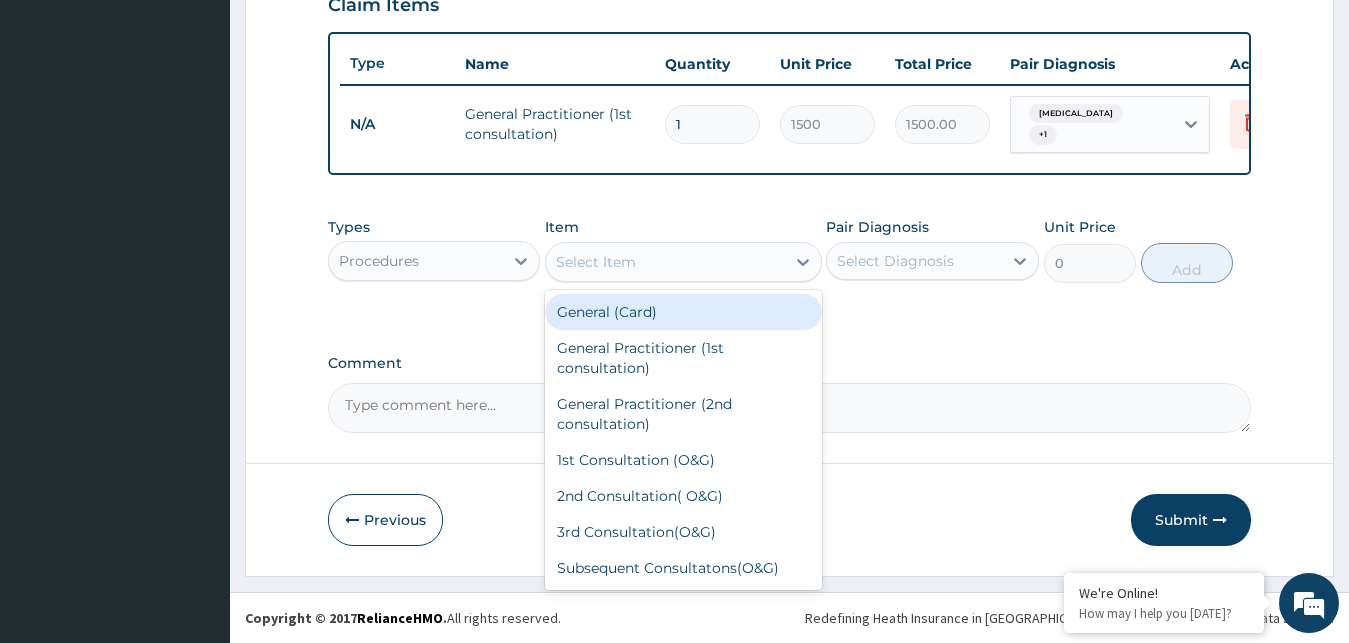 click on "General (Card)" at bounding box center [683, 312] 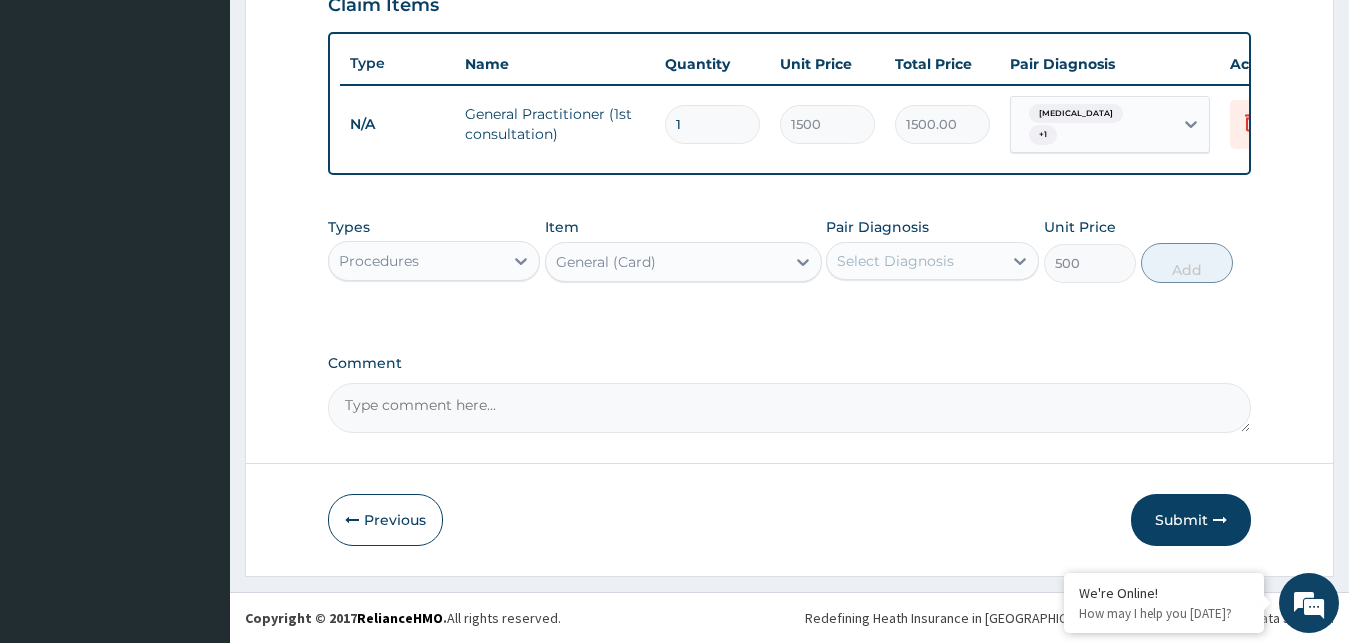 click on "Select Diagnosis" at bounding box center [914, 261] 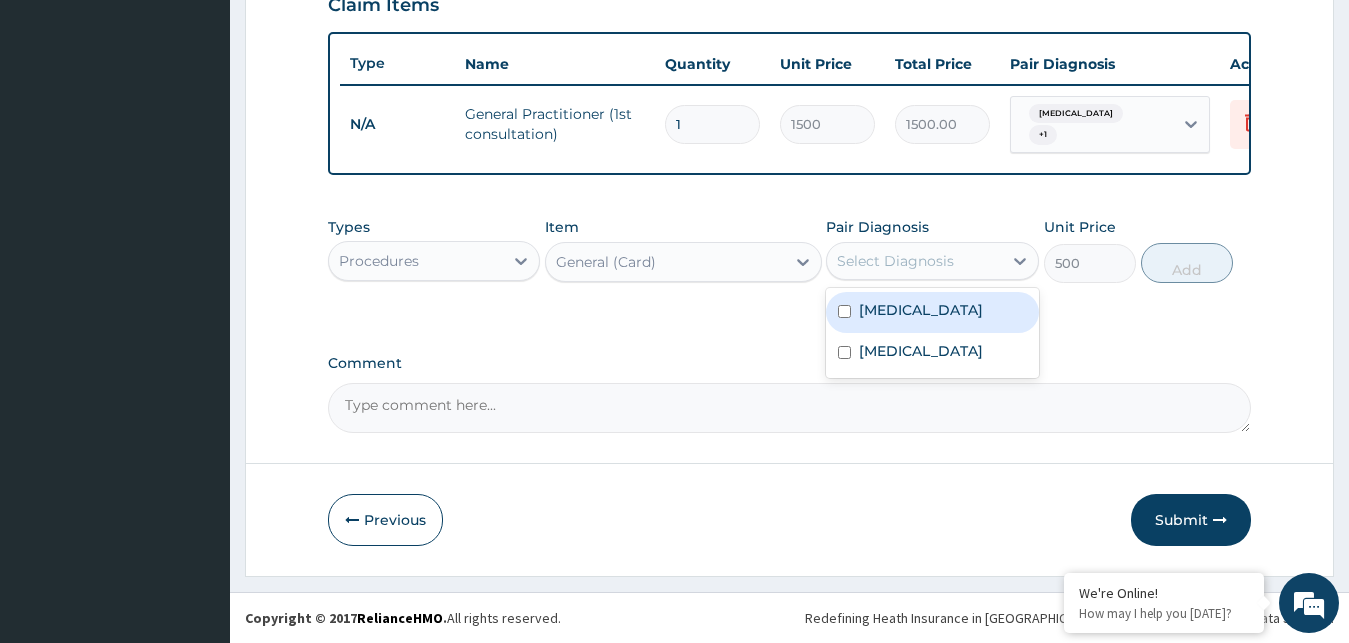 click on "Malaria" at bounding box center [932, 312] 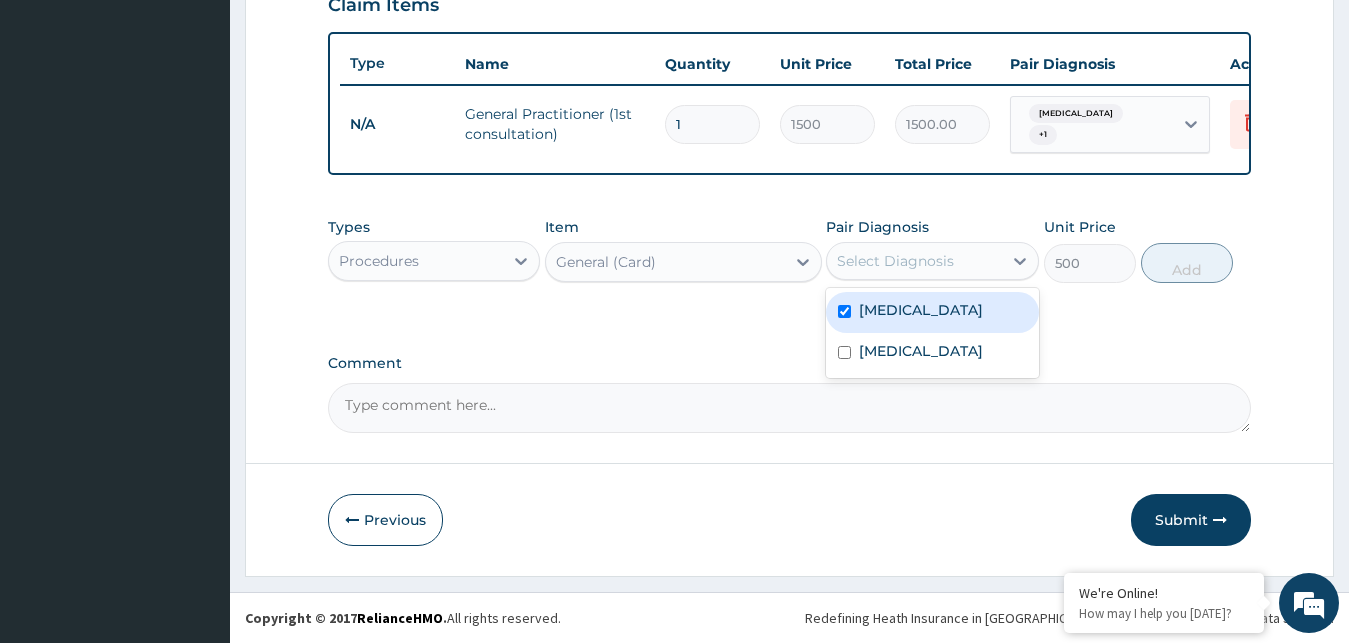 checkbox on "true" 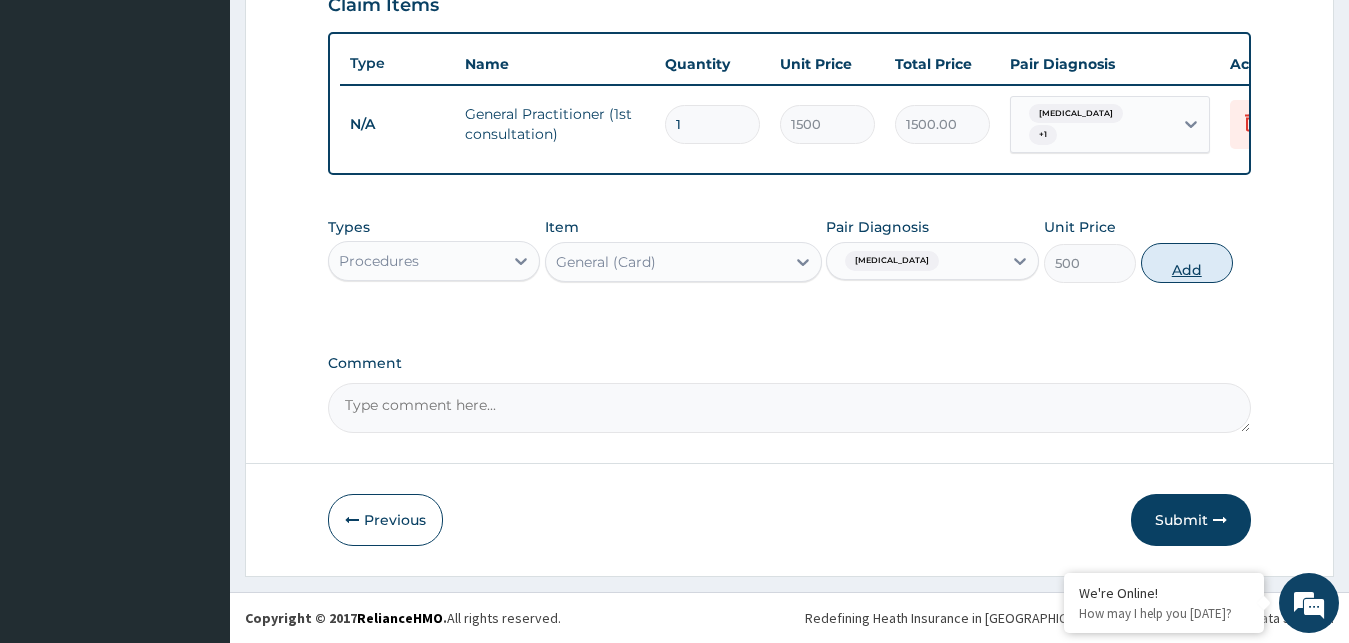 click on "Add" at bounding box center [1187, 263] 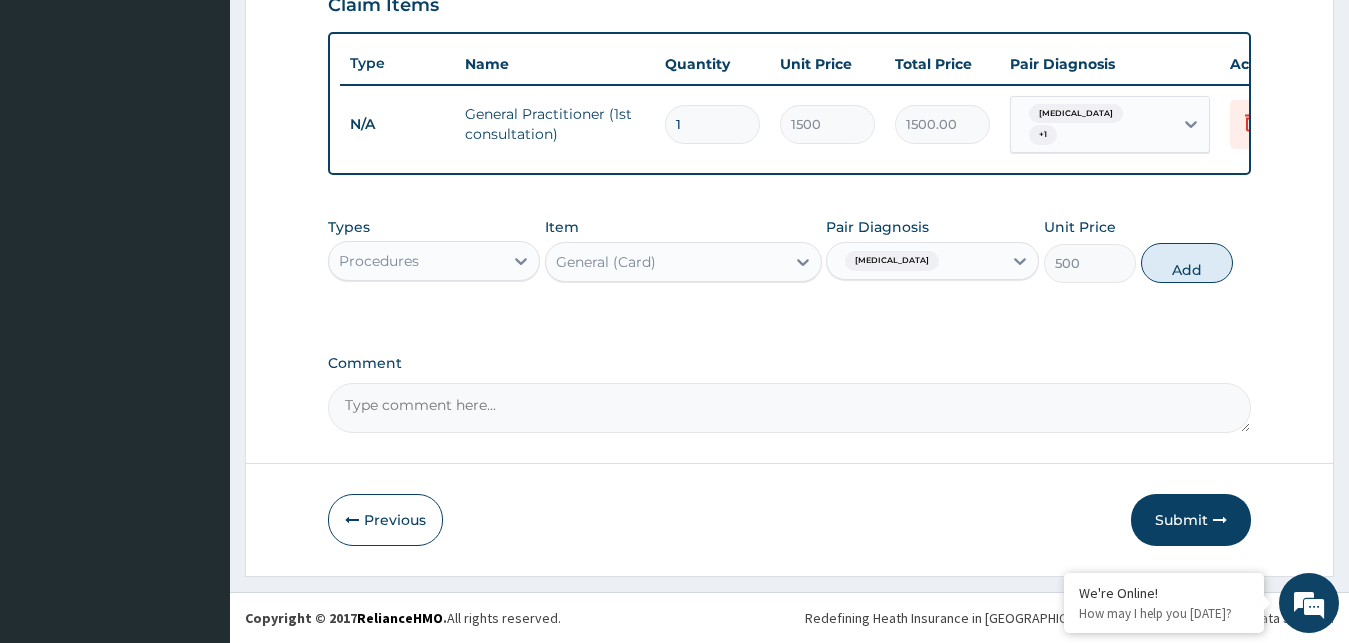 type on "0" 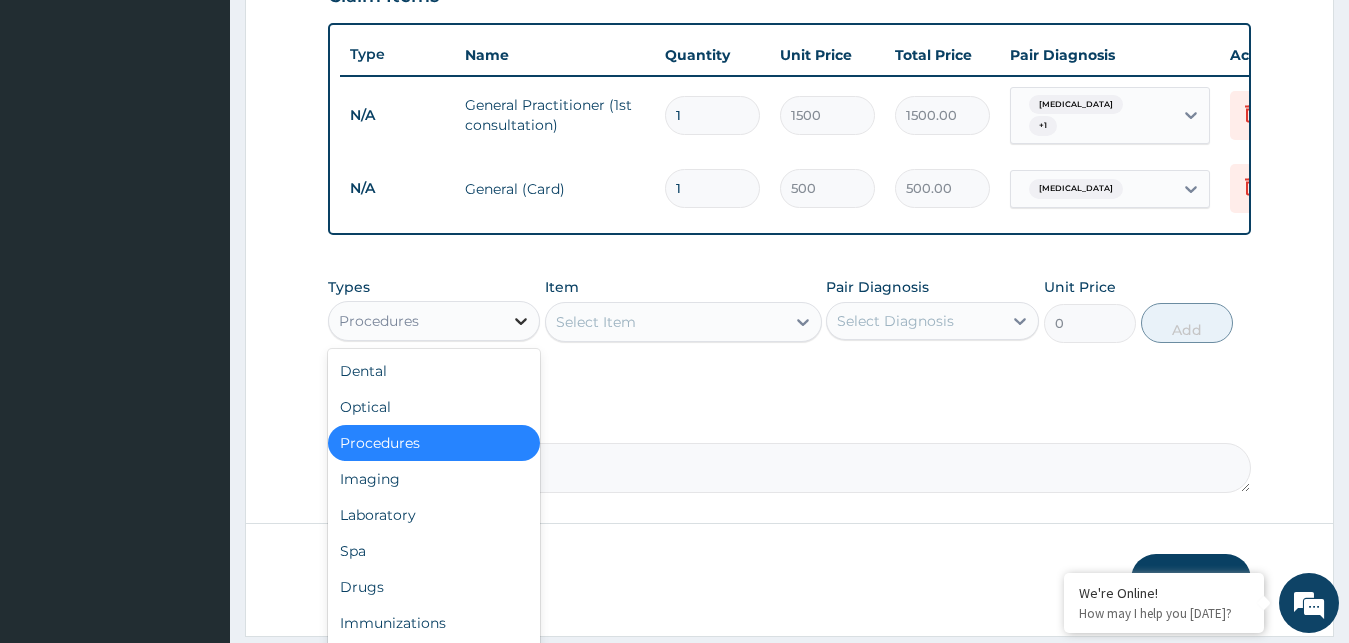 click at bounding box center (521, 321) 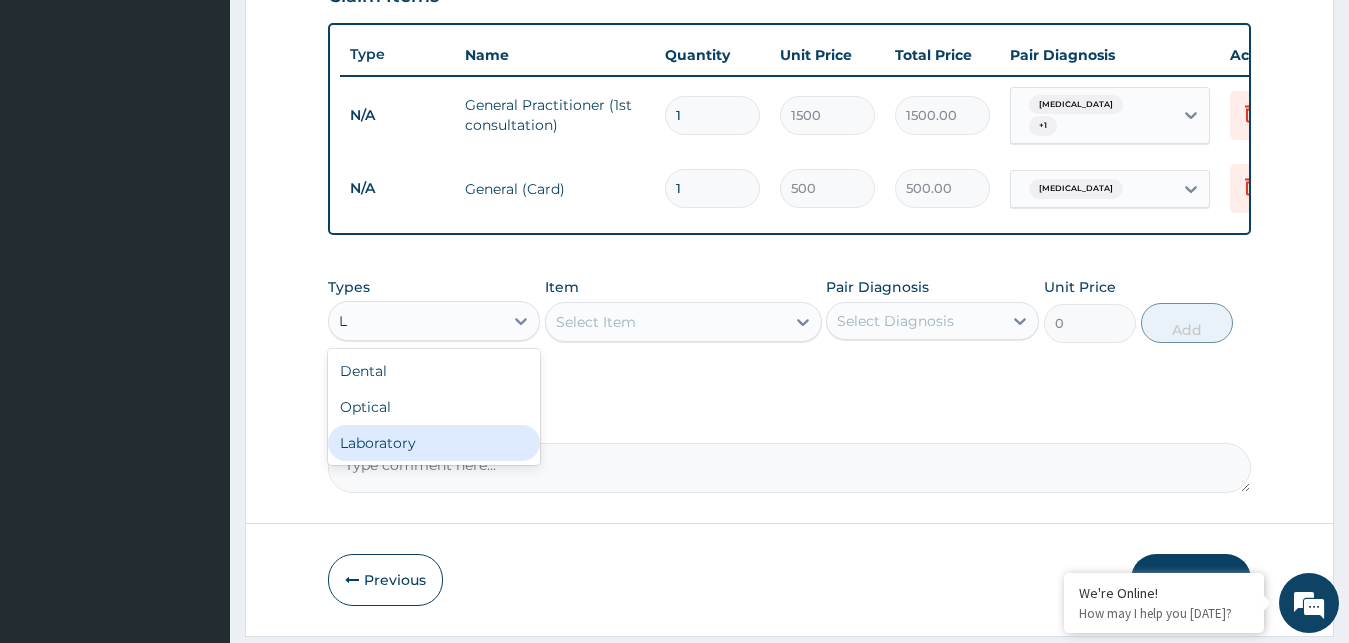 click on "Laboratory" at bounding box center (434, 443) 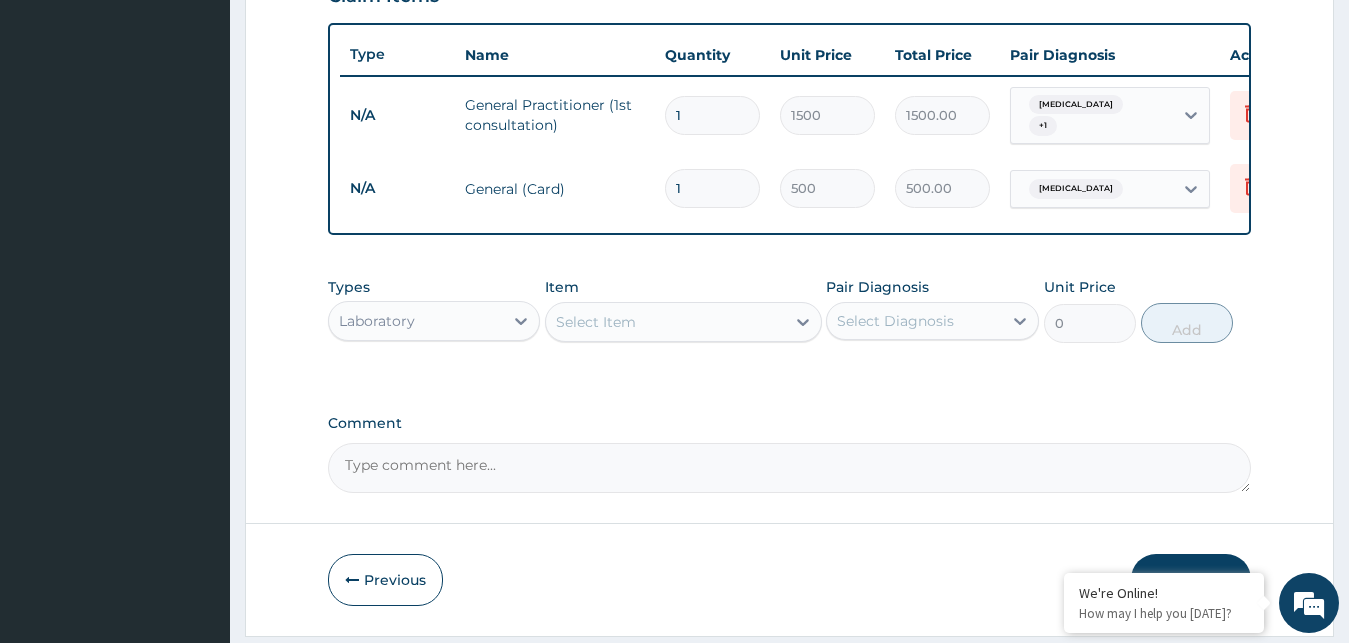 click on "Select Diagnosis" at bounding box center (914, 321) 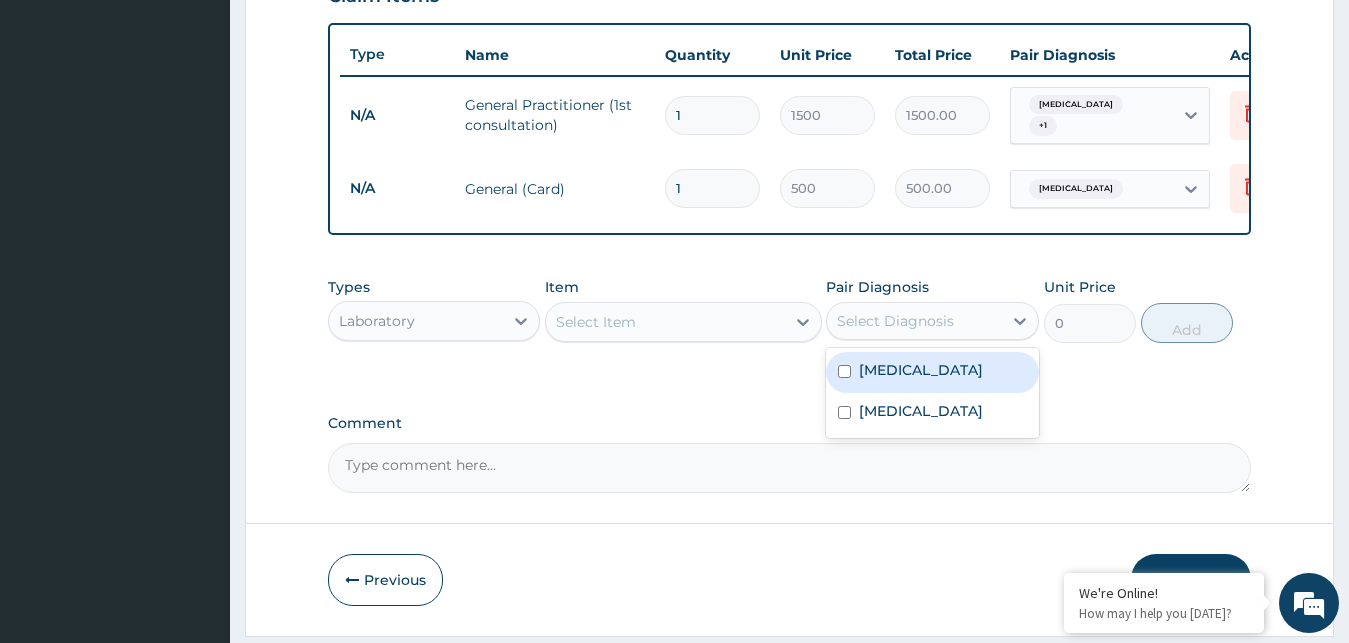 click on "Malaria" at bounding box center (932, 372) 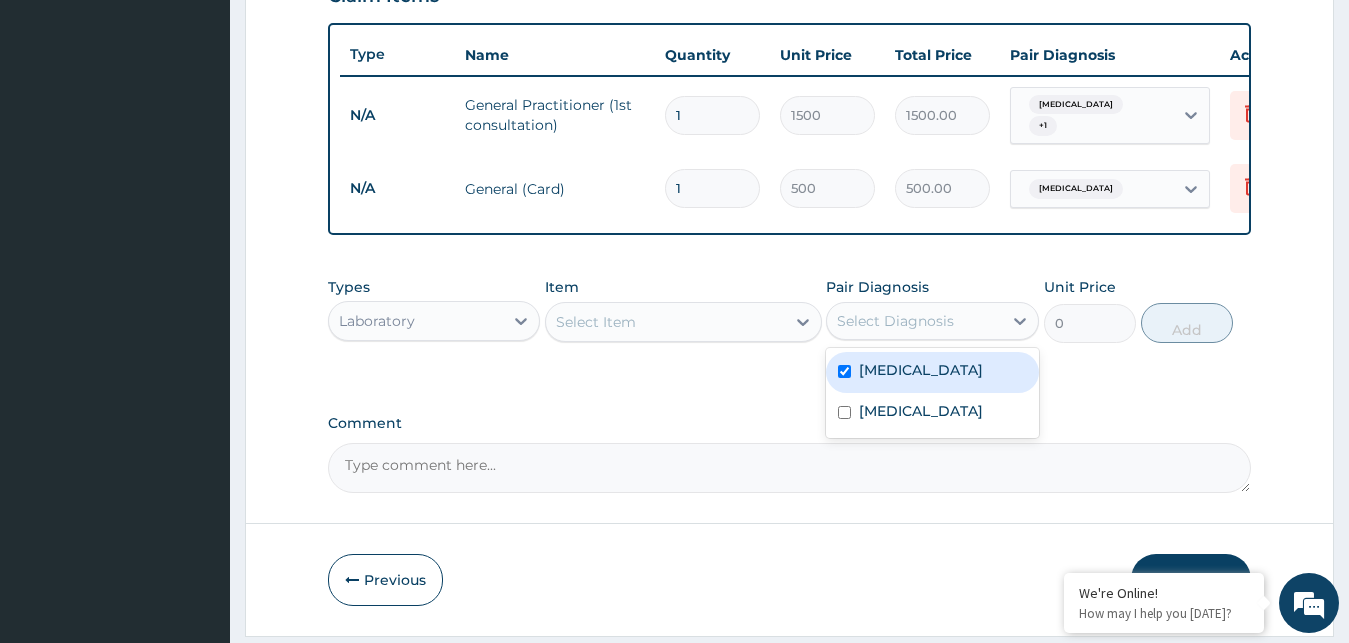 checkbox on "true" 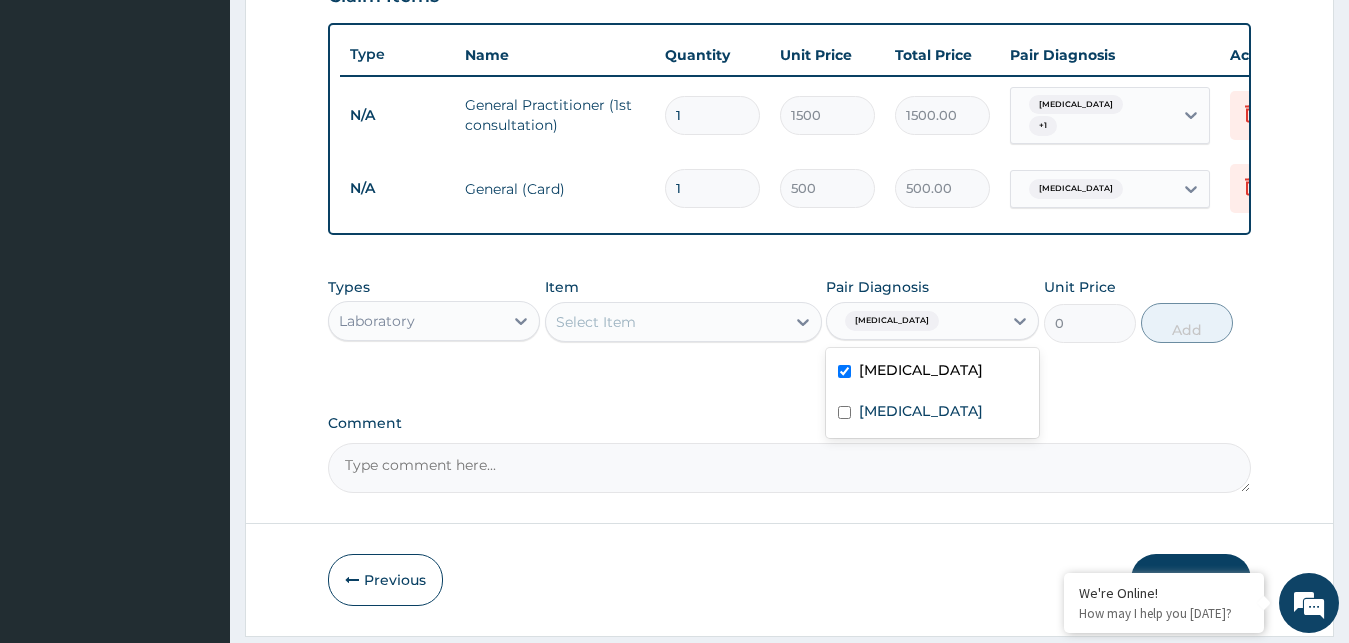 click on "Select Item" at bounding box center [665, 322] 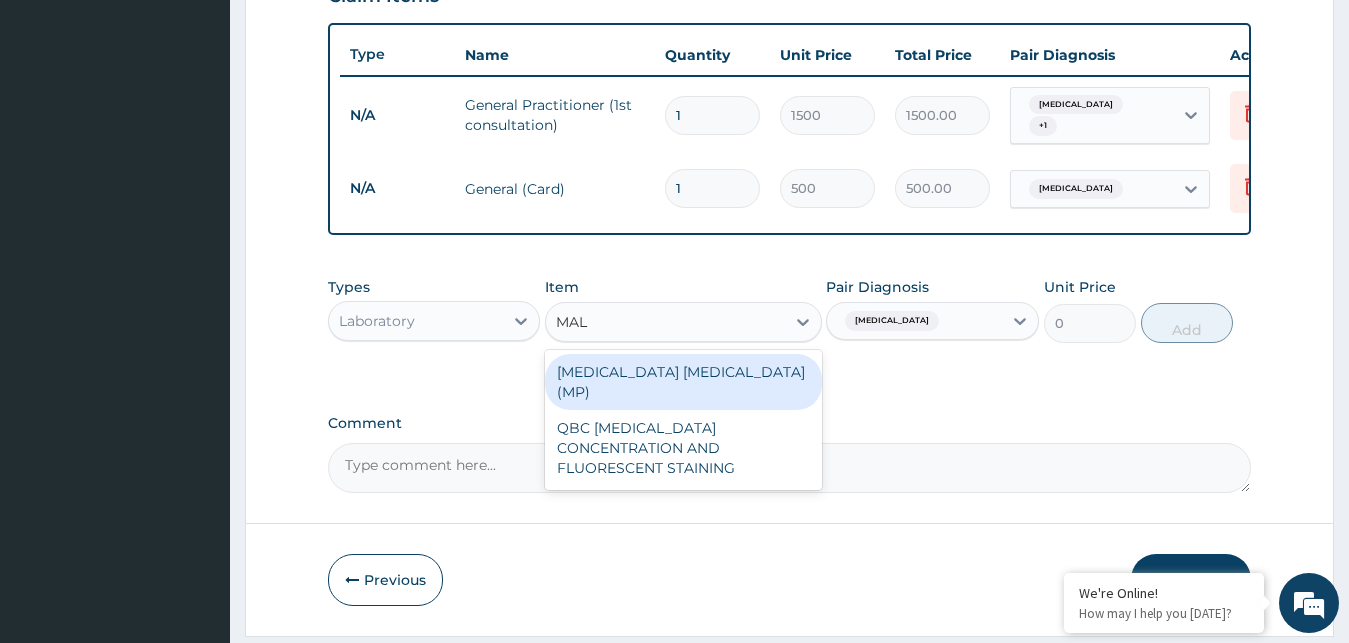 type on "MALA" 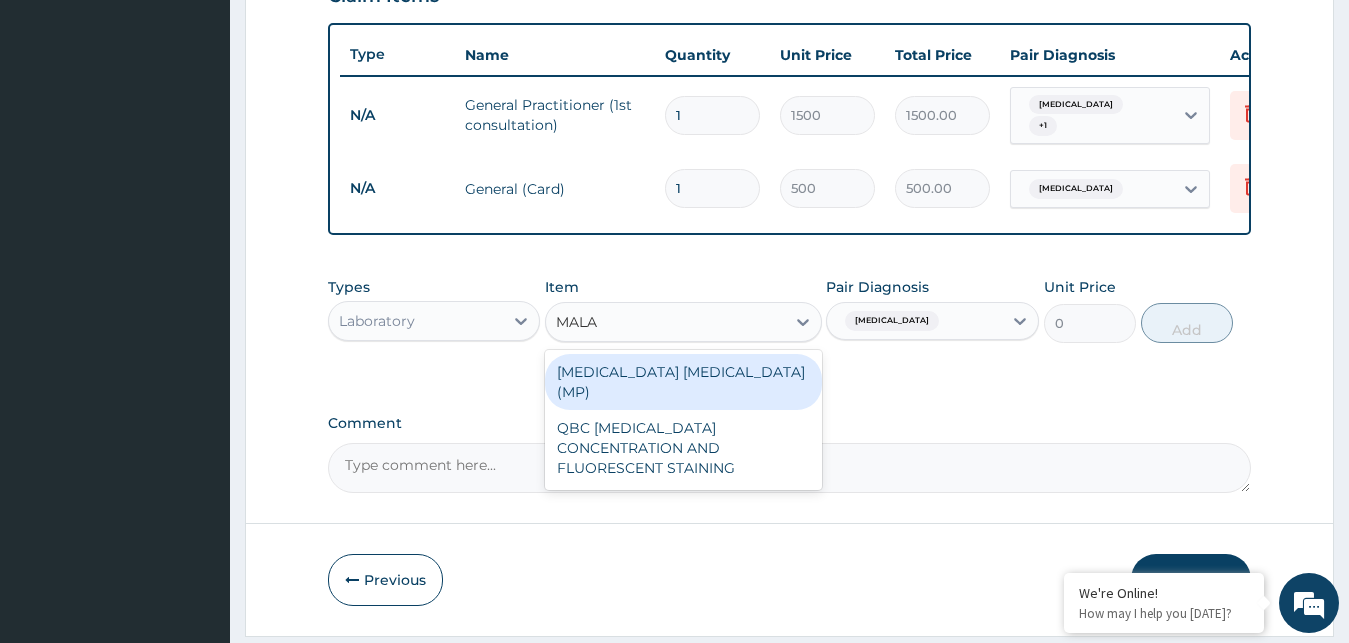 click on "MALARIA PARASITE (MP)" at bounding box center [683, 382] 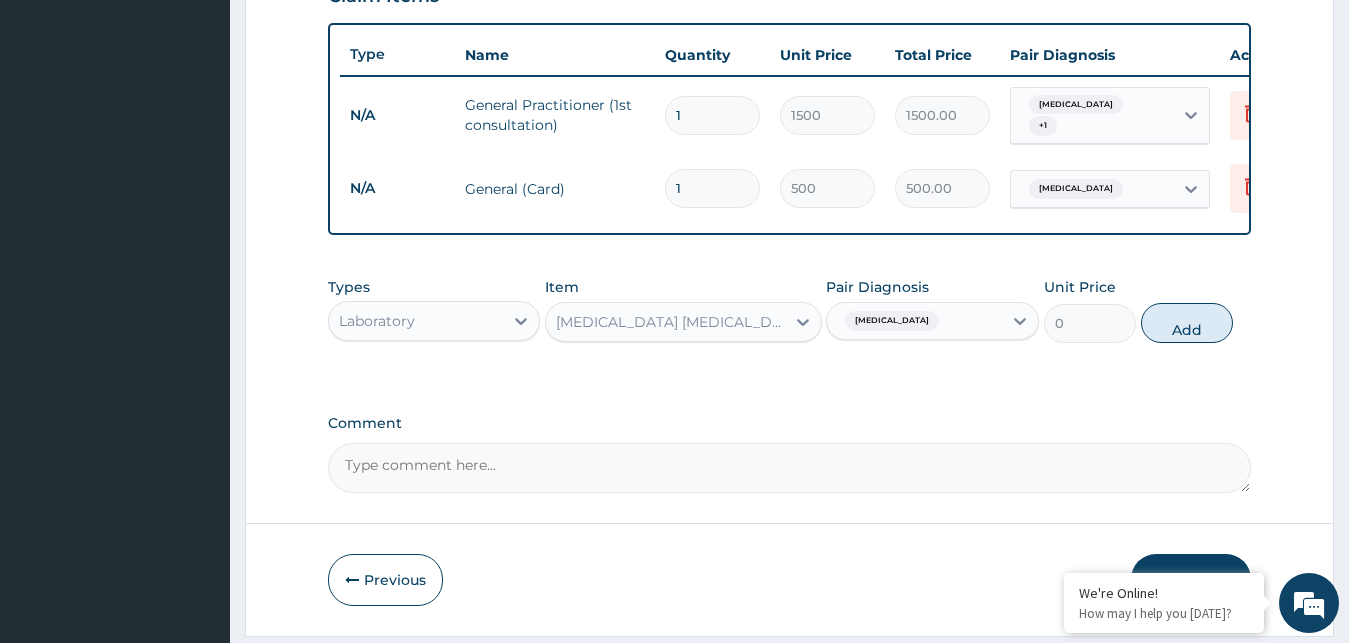 type 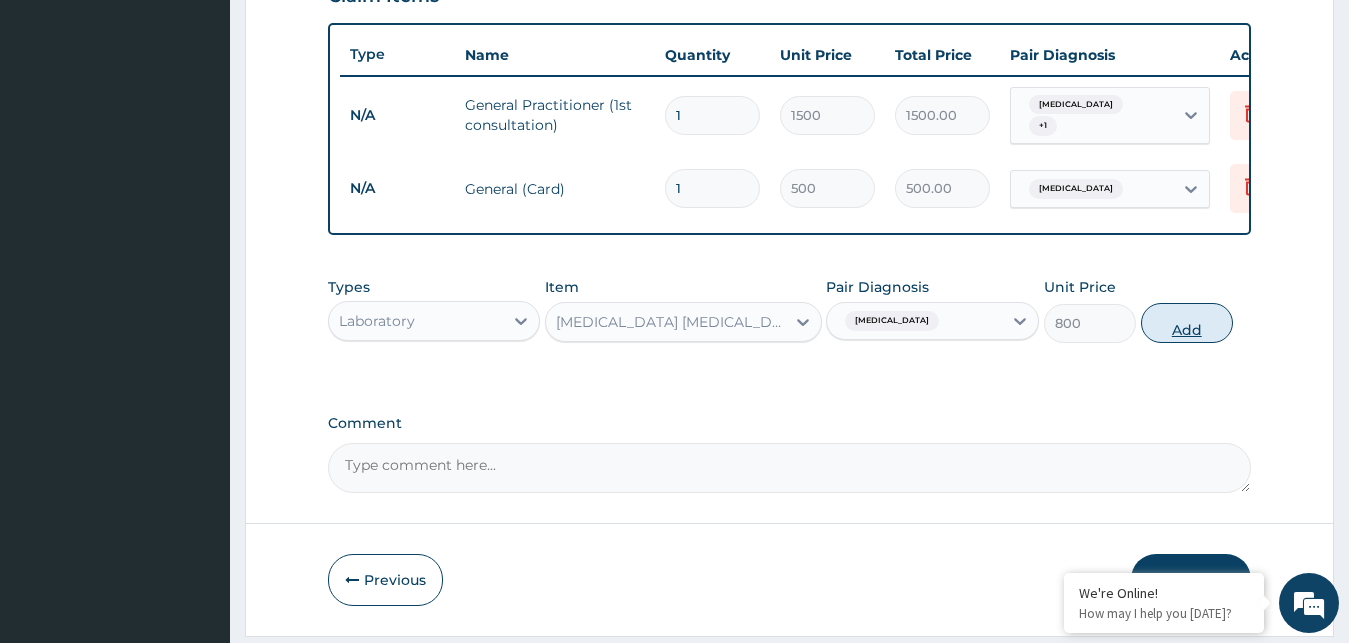 click on "Add" at bounding box center (1187, 323) 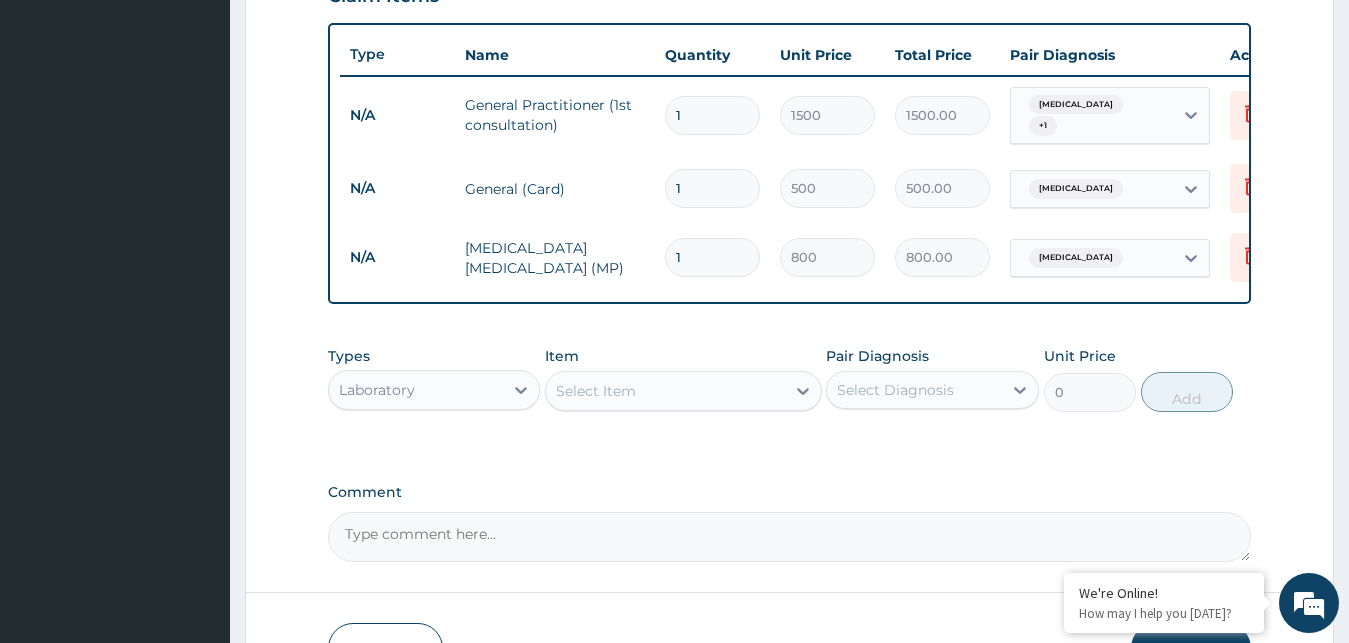 click on "Select Item" at bounding box center [665, 391] 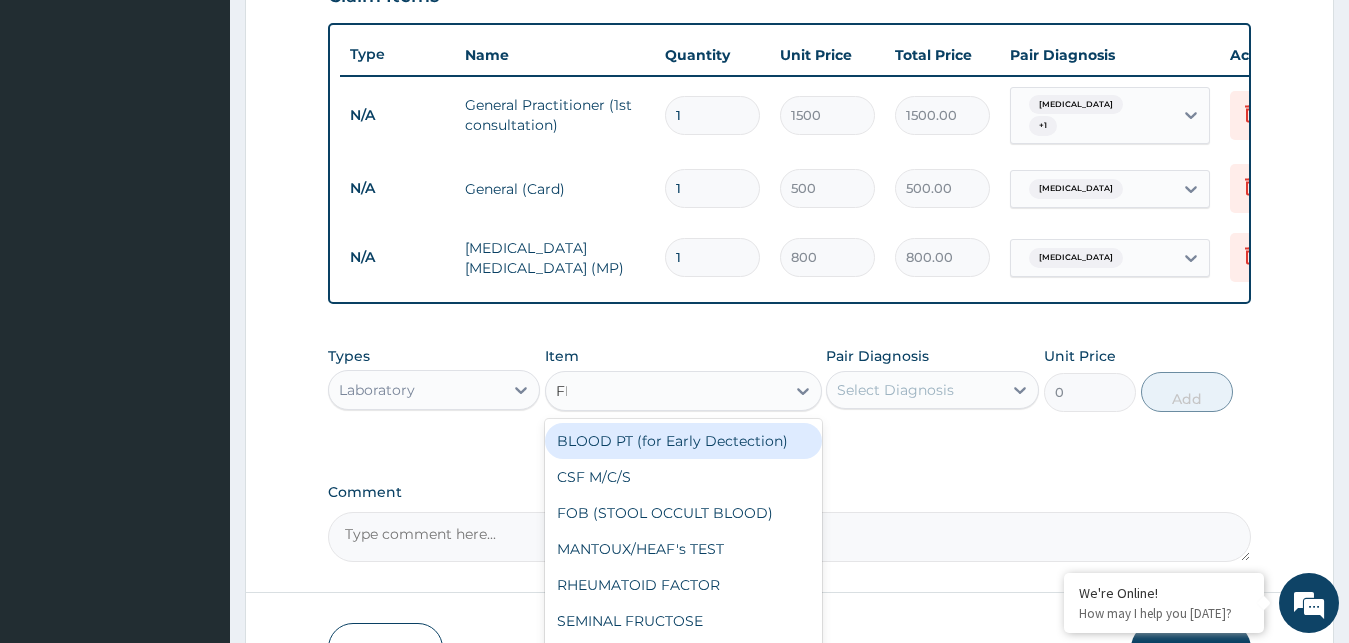 type on "FBC" 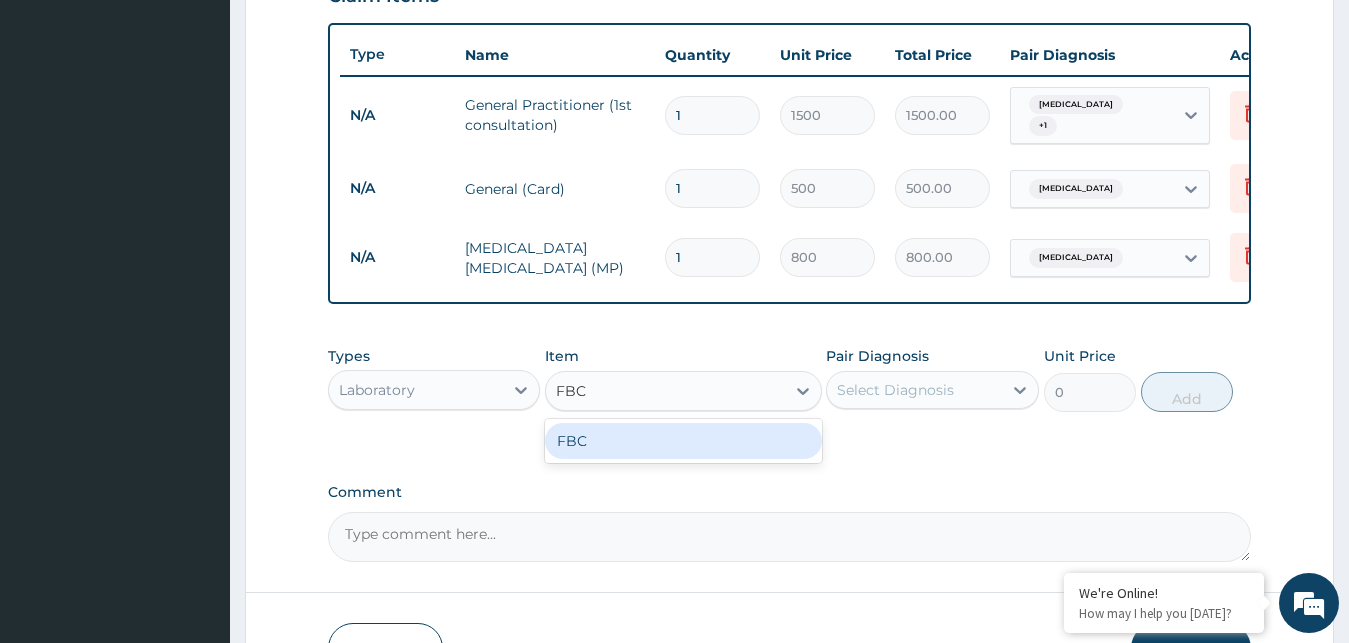 click on "FBC" at bounding box center (683, 441) 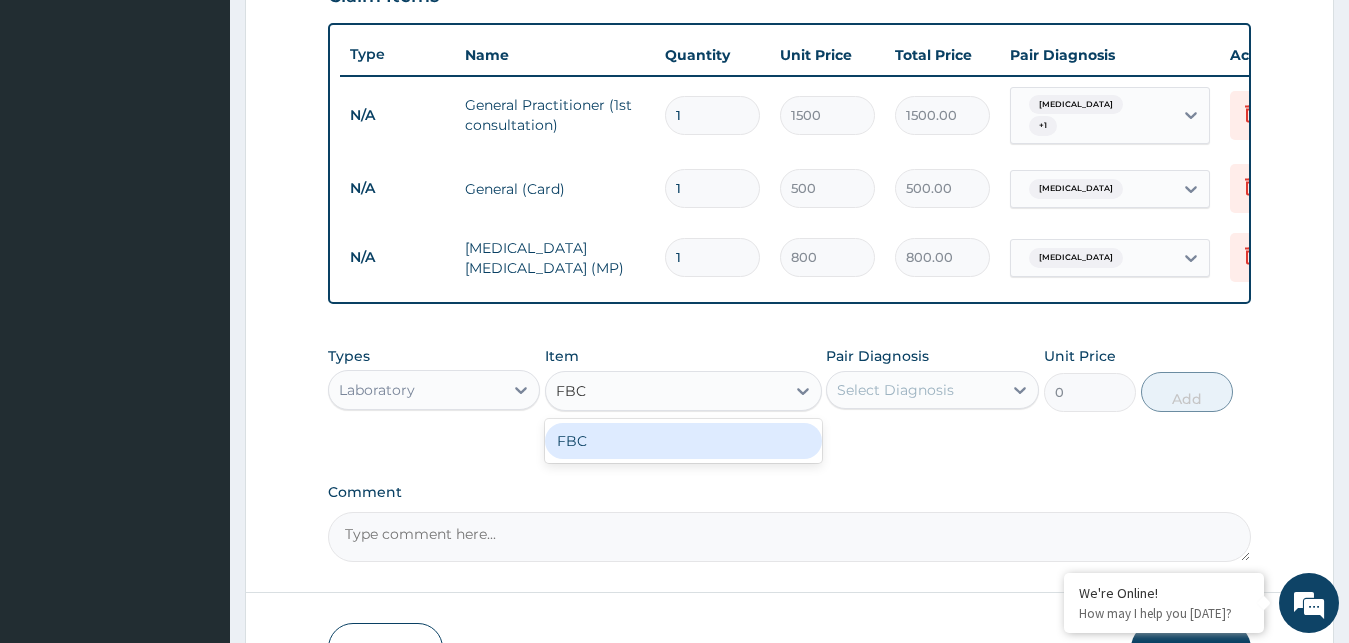 type 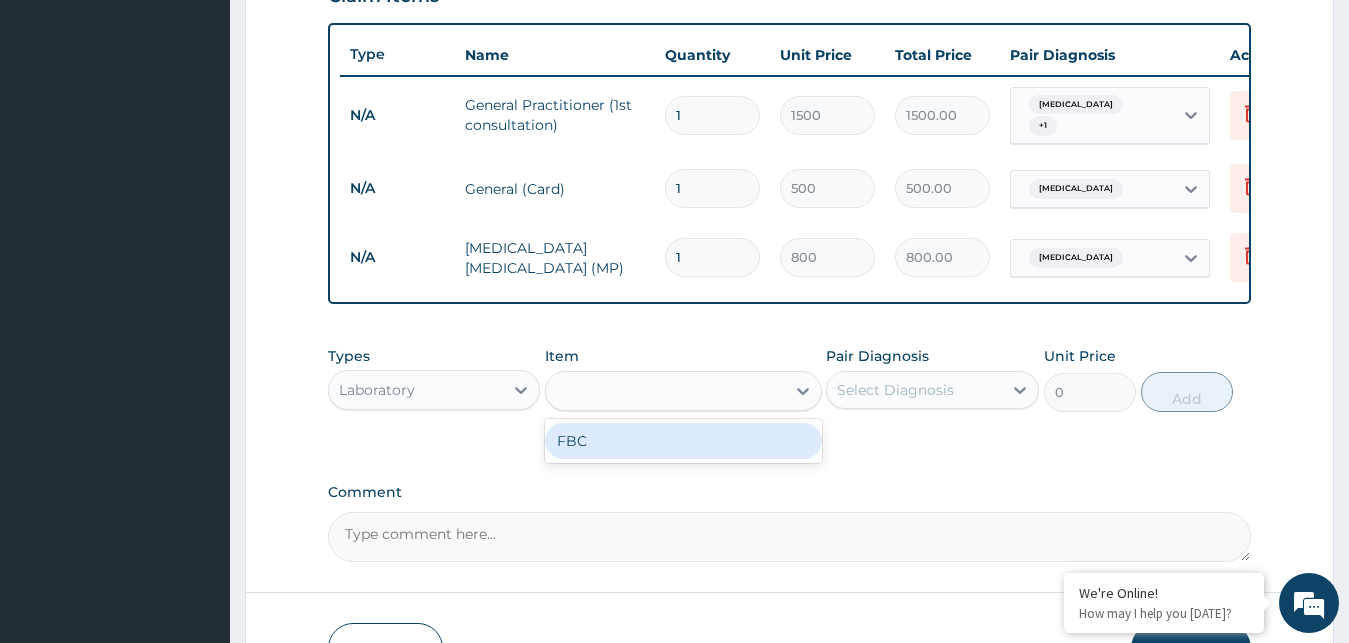 type on "2000" 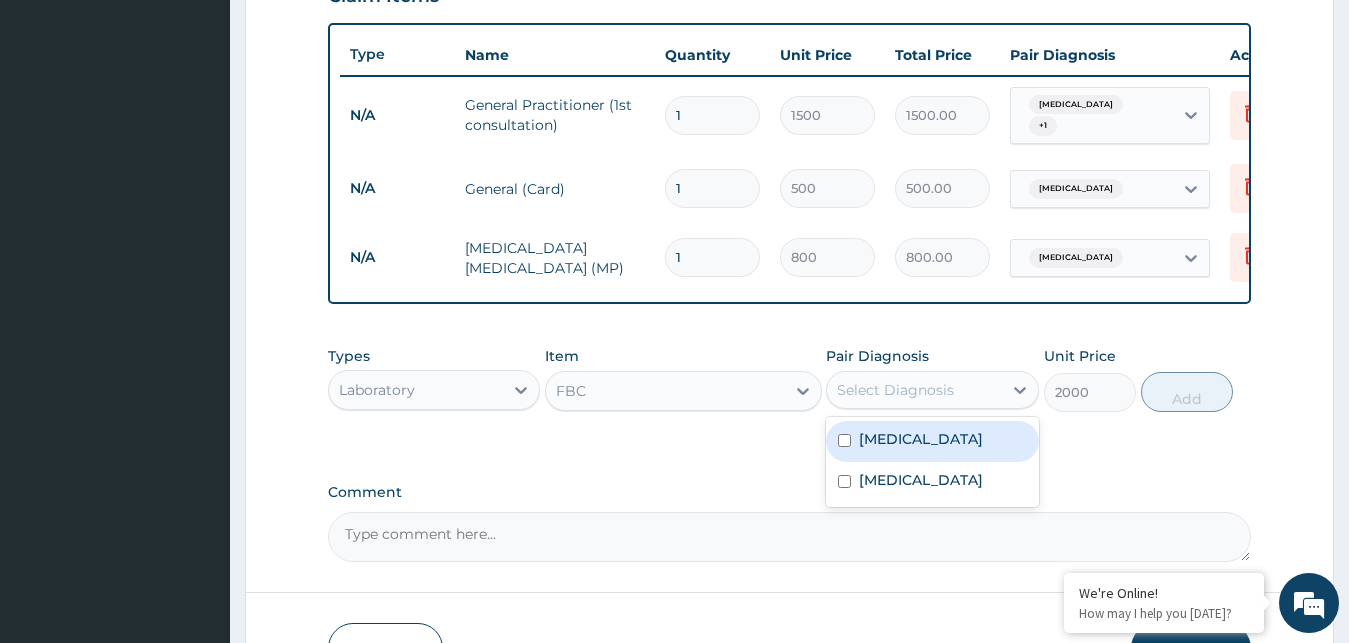 click on "Select Diagnosis" at bounding box center (914, 390) 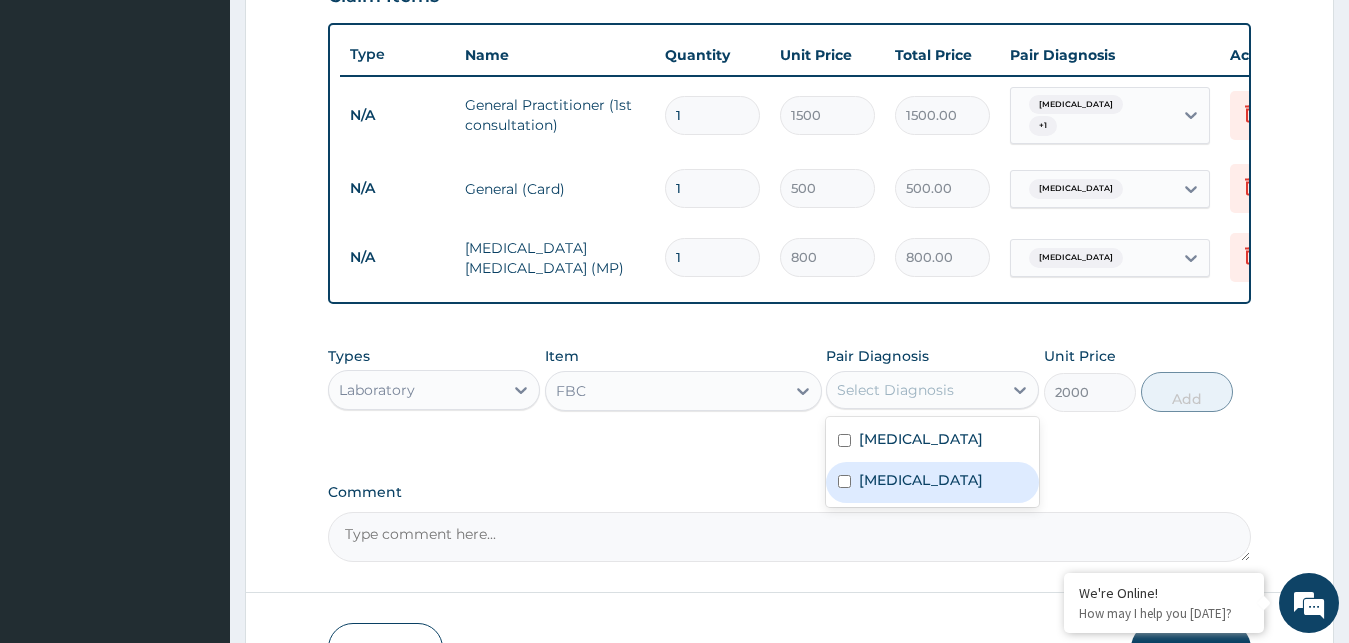 click on "Sepsis" at bounding box center [932, 482] 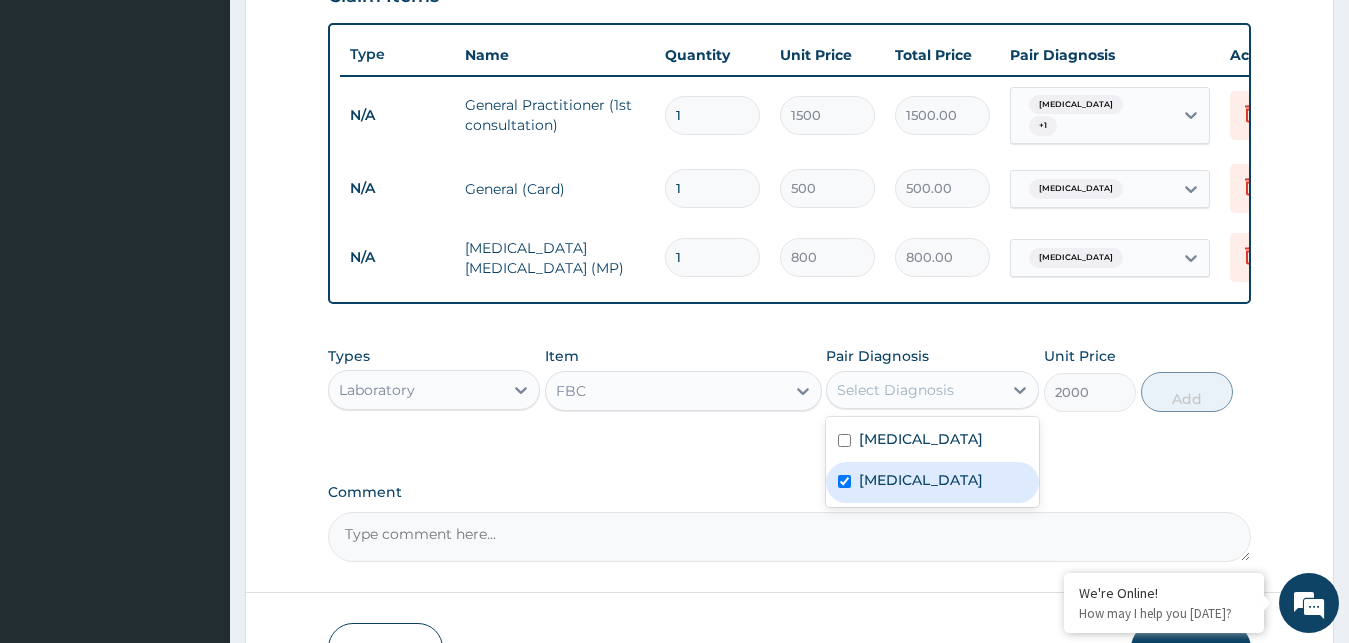 checkbox on "true" 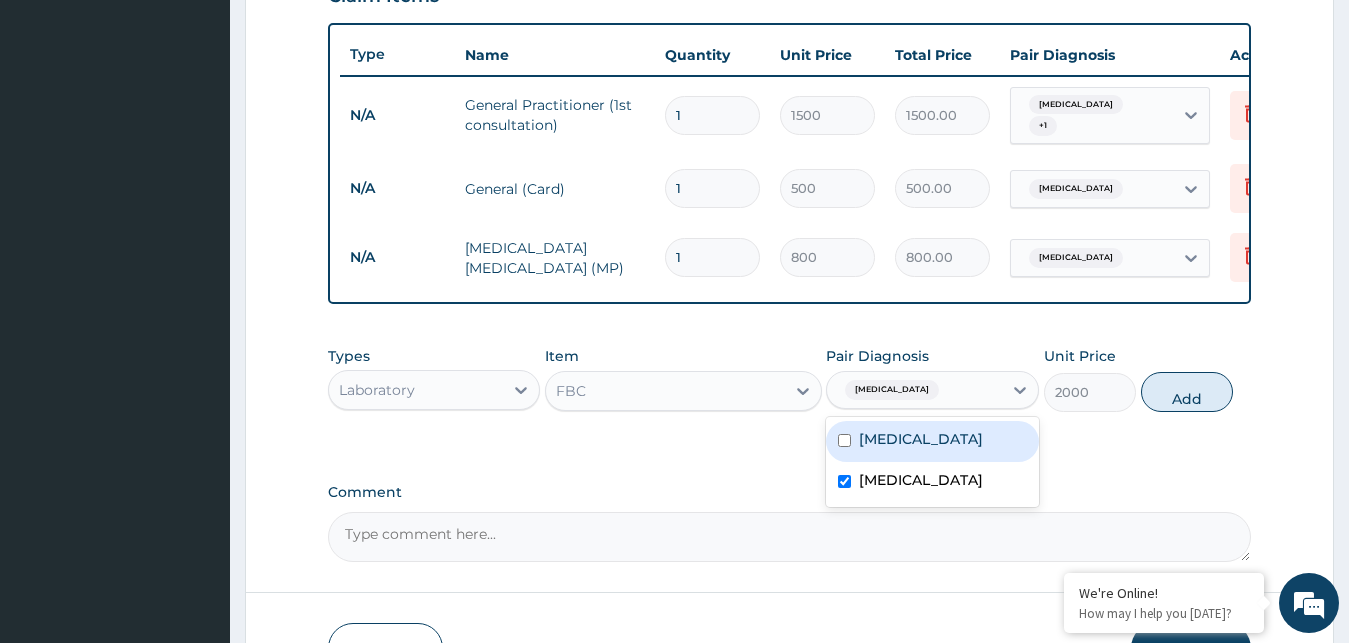 click on "Malaria" at bounding box center (932, 441) 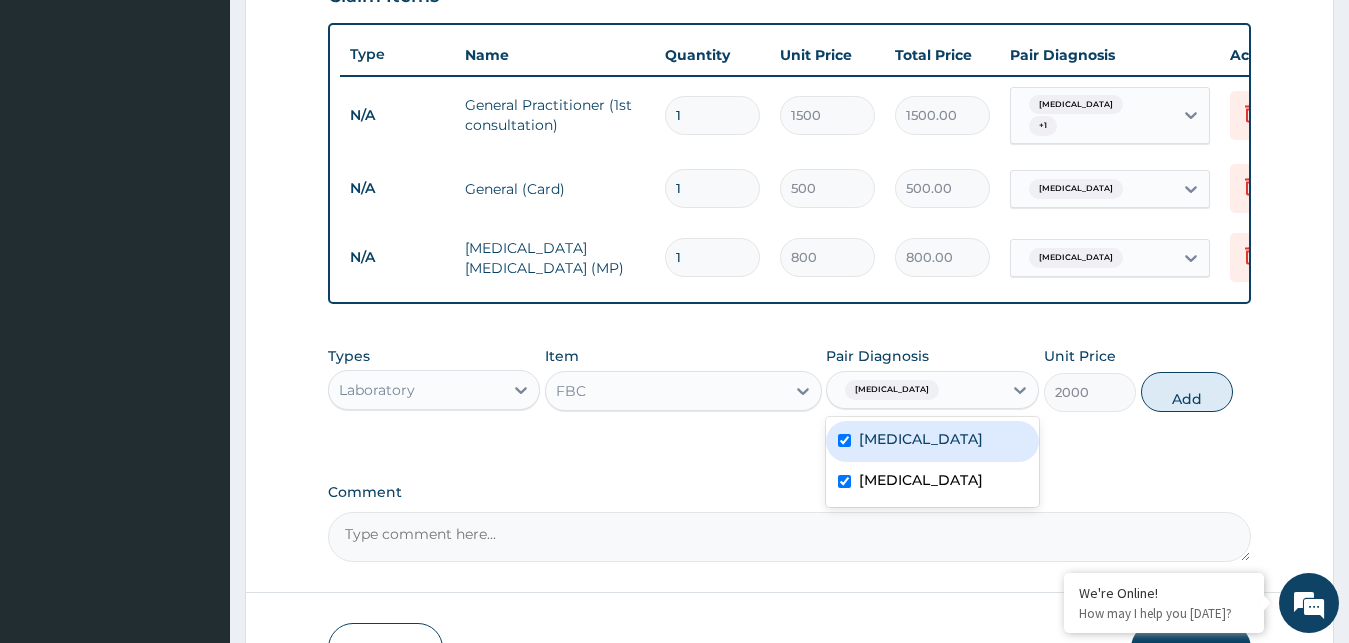 checkbox on "true" 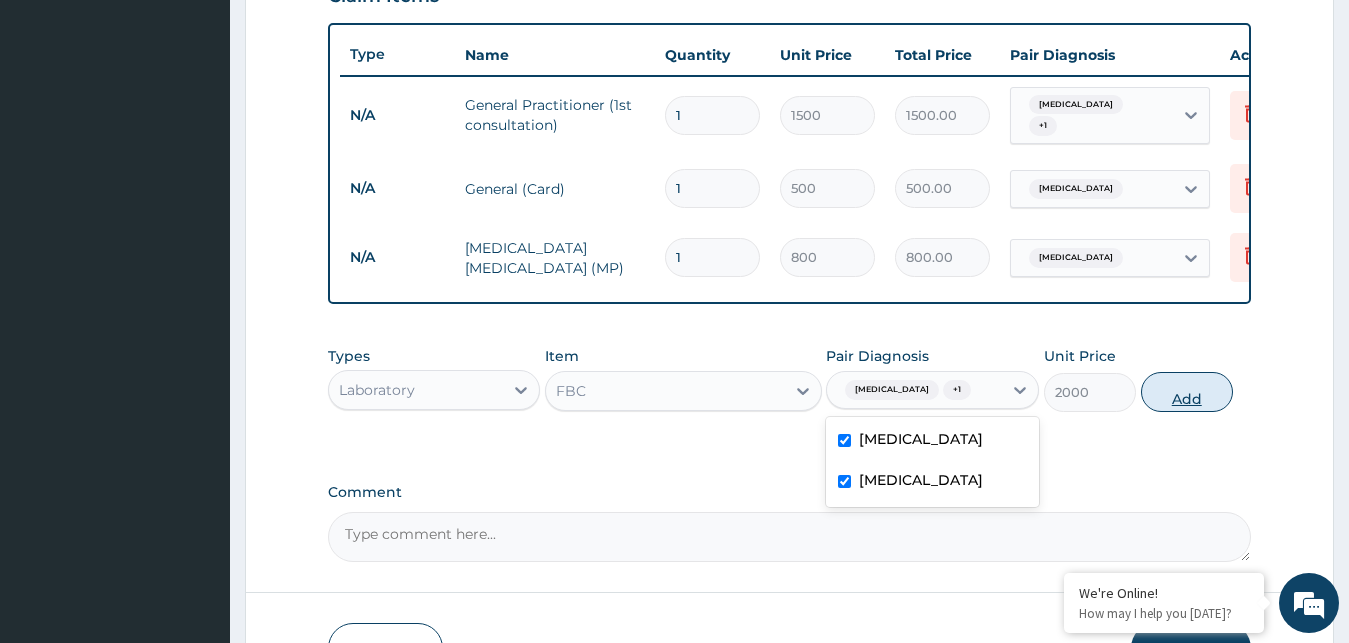 click on "Add" at bounding box center (1187, 392) 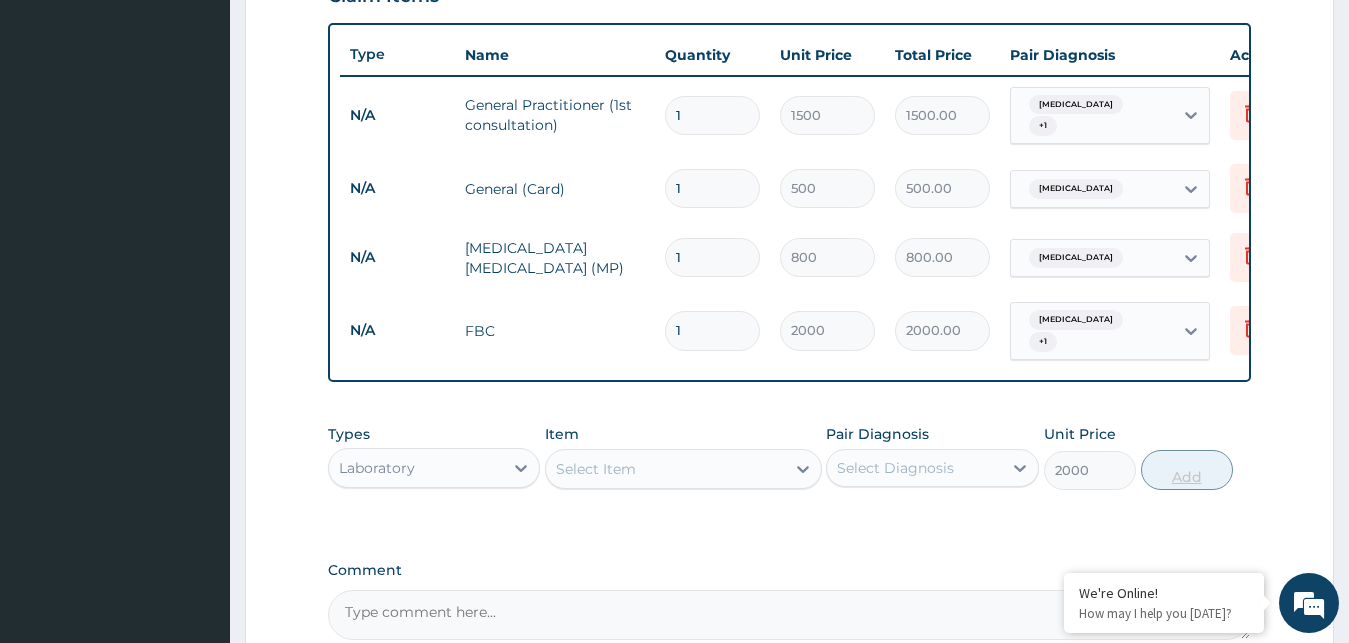 type on "0" 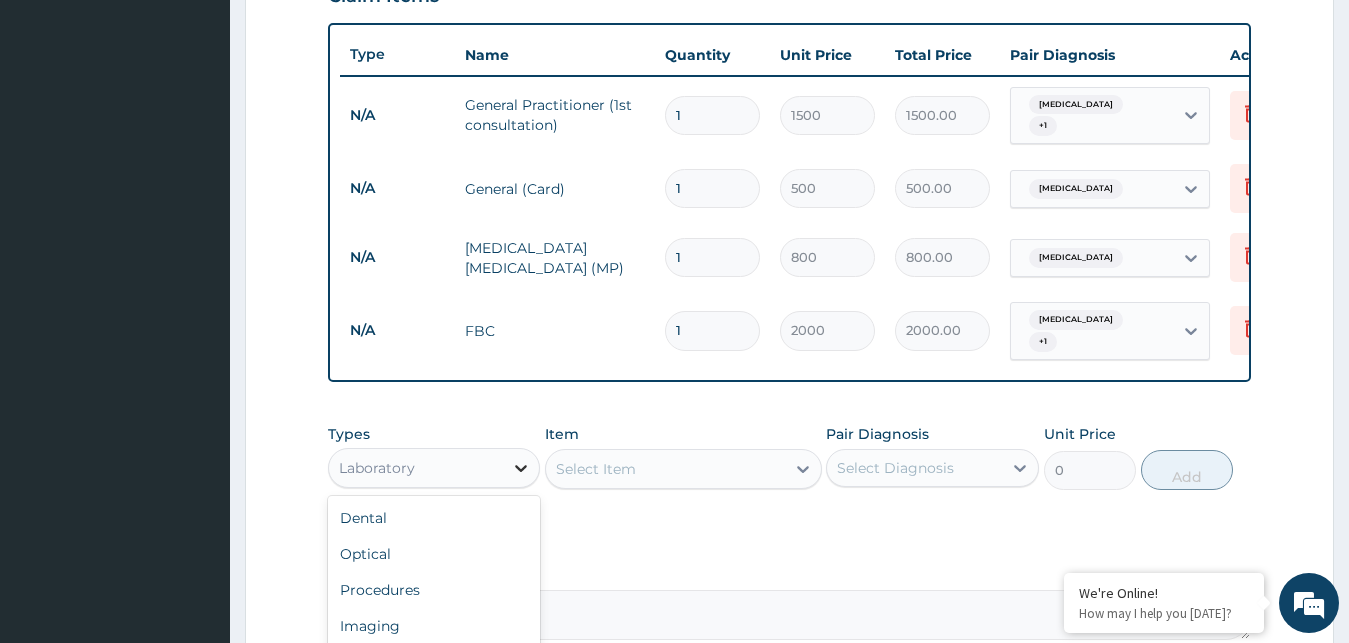 click 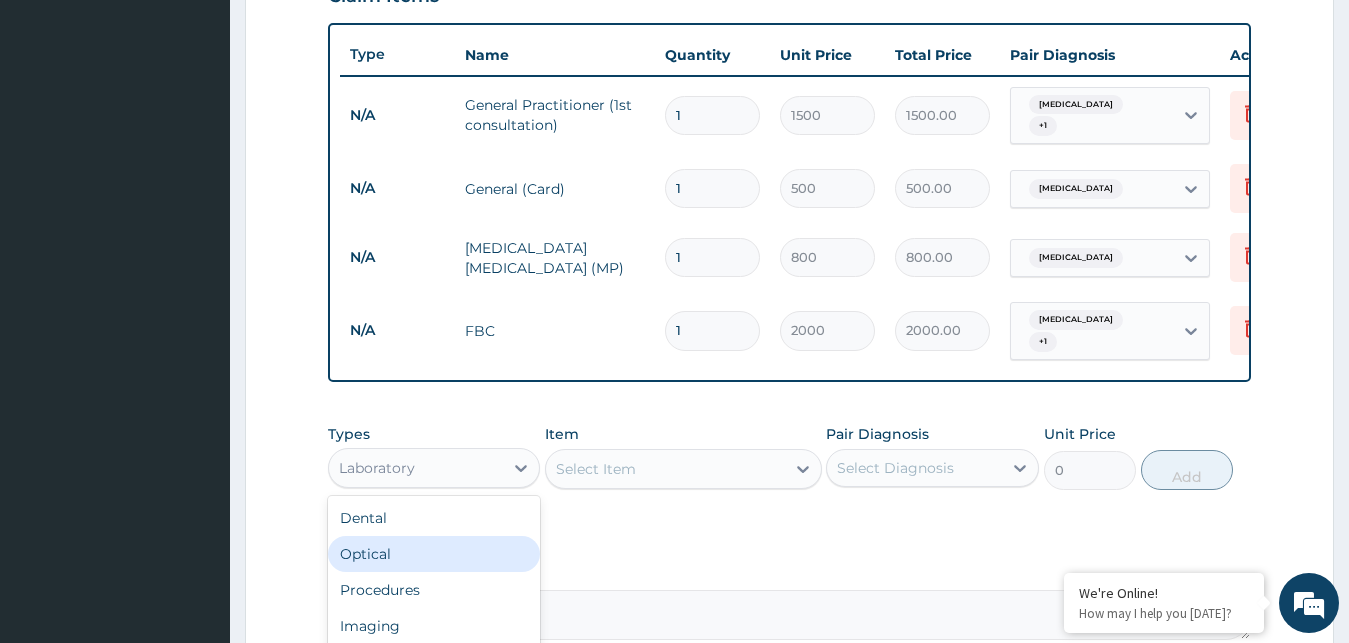 scroll, scrollTop: 928, scrollLeft: 0, axis: vertical 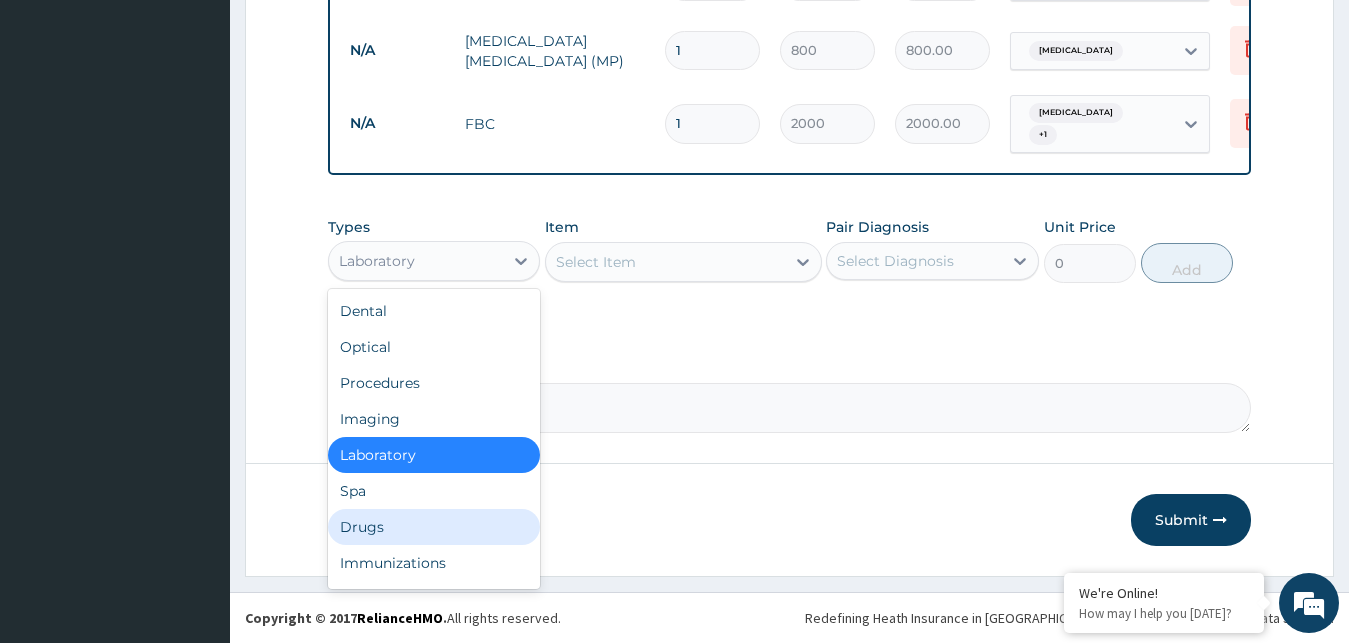 click on "Drugs" at bounding box center [434, 527] 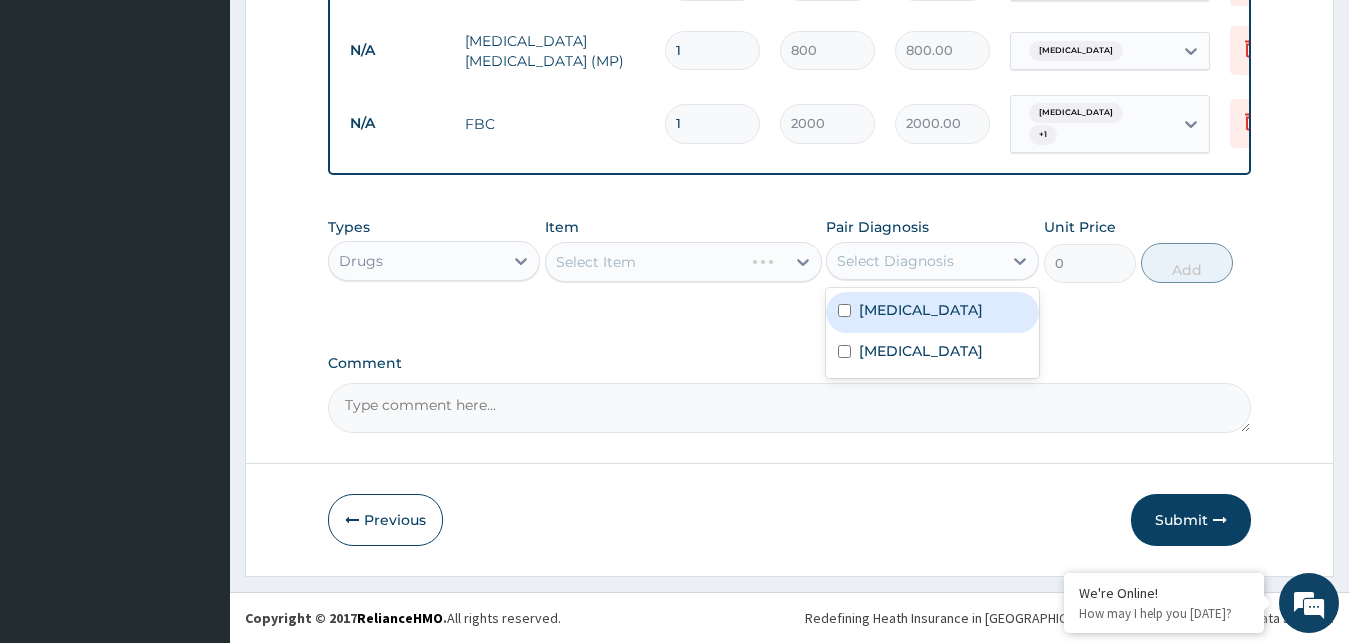 click on "Select Diagnosis" at bounding box center [895, 261] 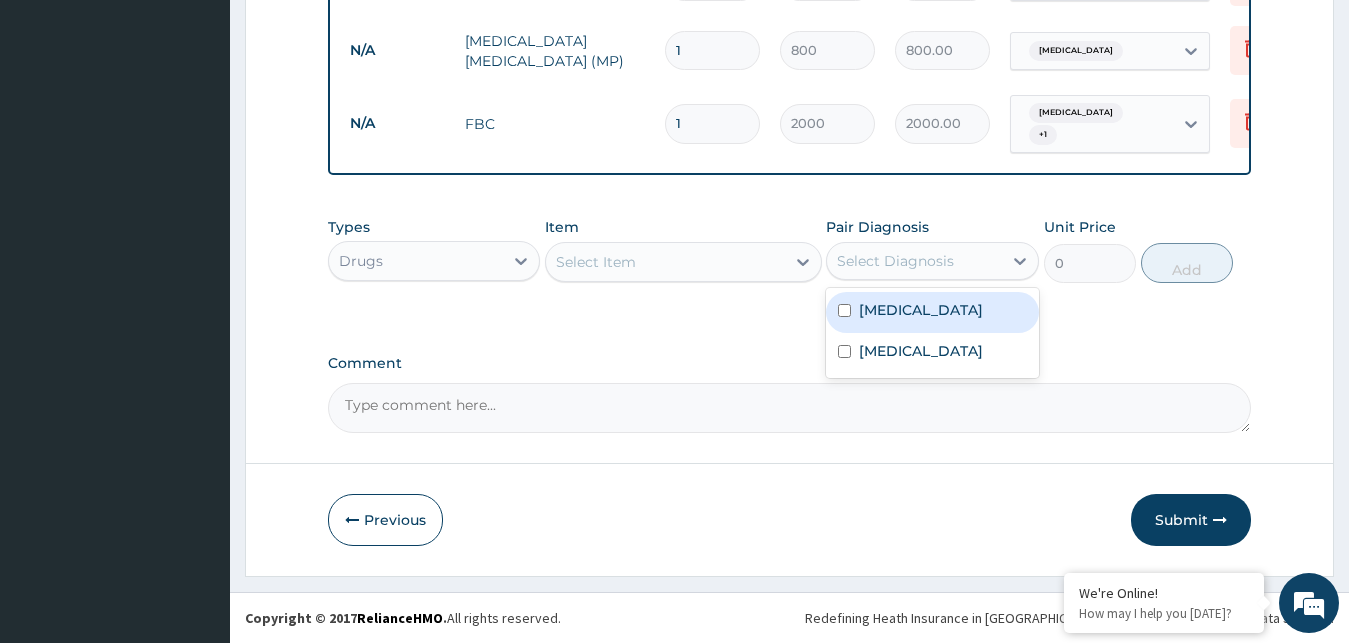 click on "Malaria" at bounding box center (921, 310) 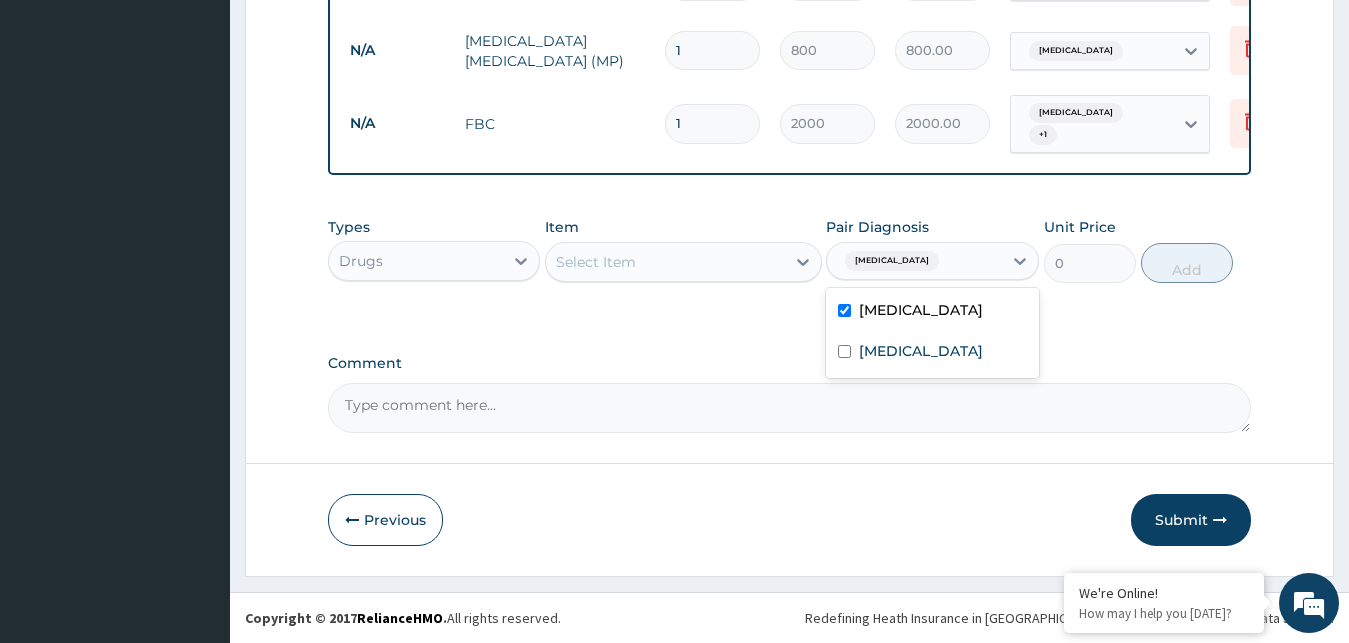 checkbox on "true" 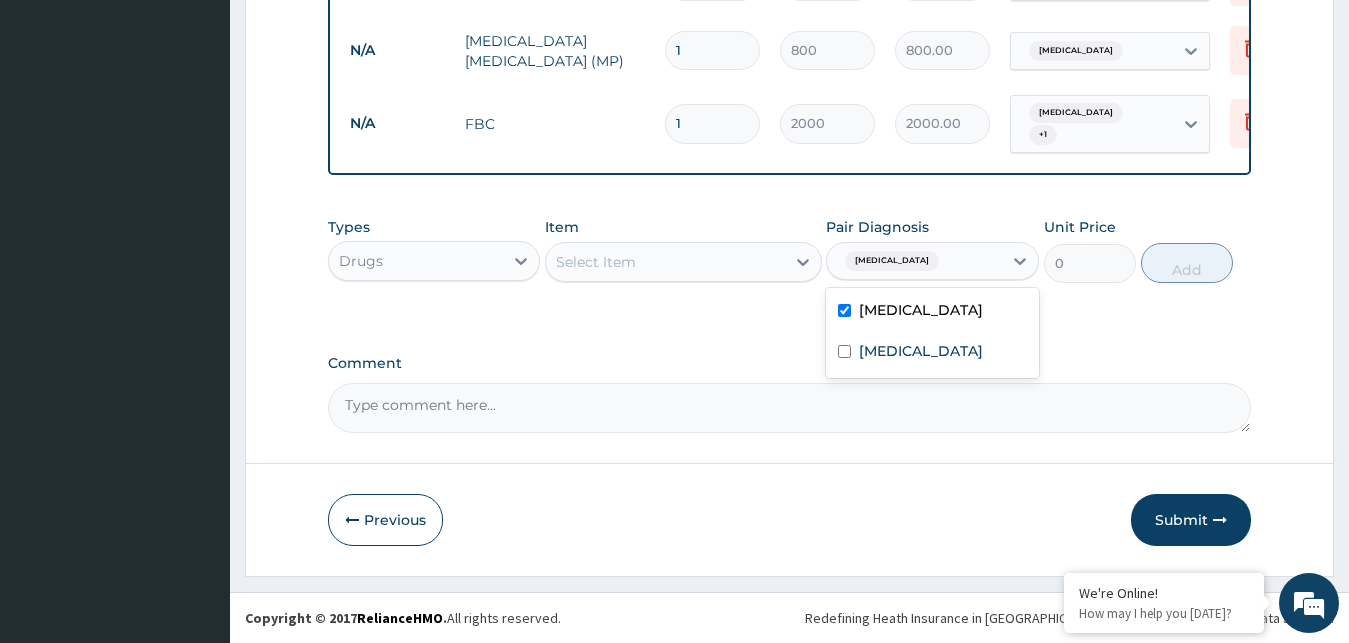 click on "Select Item" at bounding box center (665, 262) 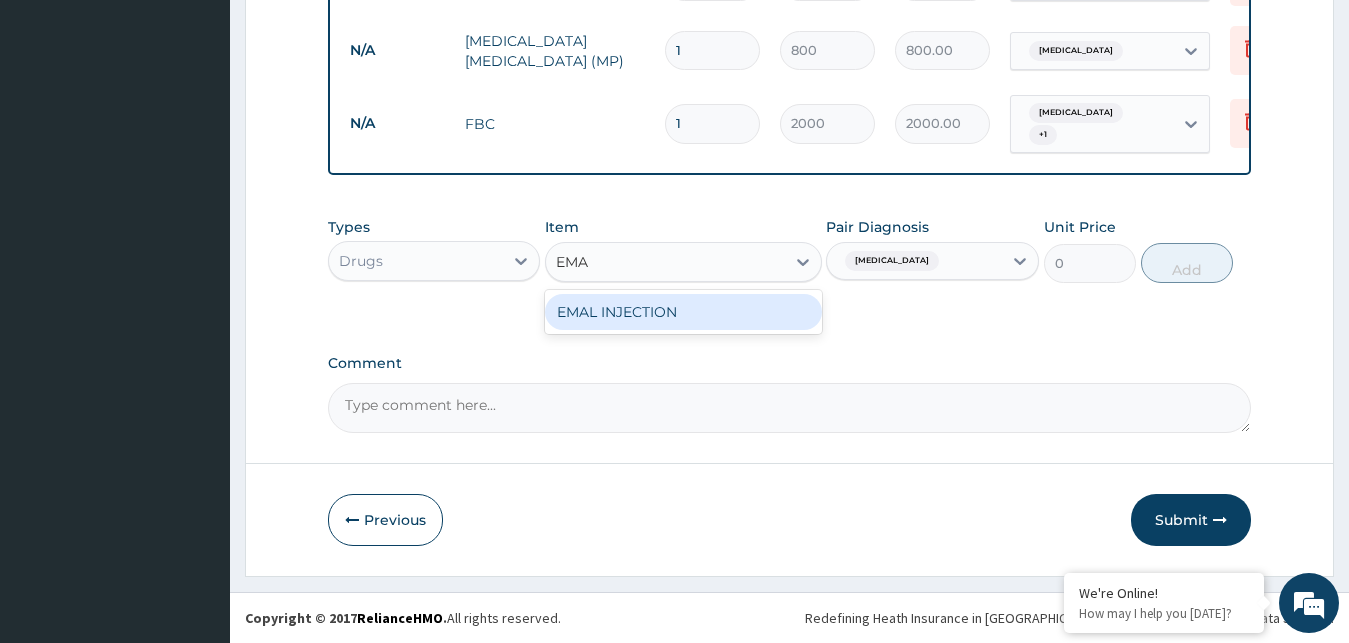 type on "EMAL" 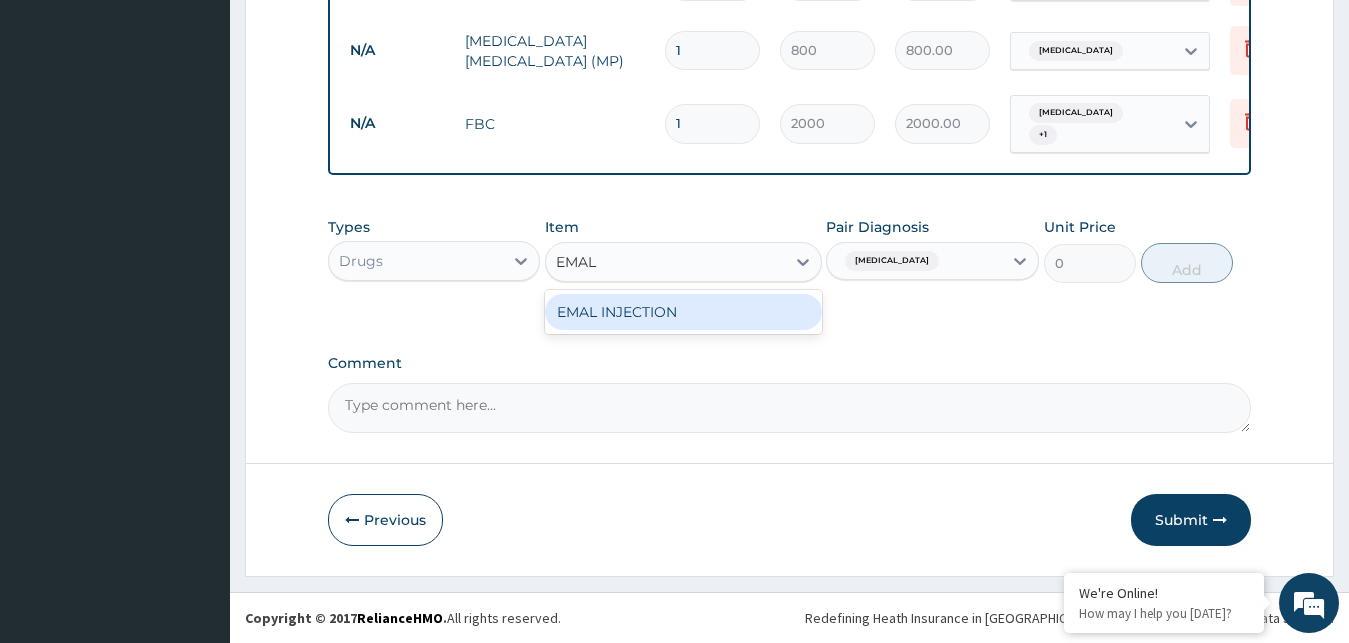 click on "EMAL INJECTION" at bounding box center (683, 312) 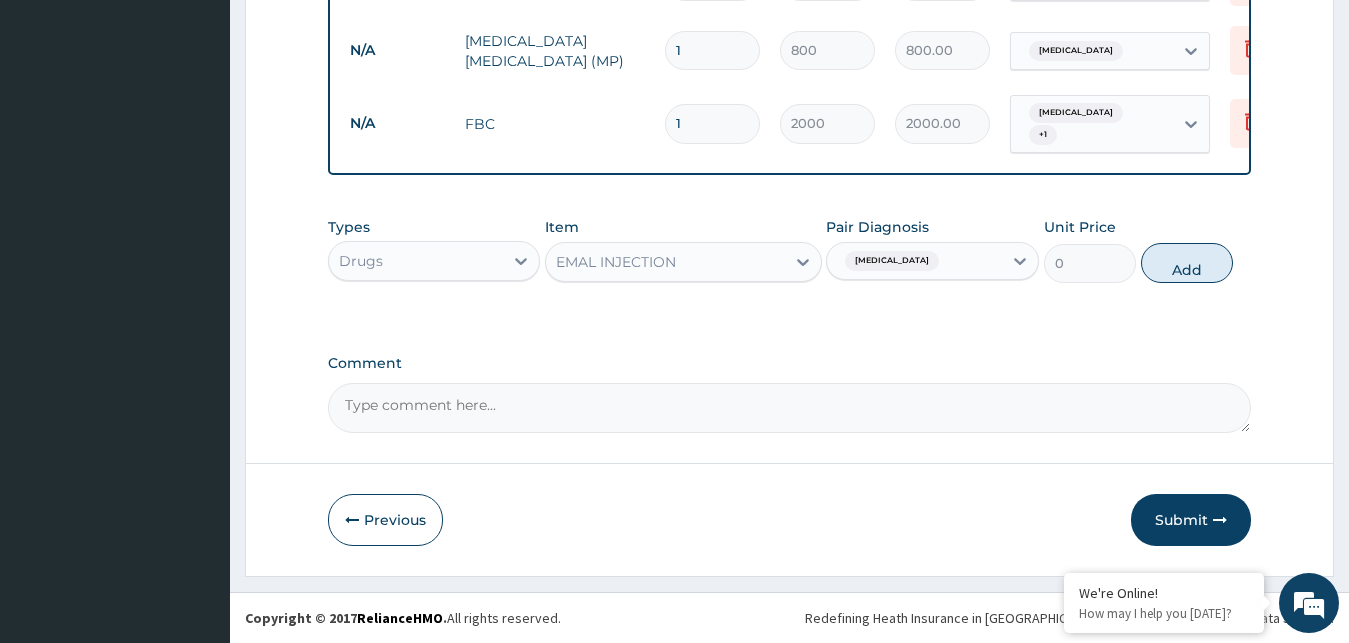 type 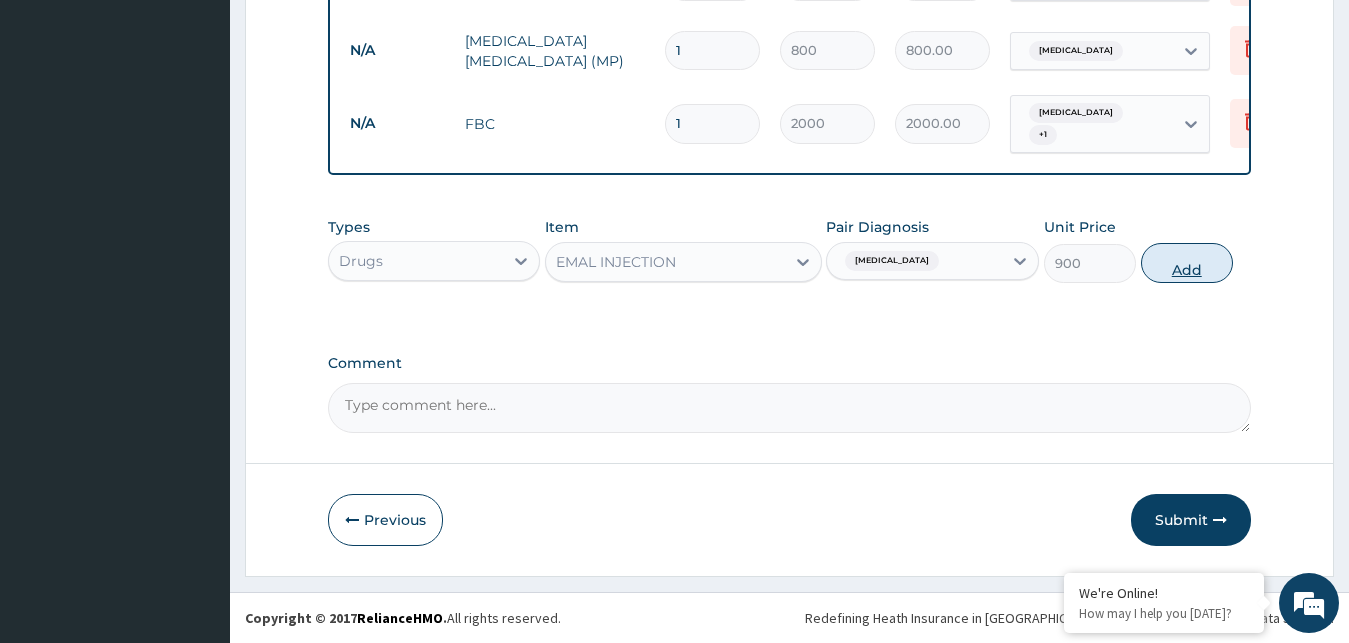 click on "Add" at bounding box center [1187, 263] 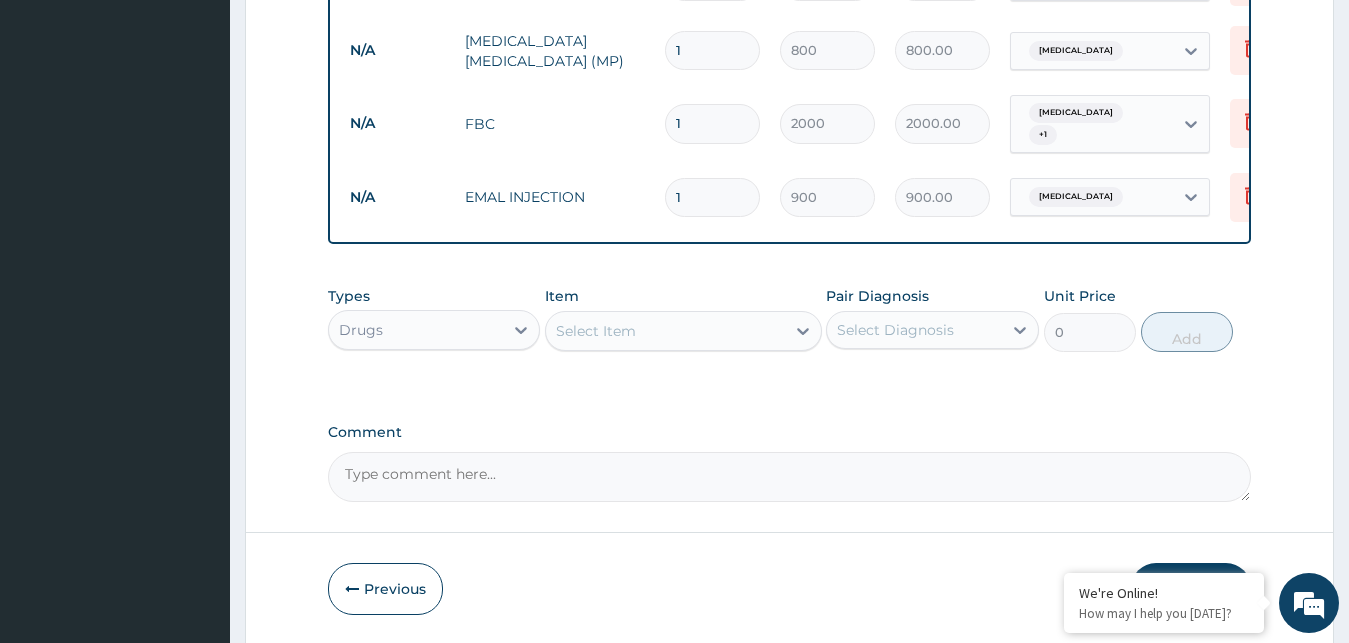 click on "Select Item" at bounding box center [665, 331] 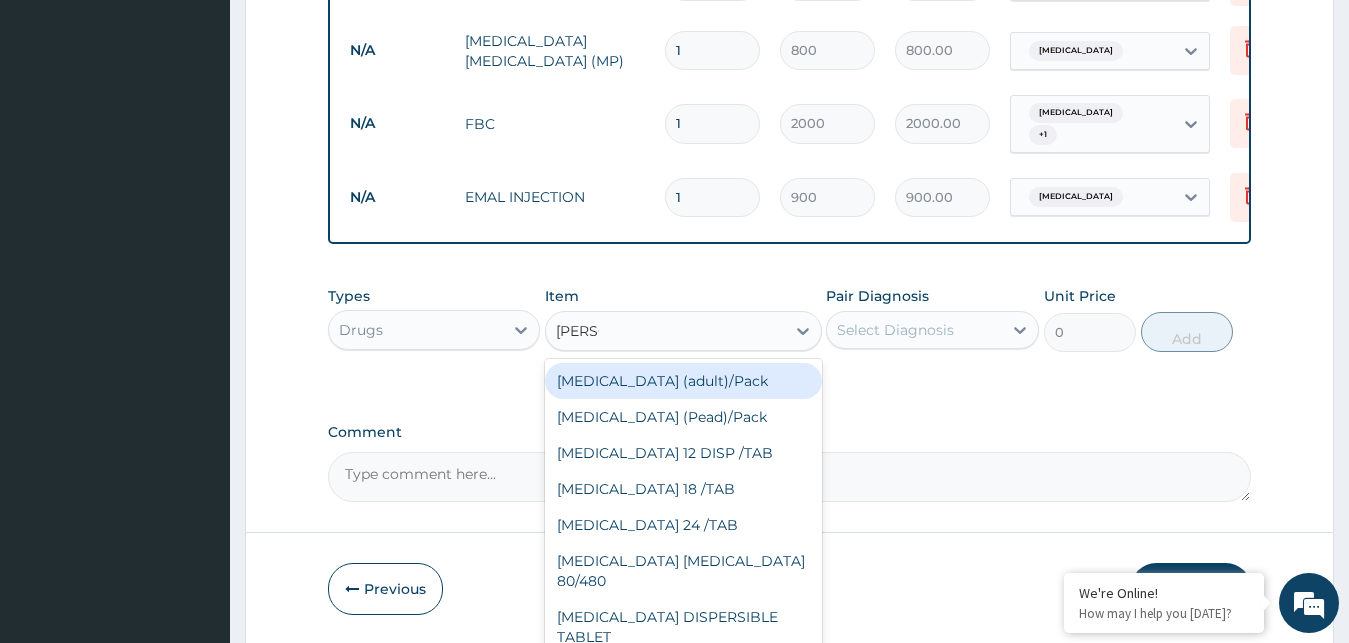 type on "COART" 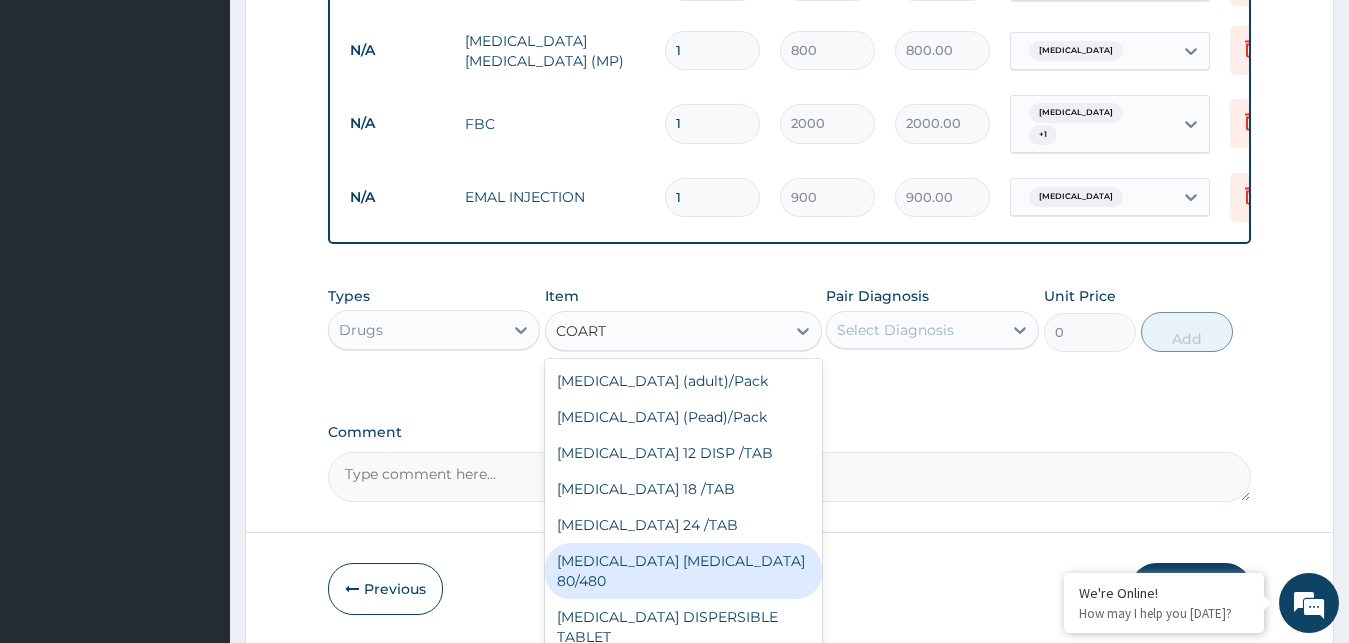 click on "COARTEM D TAB 80/480" at bounding box center [683, 571] 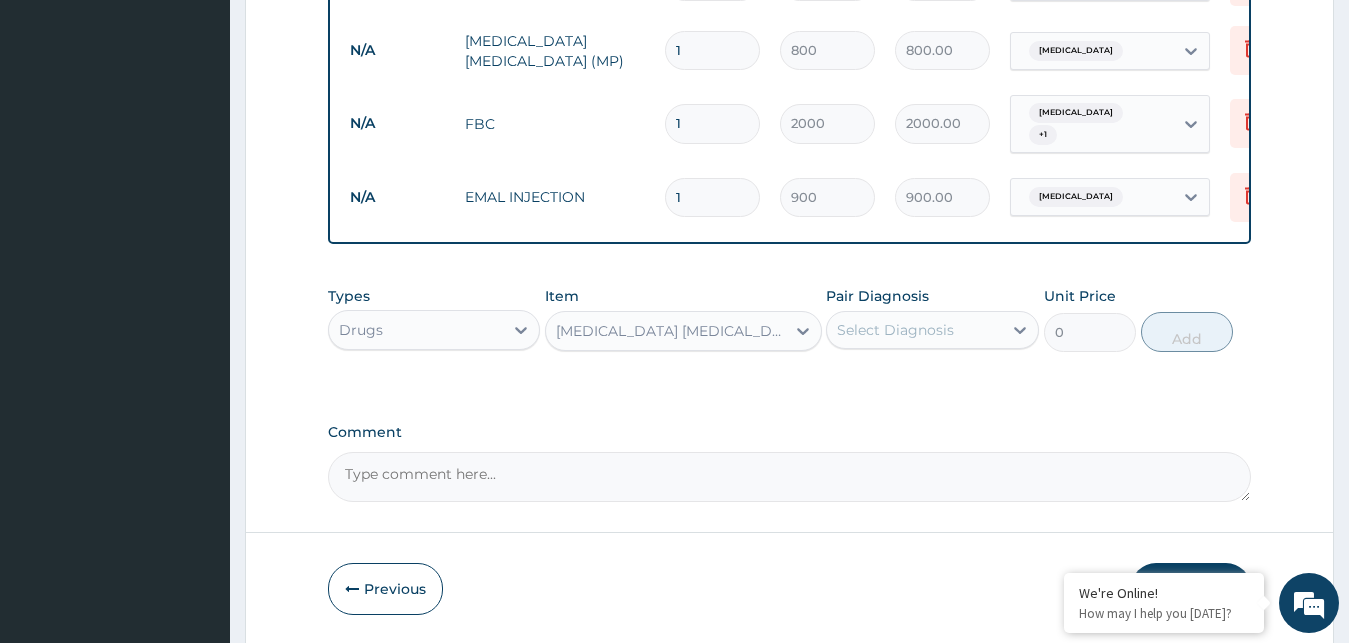 type 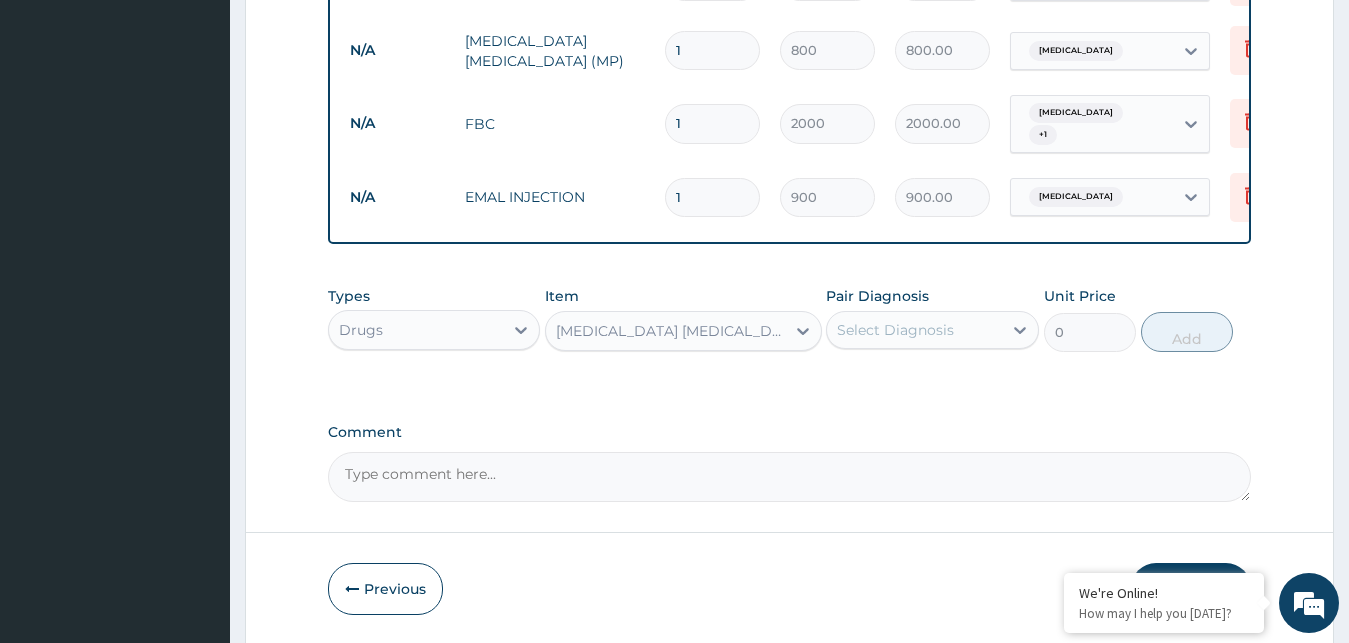 type on "1200" 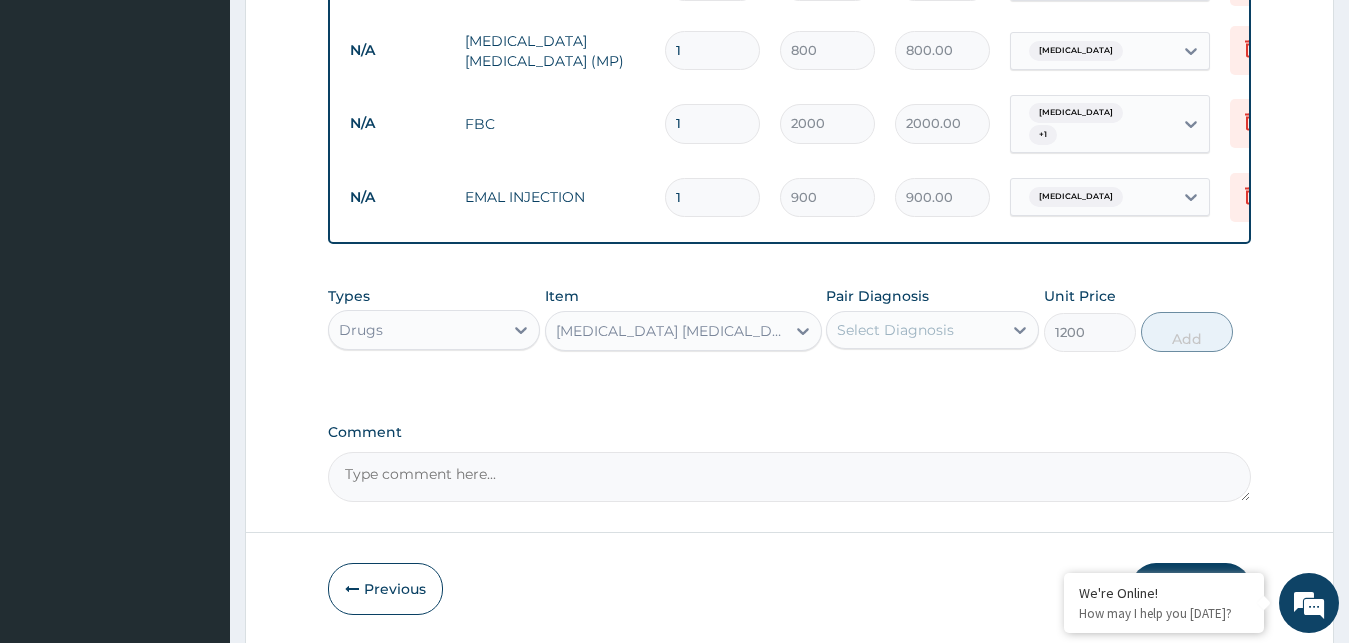 click on "Select Diagnosis" at bounding box center [914, 330] 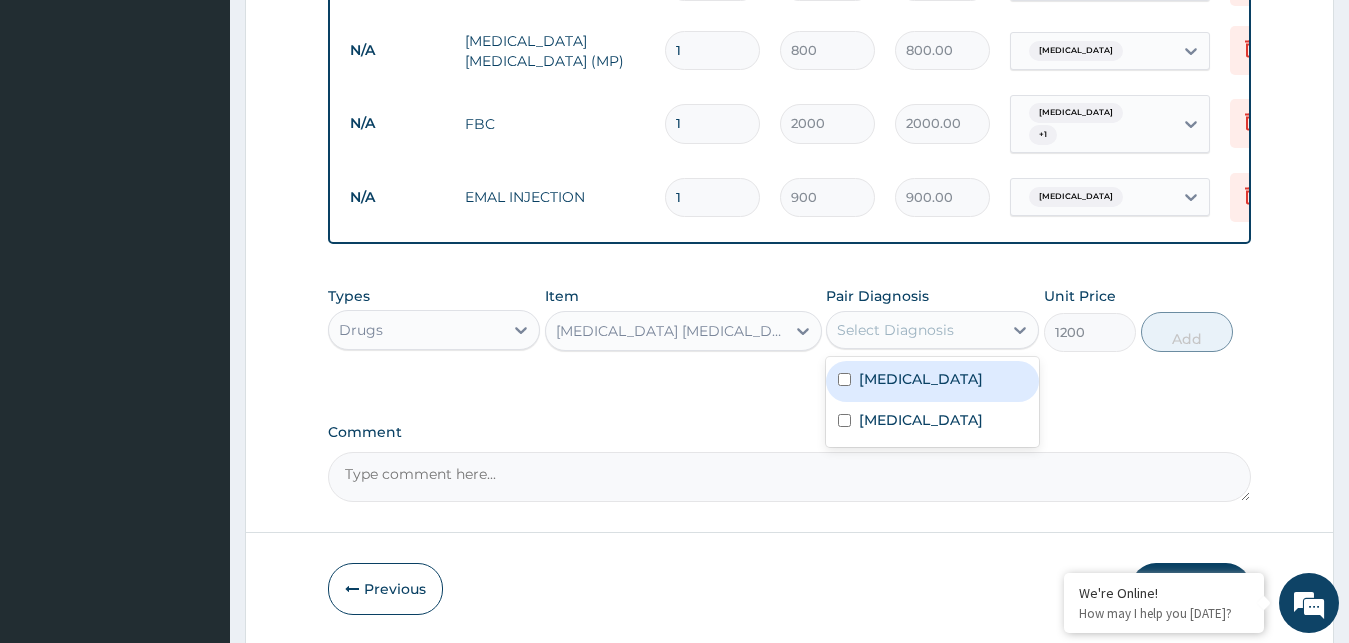 click on "Malaria" at bounding box center (932, 381) 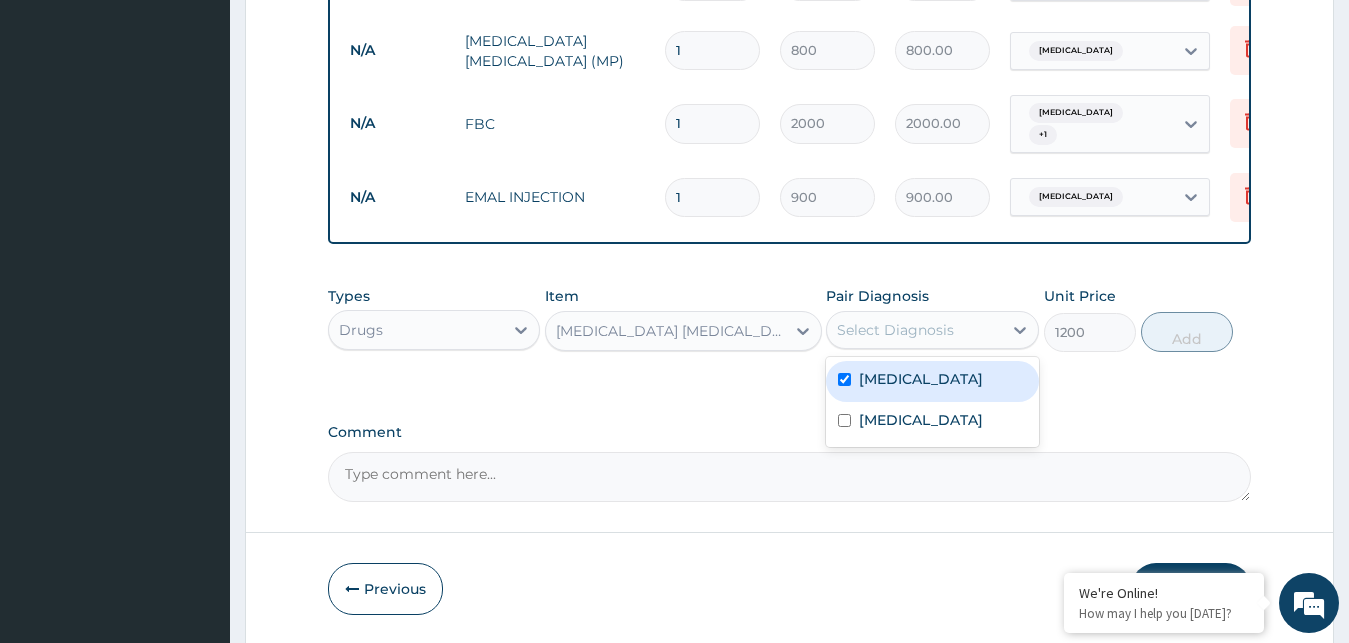 checkbox on "true" 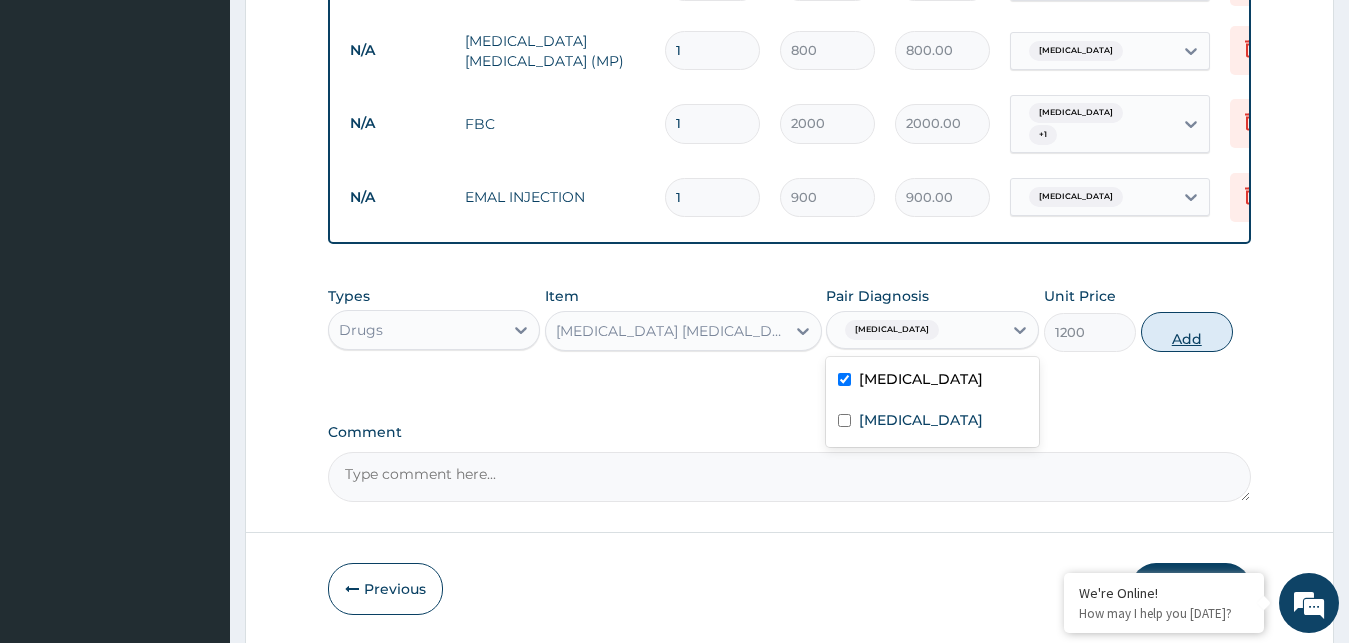 click on "Add" at bounding box center (1187, 332) 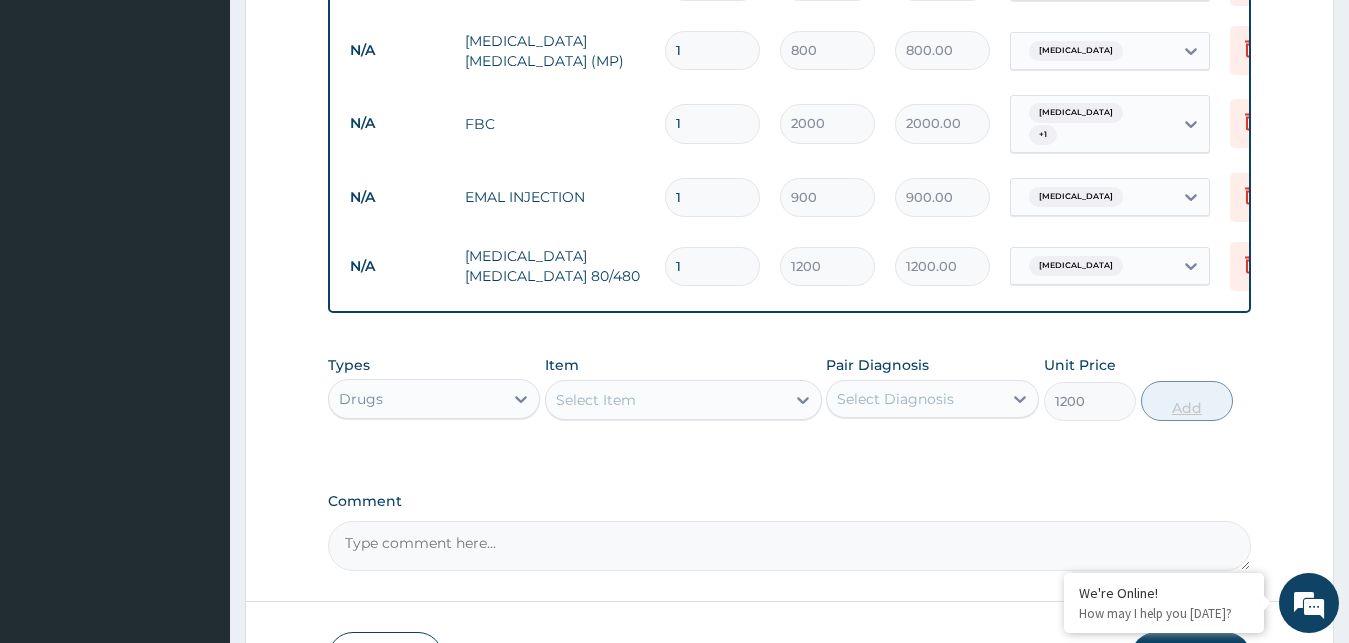 type on "0" 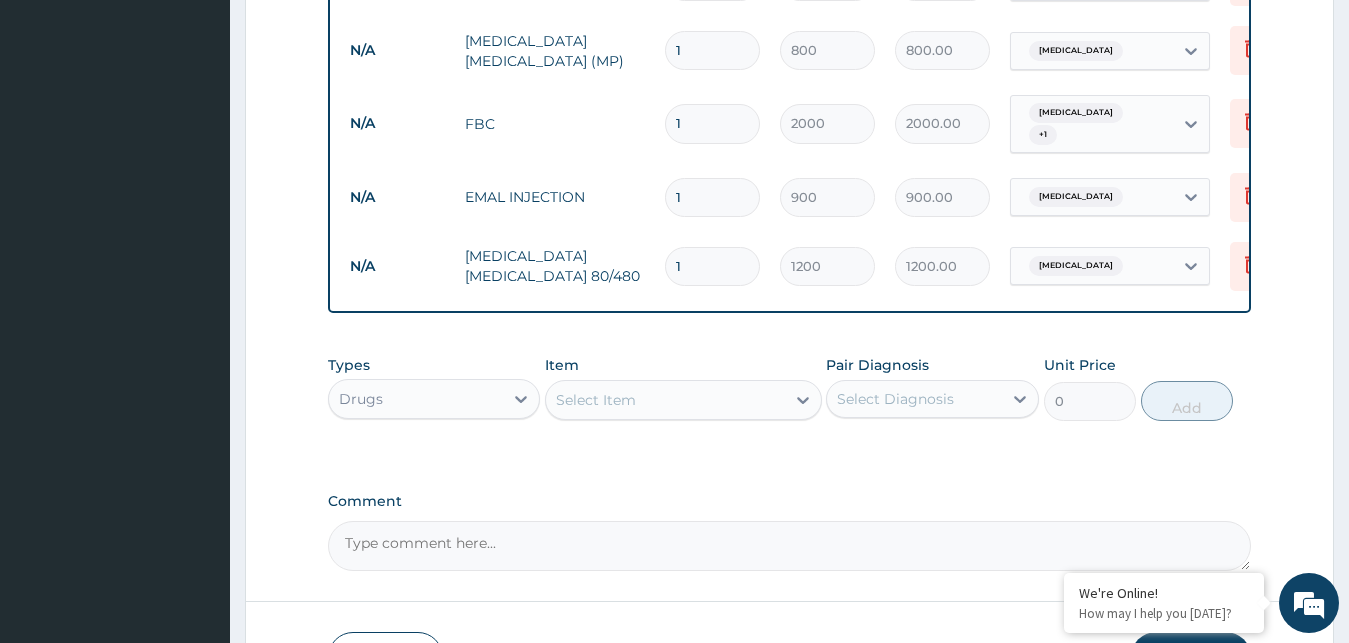 click on "Select Item" at bounding box center (683, 400) 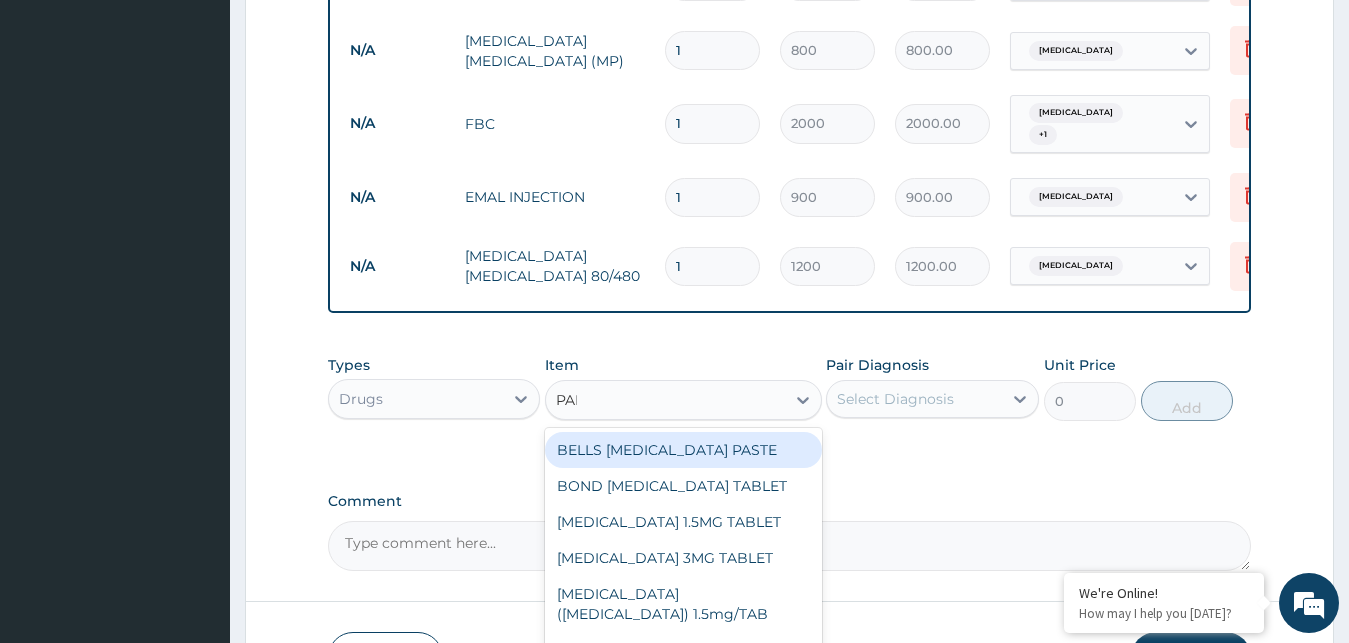 type on "PANA" 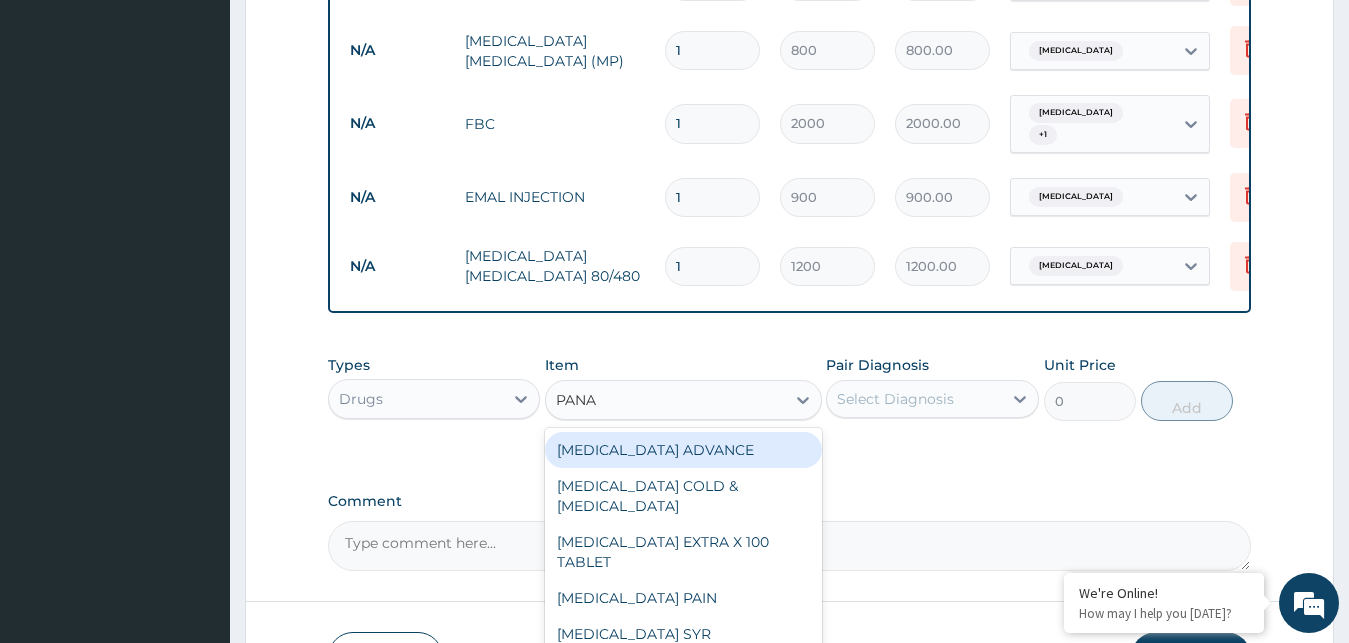 click on "PANADOL ADVANCE" at bounding box center [683, 450] 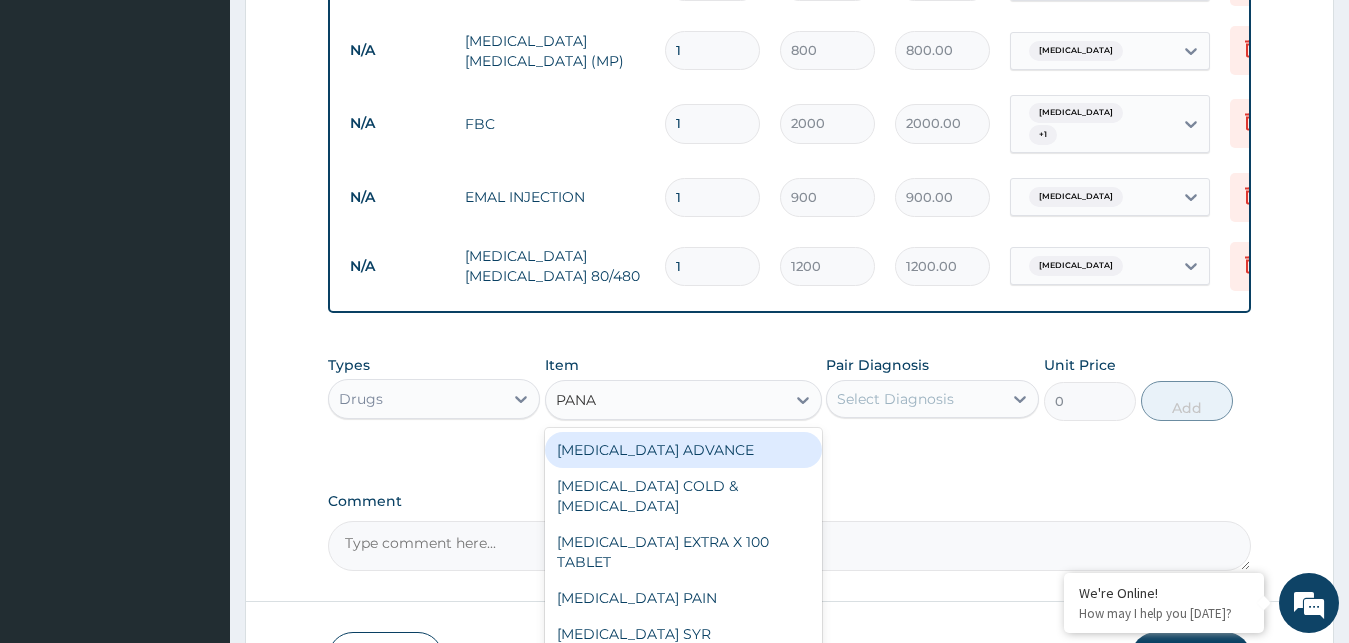 type 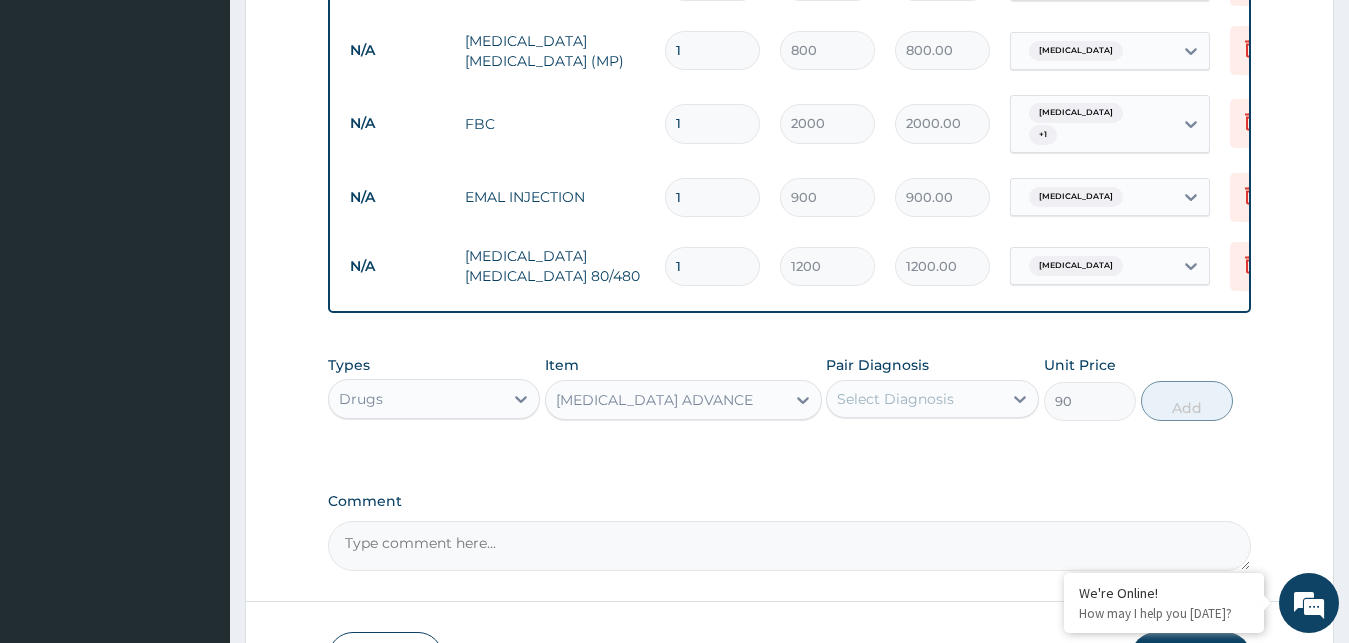 click on "Select Diagnosis" at bounding box center (895, 399) 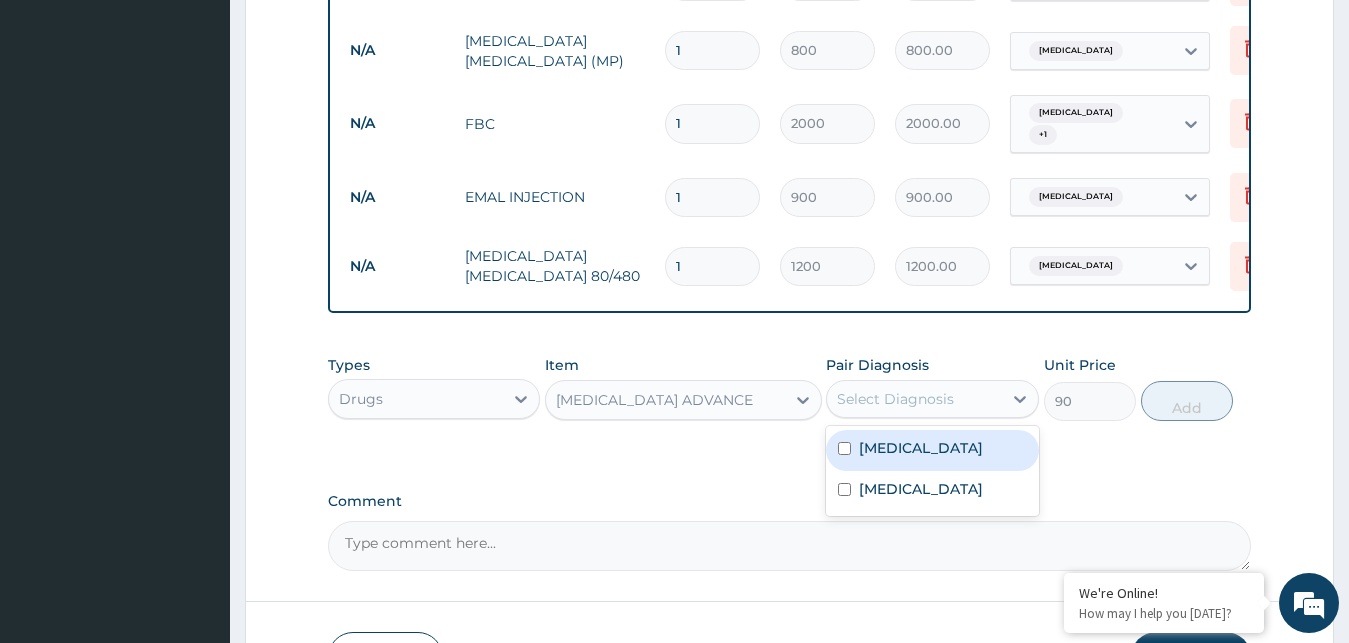 click on "Malaria" at bounding box center (932, 450) 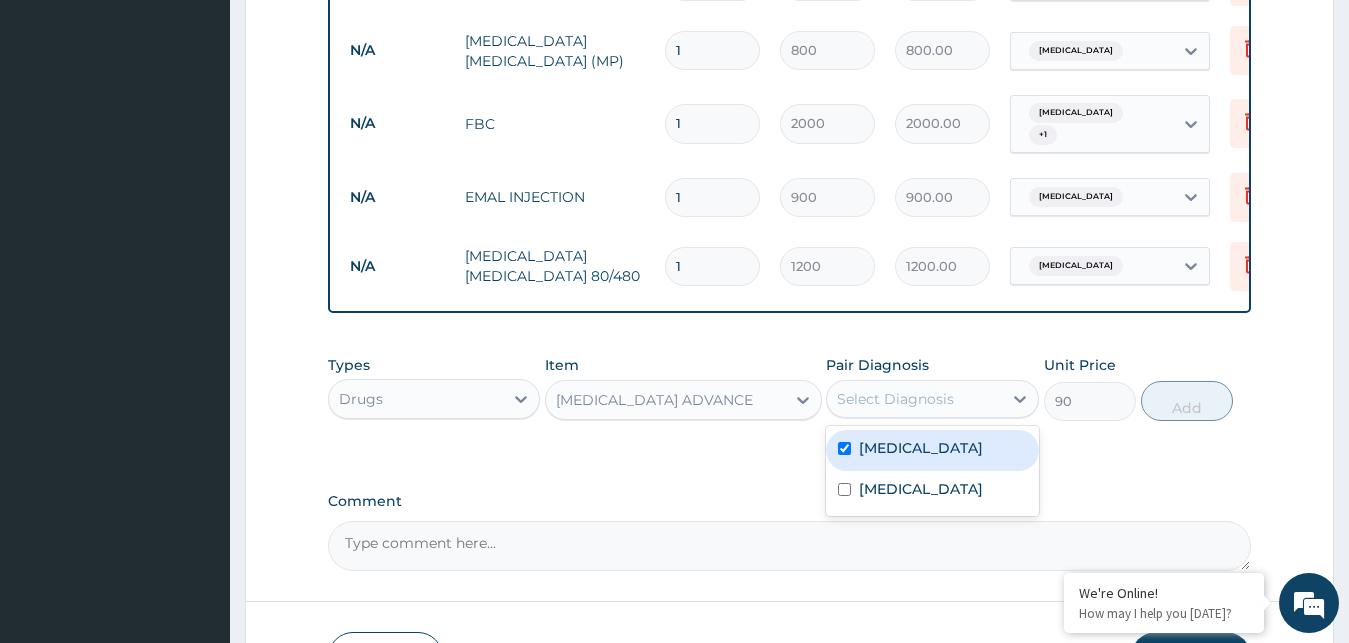 checkbox on "true" 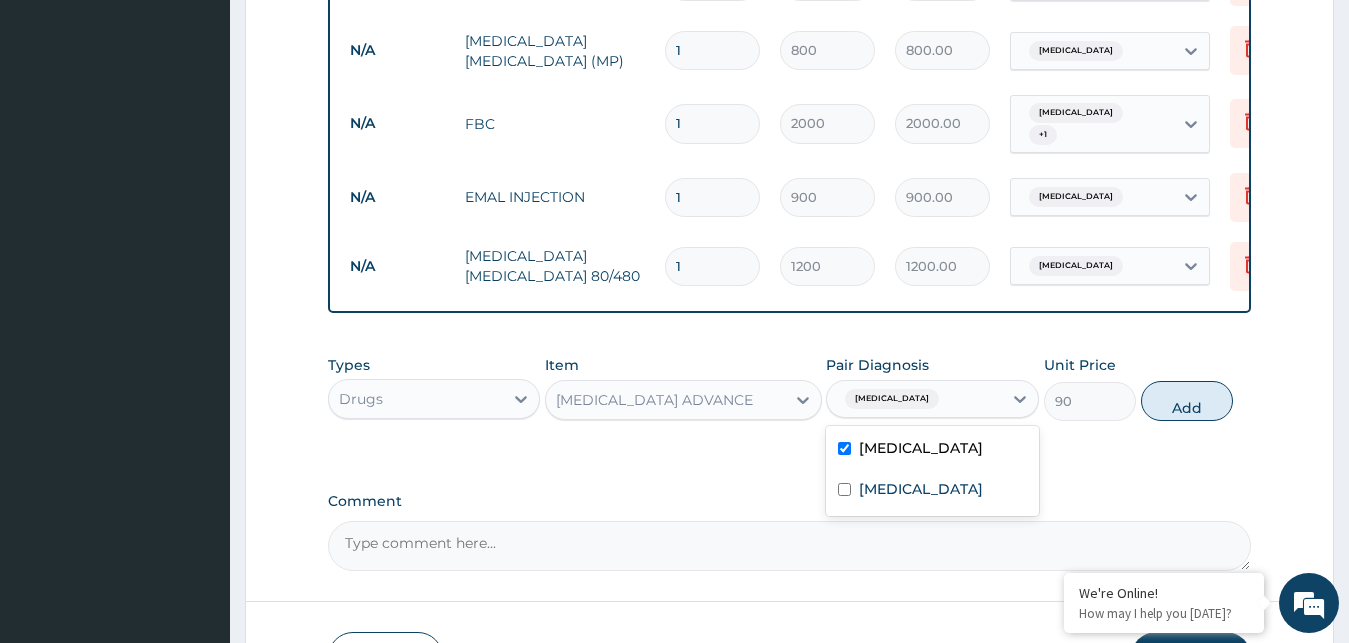 click on "Sepsis" at bounding box center [932, 491] 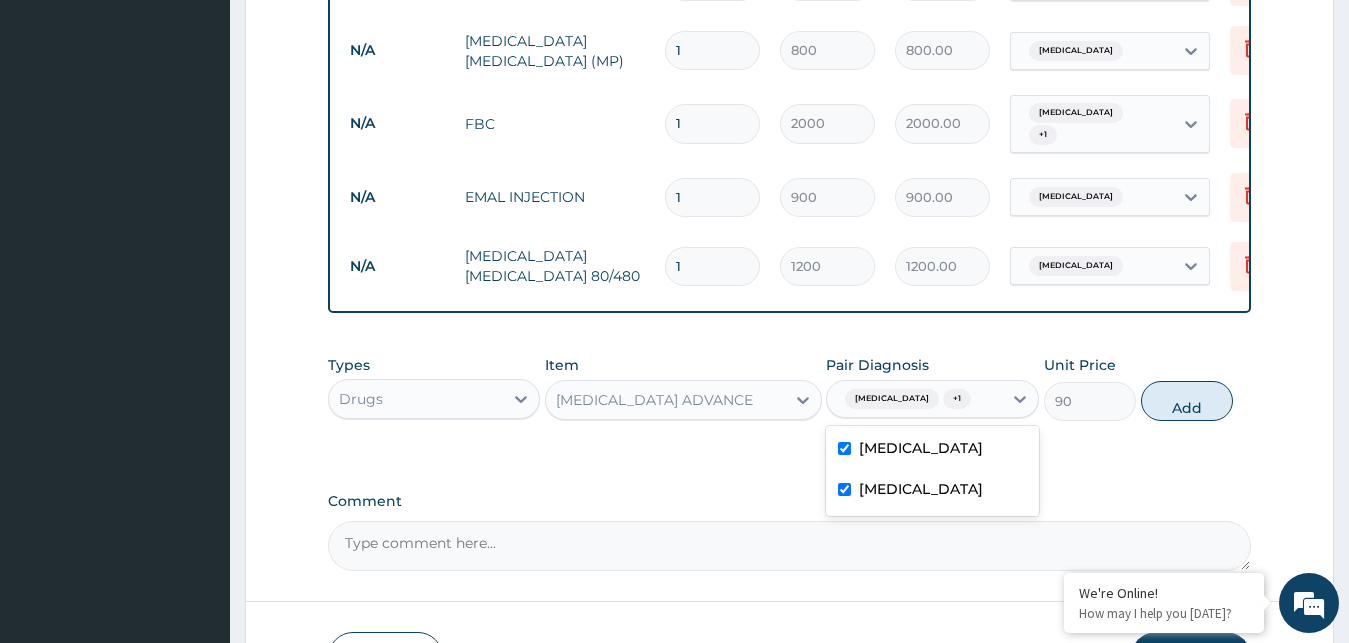 checkbox on "true" 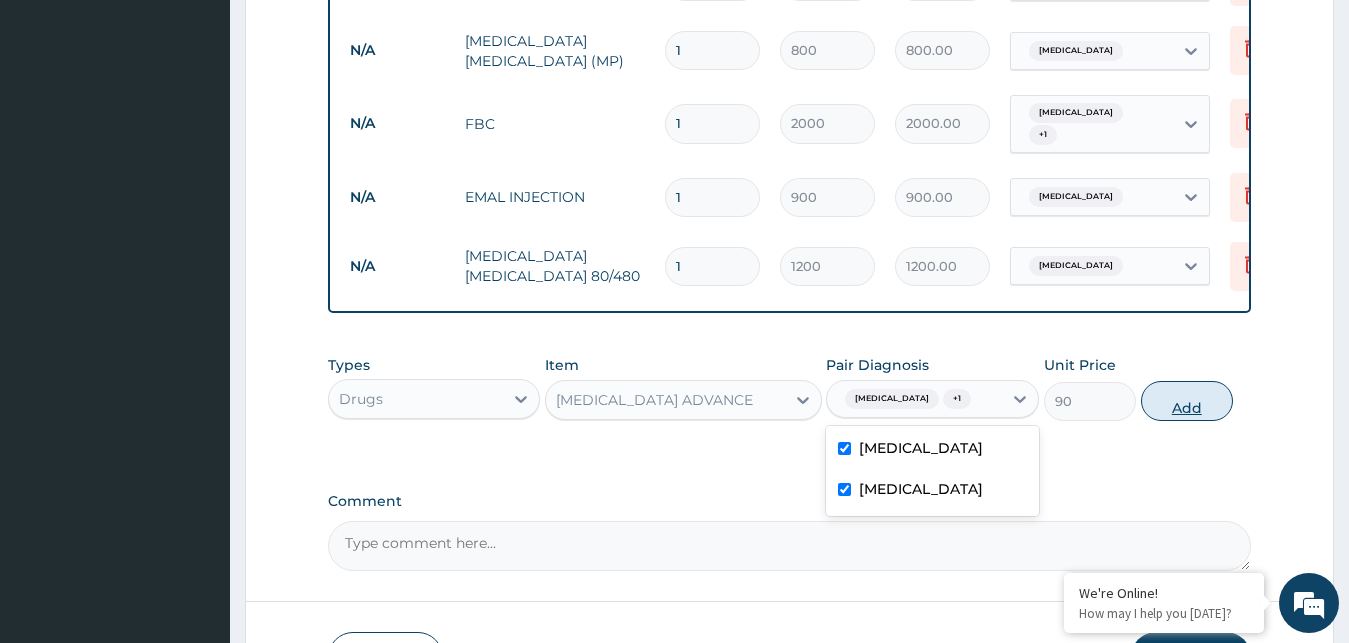 click on "Add" at bounding box center (1187, 401) 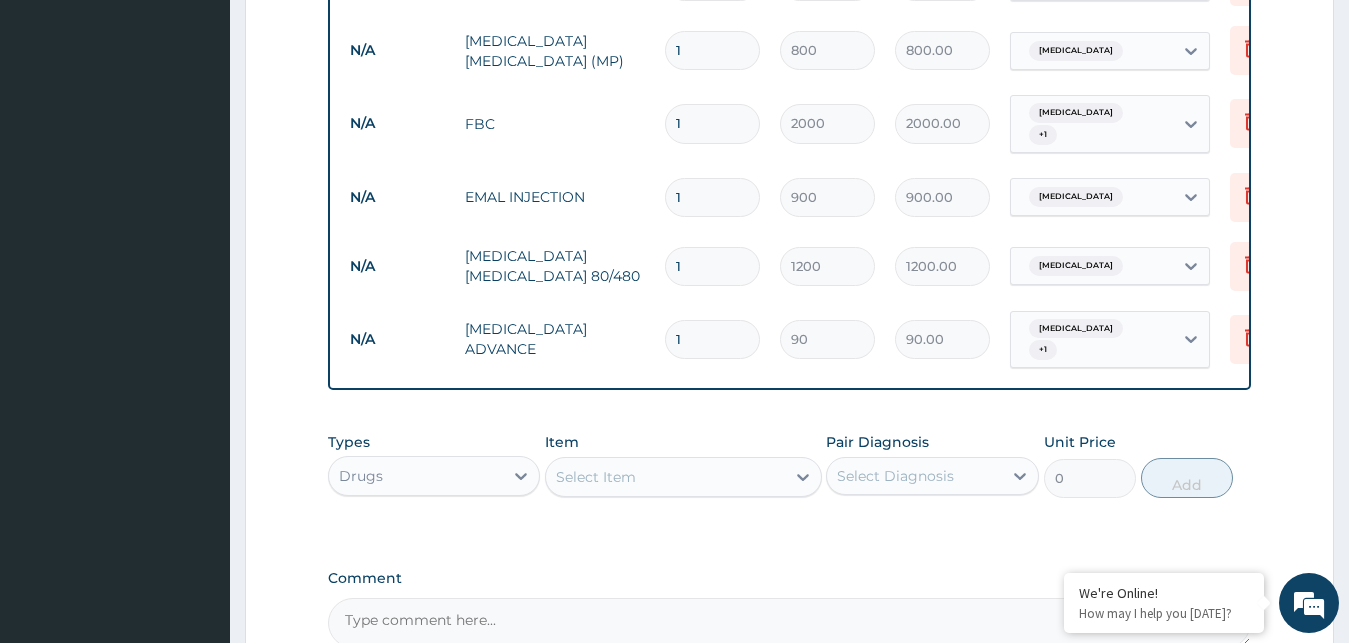 click on "Select Item" at bounding box center (665, 477) 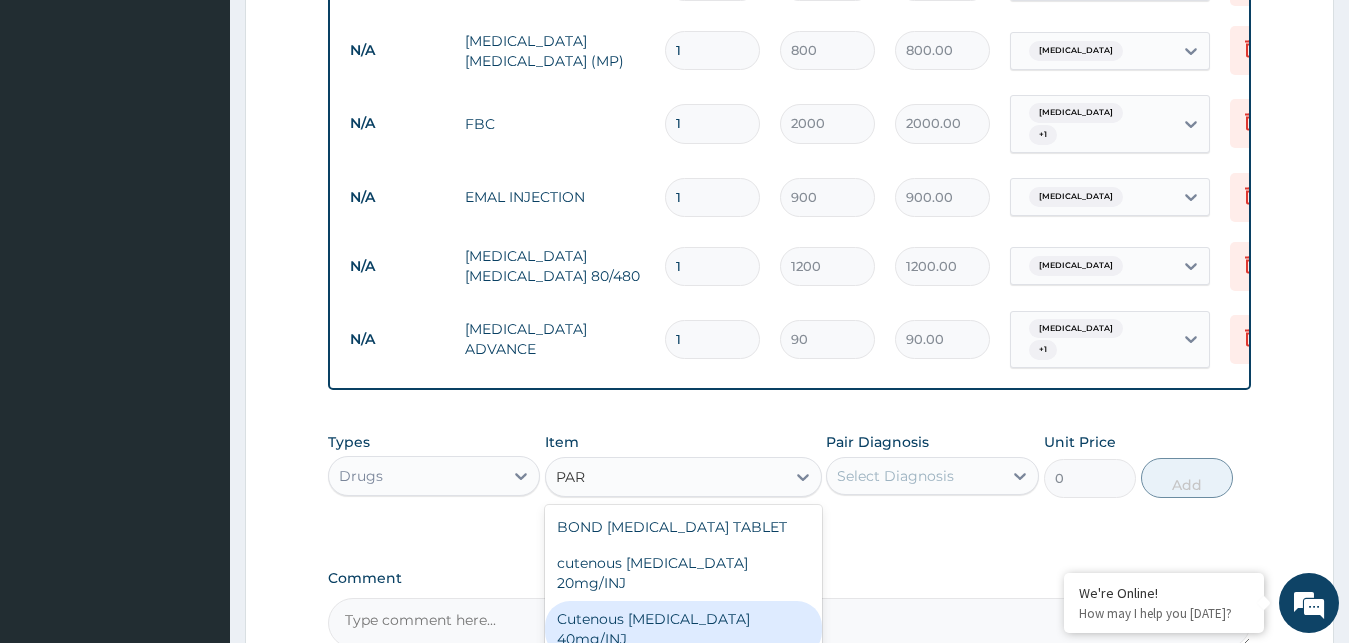 type on "PARA" 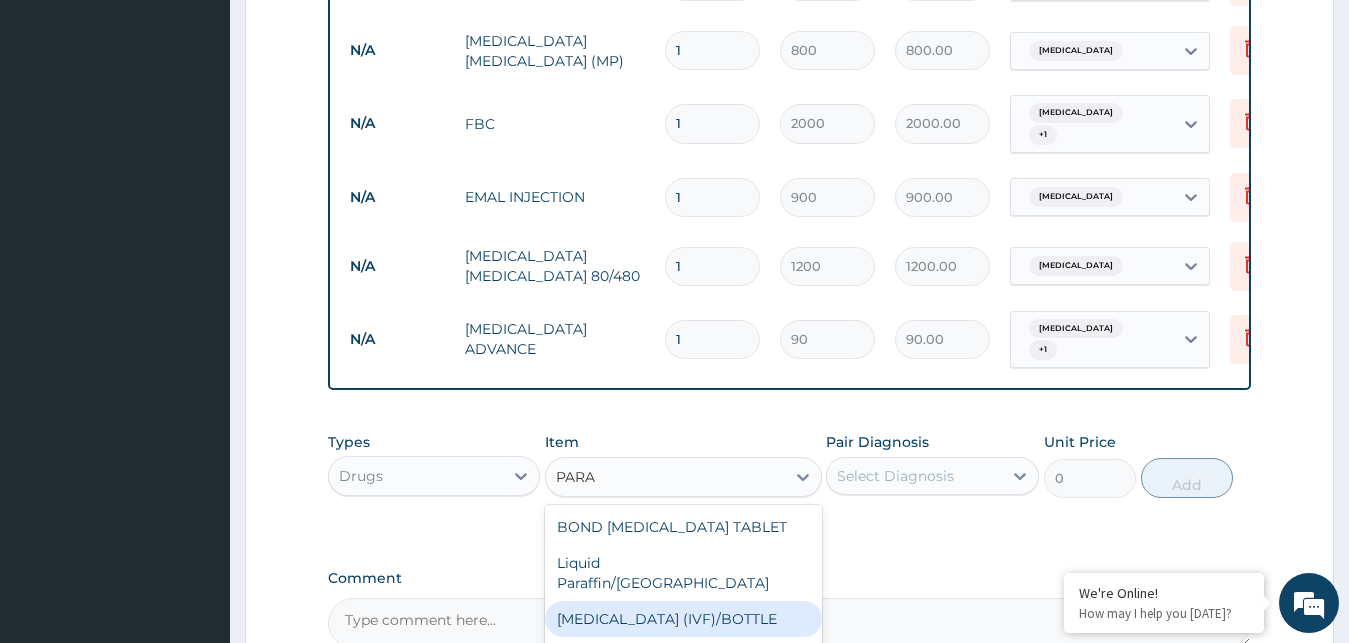 click on "PARACETAMOL (IVF)/BOTTLE" at bounding box center (683, 619) 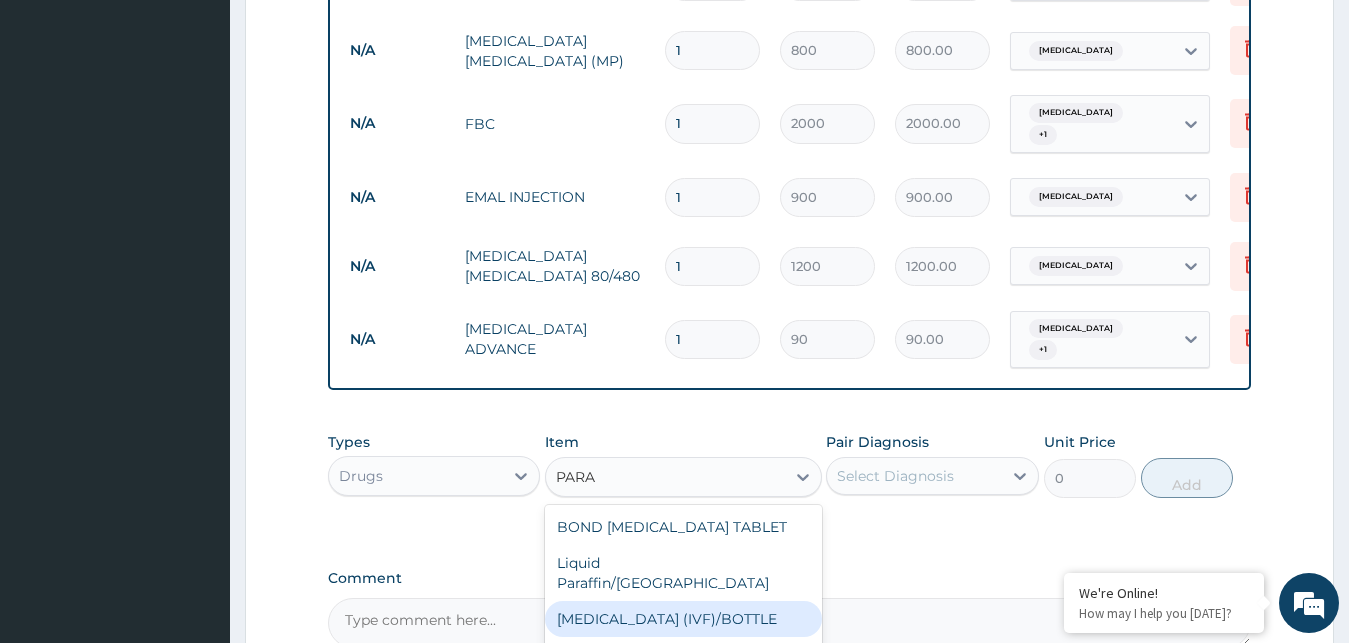 type 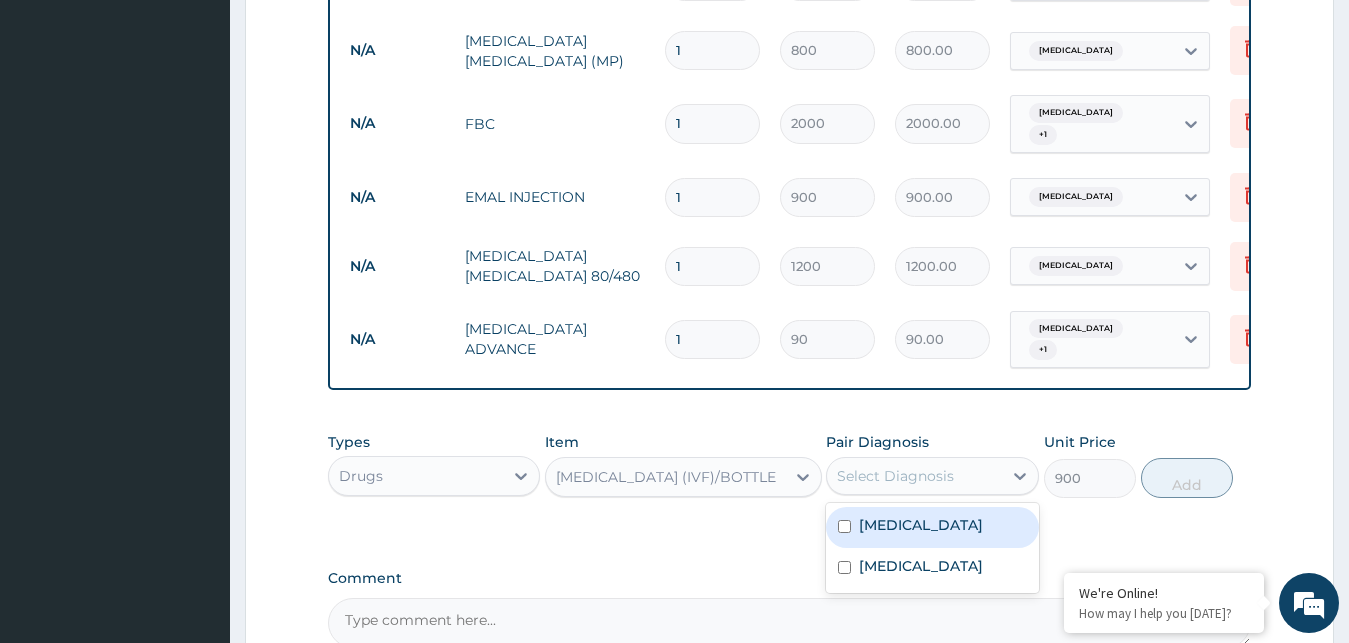 click on "Select Diagnosis" at bounding box center [895, 476] 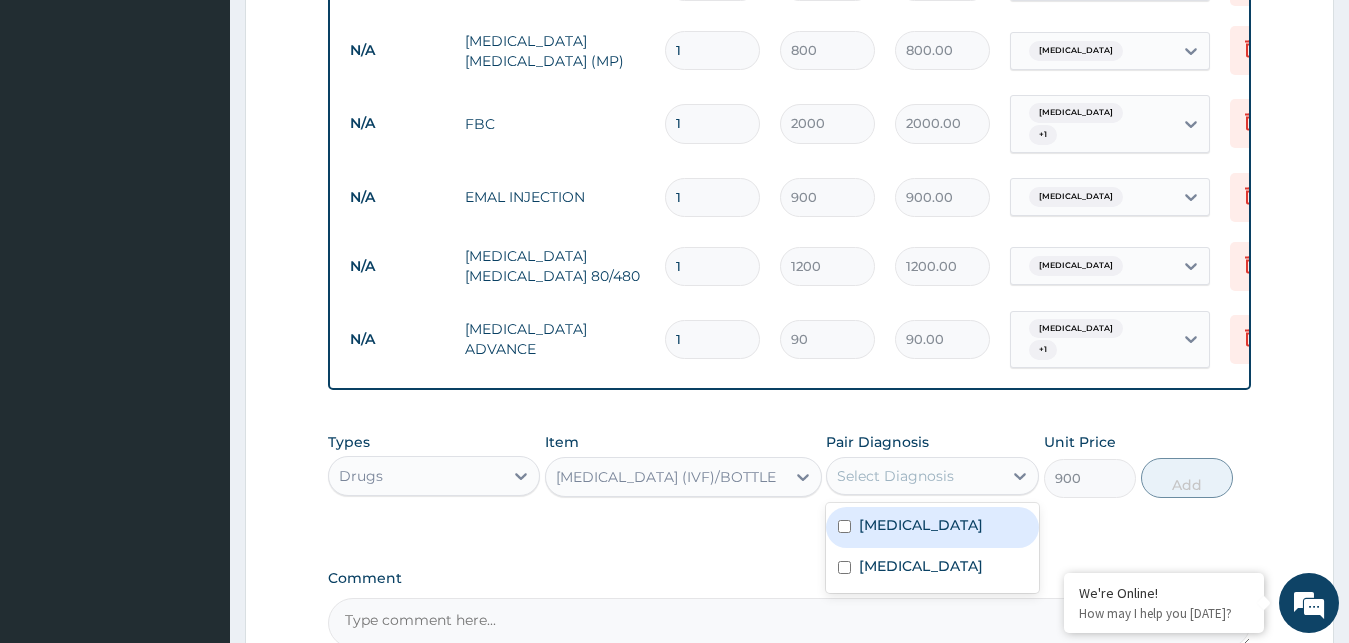 click on "Malaria" at bounding box center [932, 527] 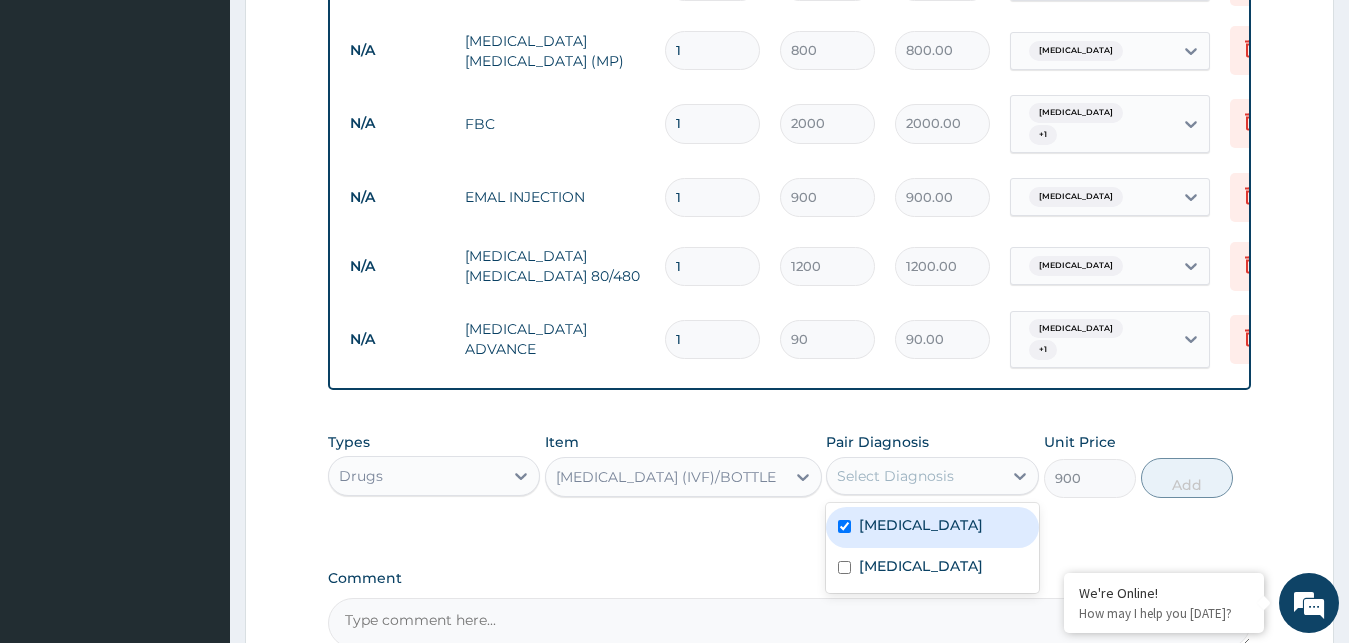 checkbox on "true" 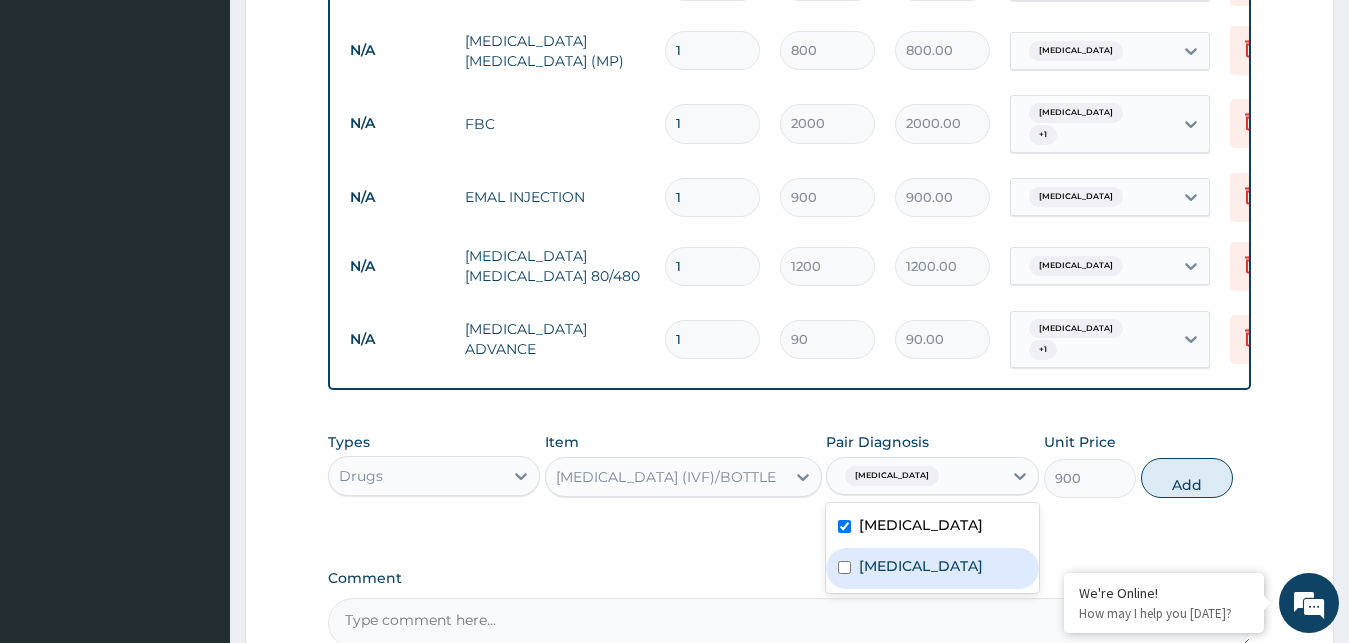 click on "Sepsis" at bounding box center [932, 568] 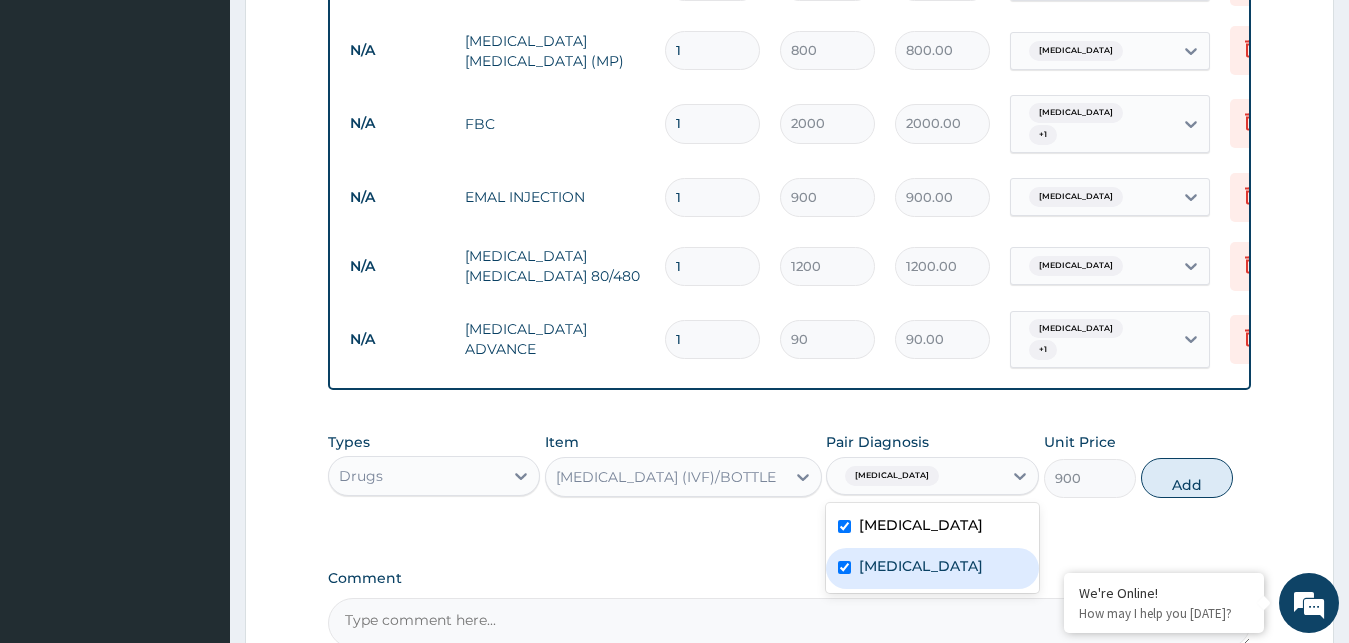 checkbox on "true" 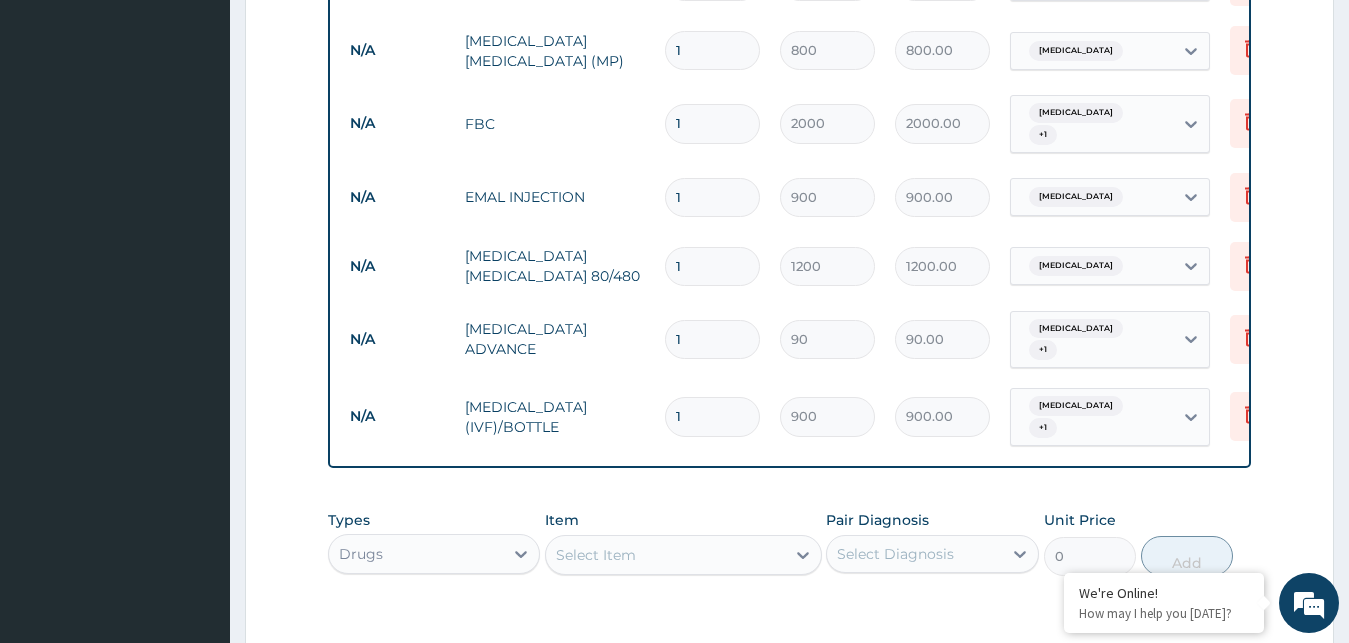 click on "Select Item" at bounding box center (665, 555) 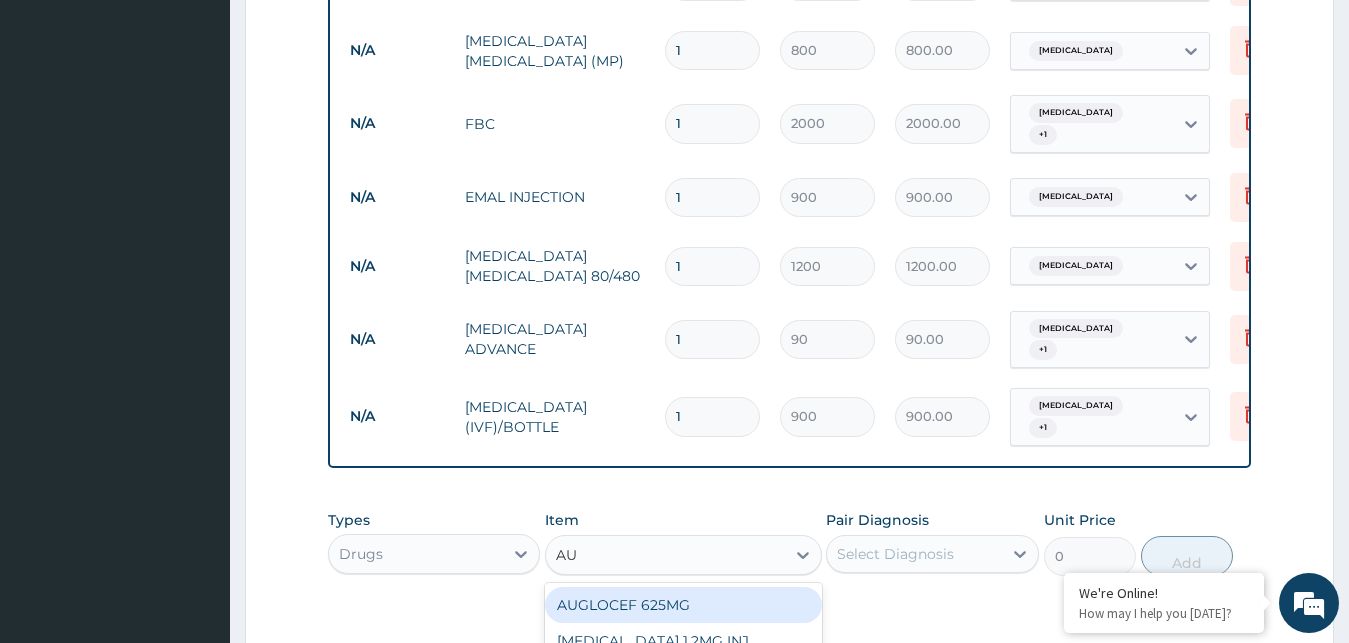 type on "AUG" 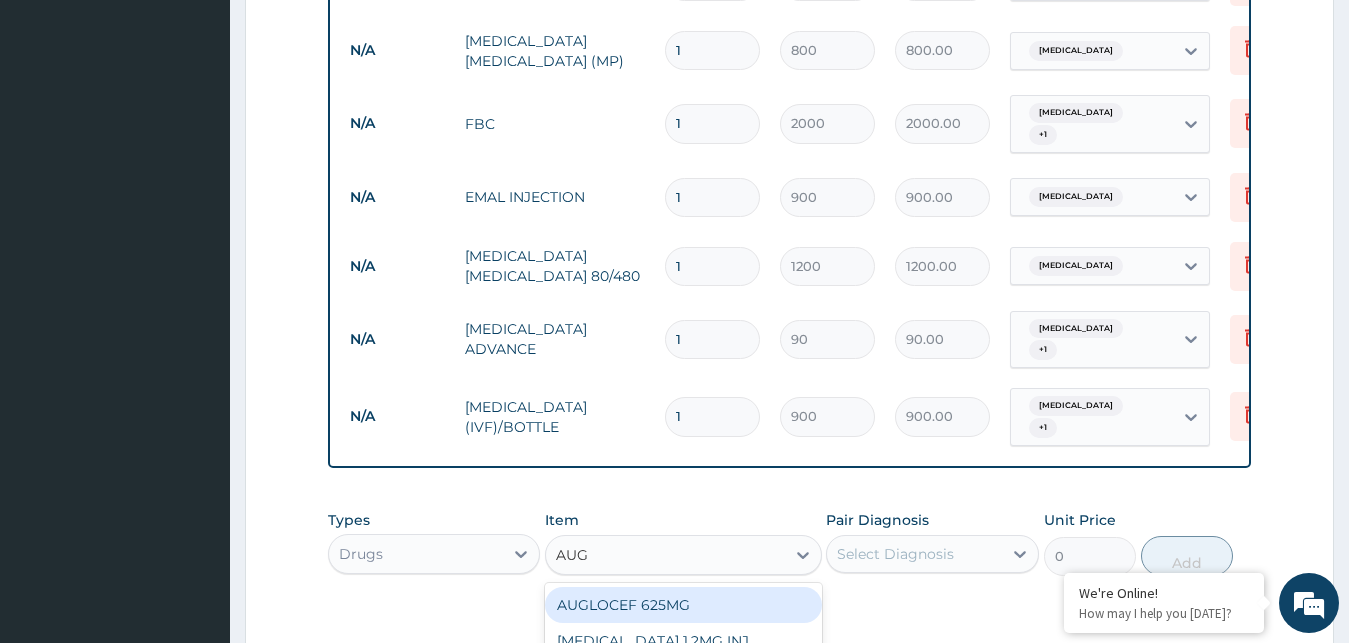 click on "AUGLOCEF 625MG" at bounding box center [683, 605] 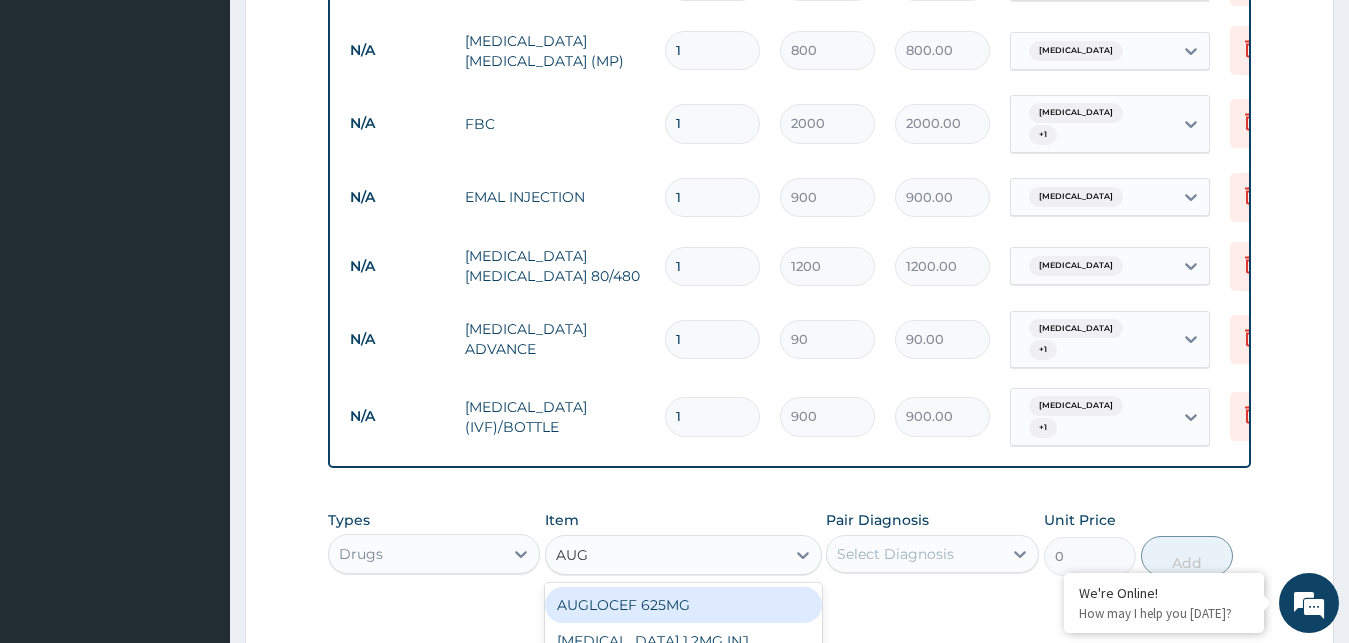 type 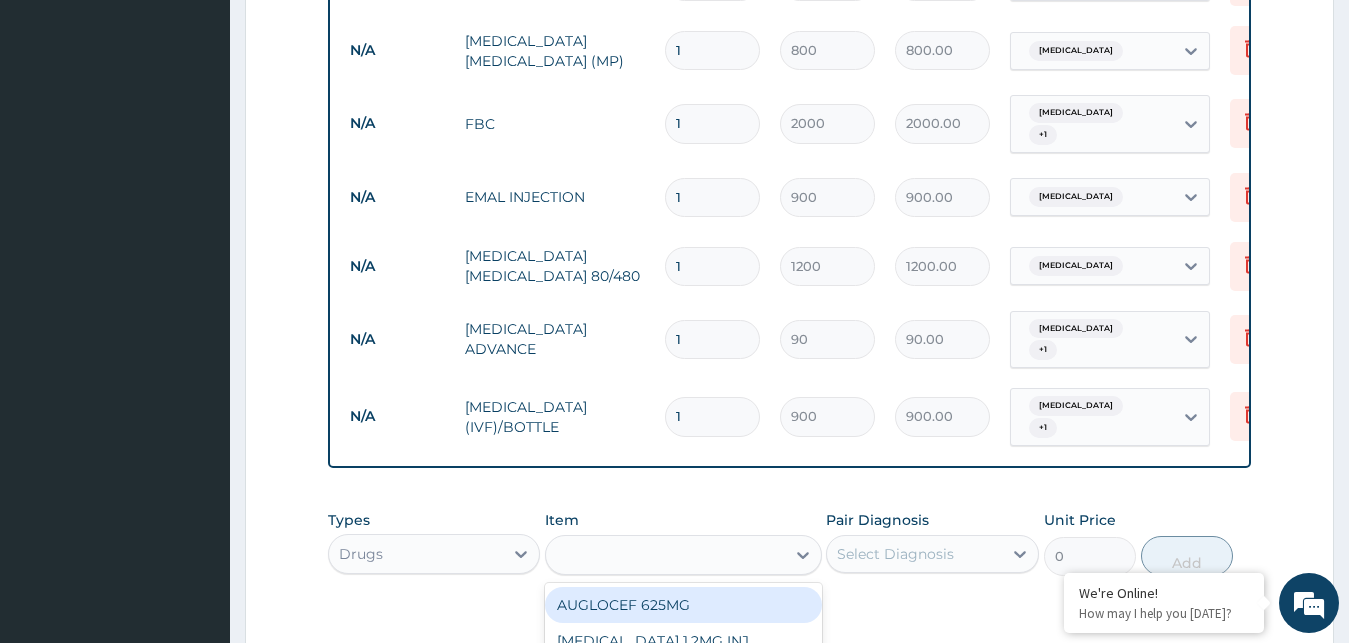 type on "900" 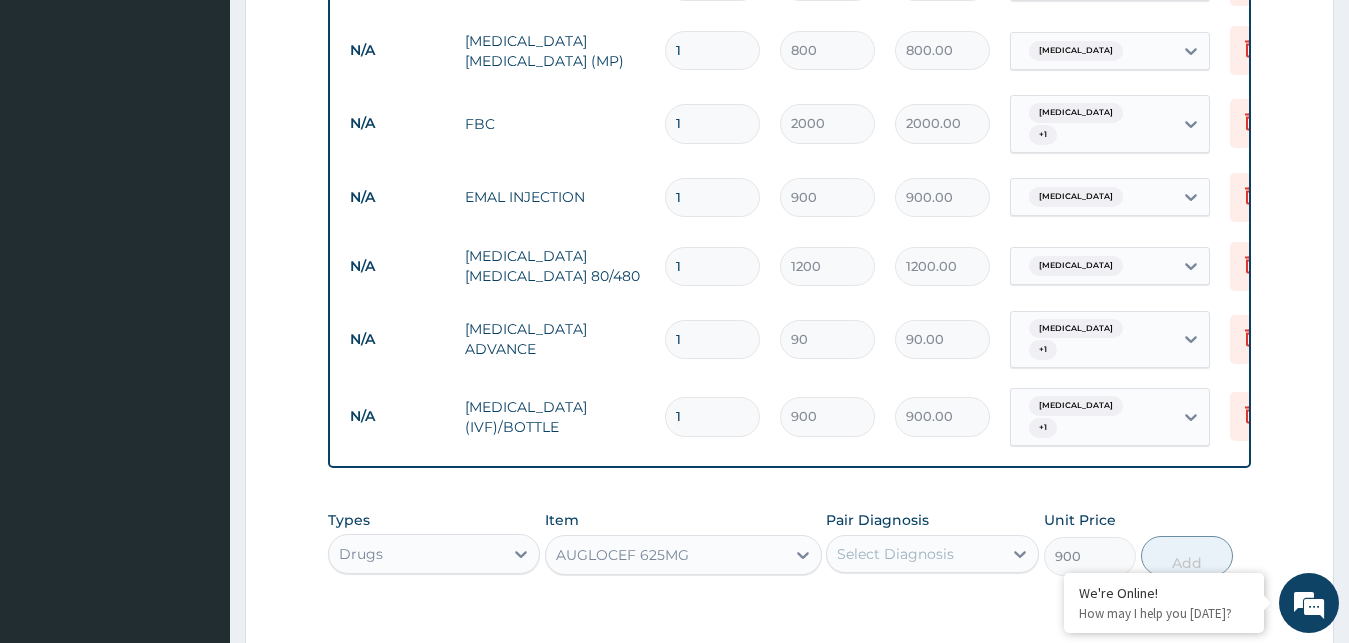click on "Select Diagnosis" at bounding box center [914, 554] 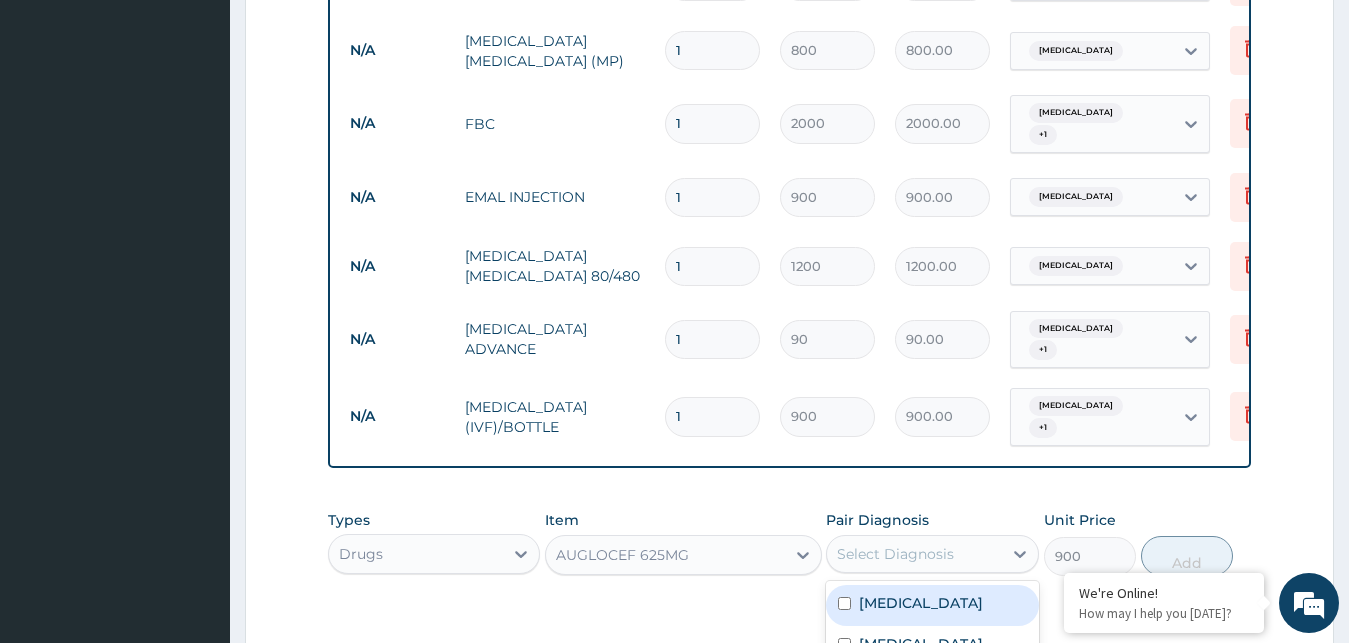 click on "Sepsis" at bounding box center (932, 646) 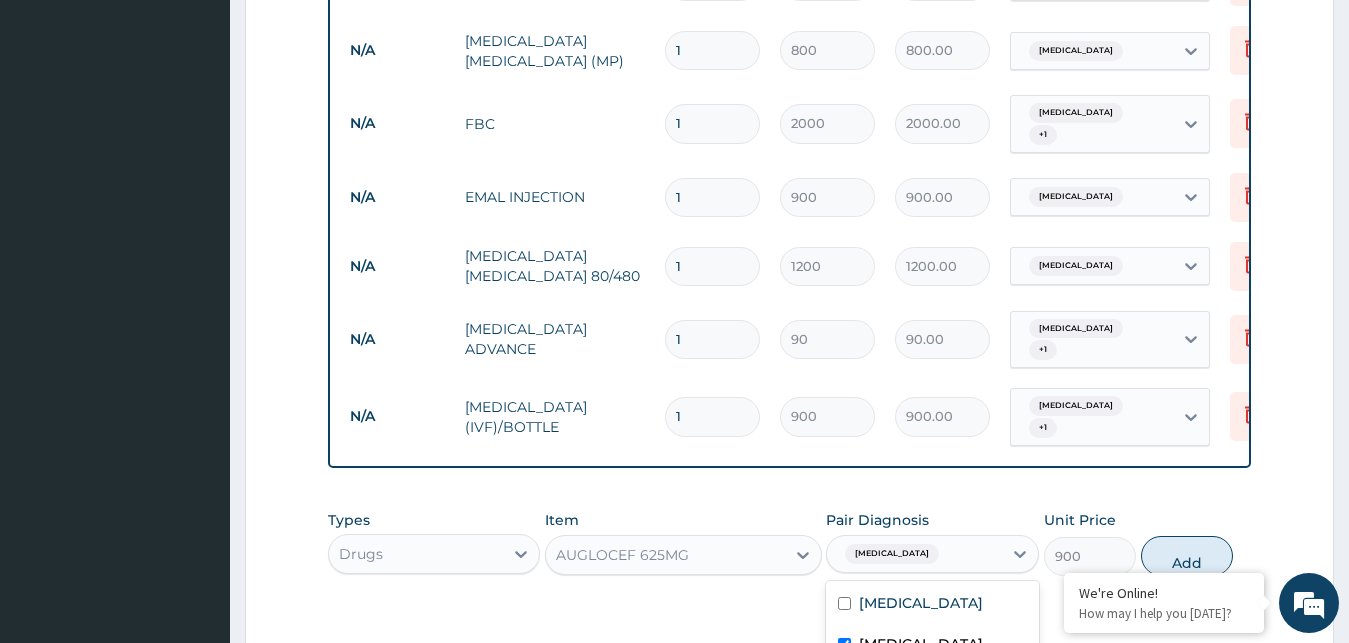 checkbox on "true" 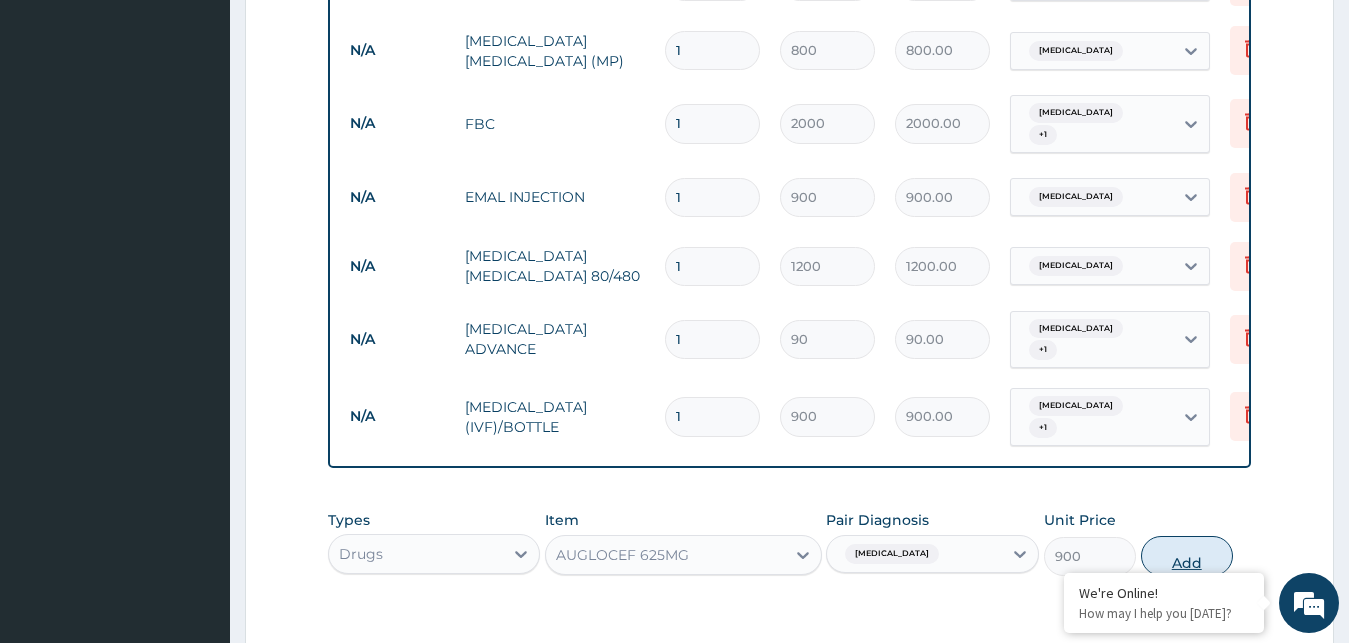 click on "Add" at bounding box center [1187, 556] 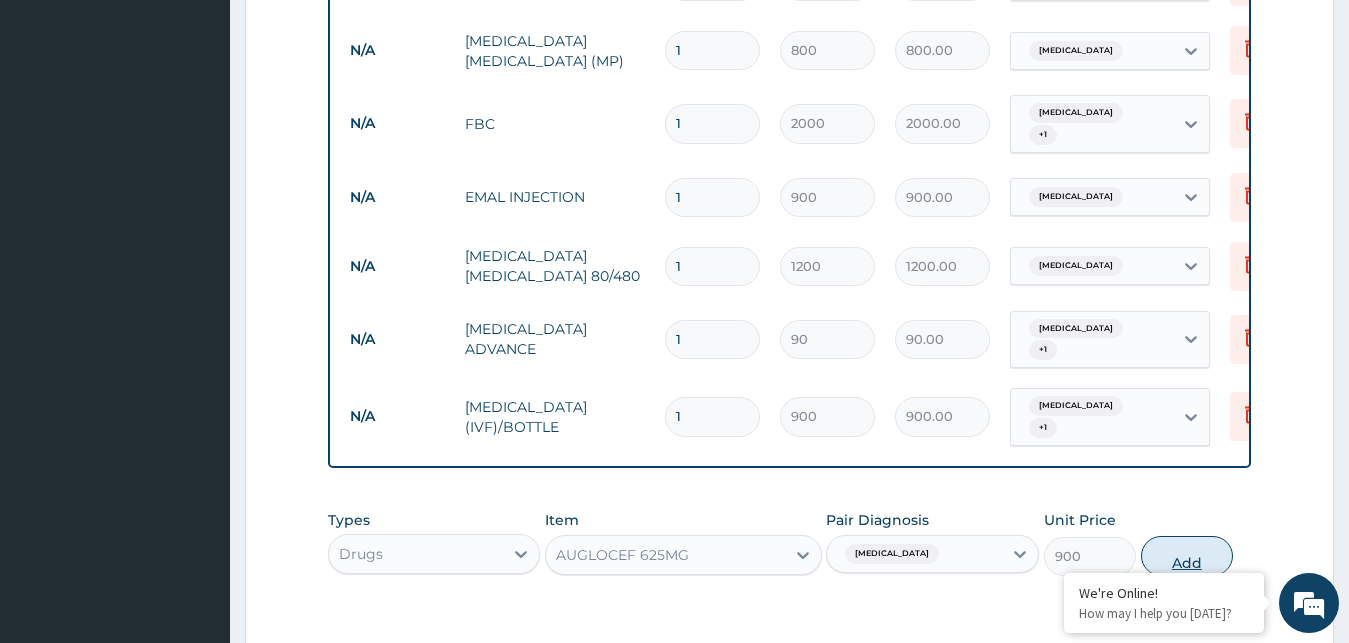 type on "0" 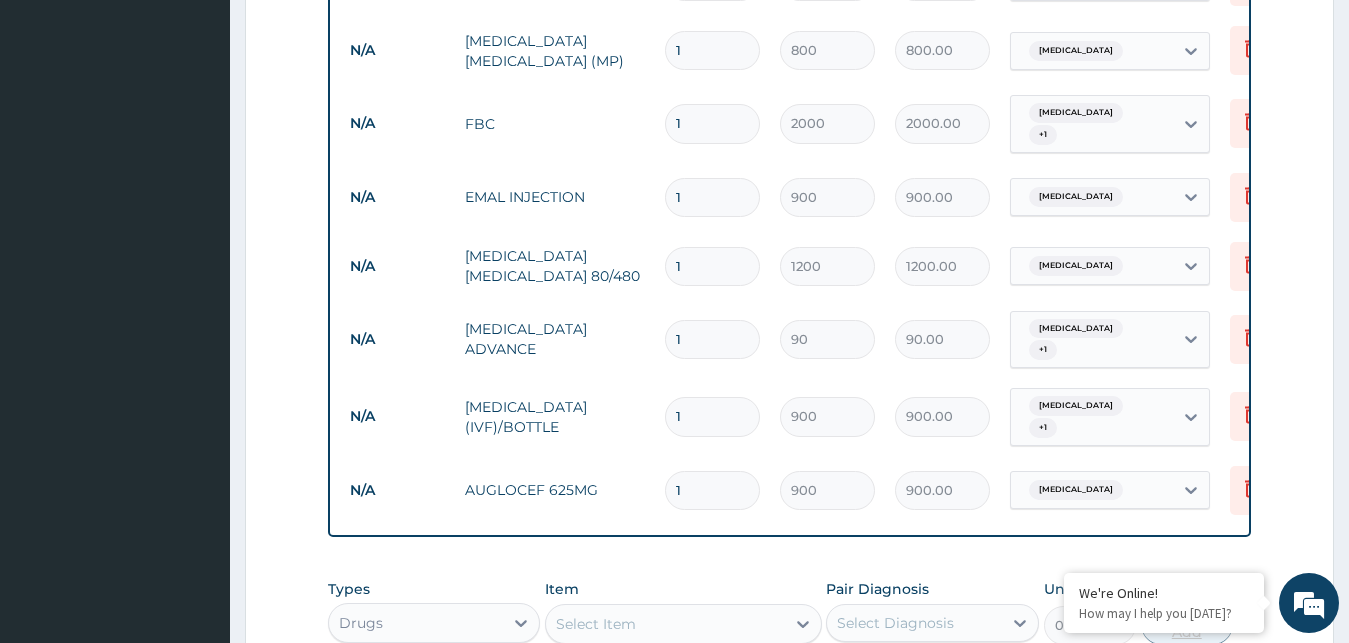 type on "14" 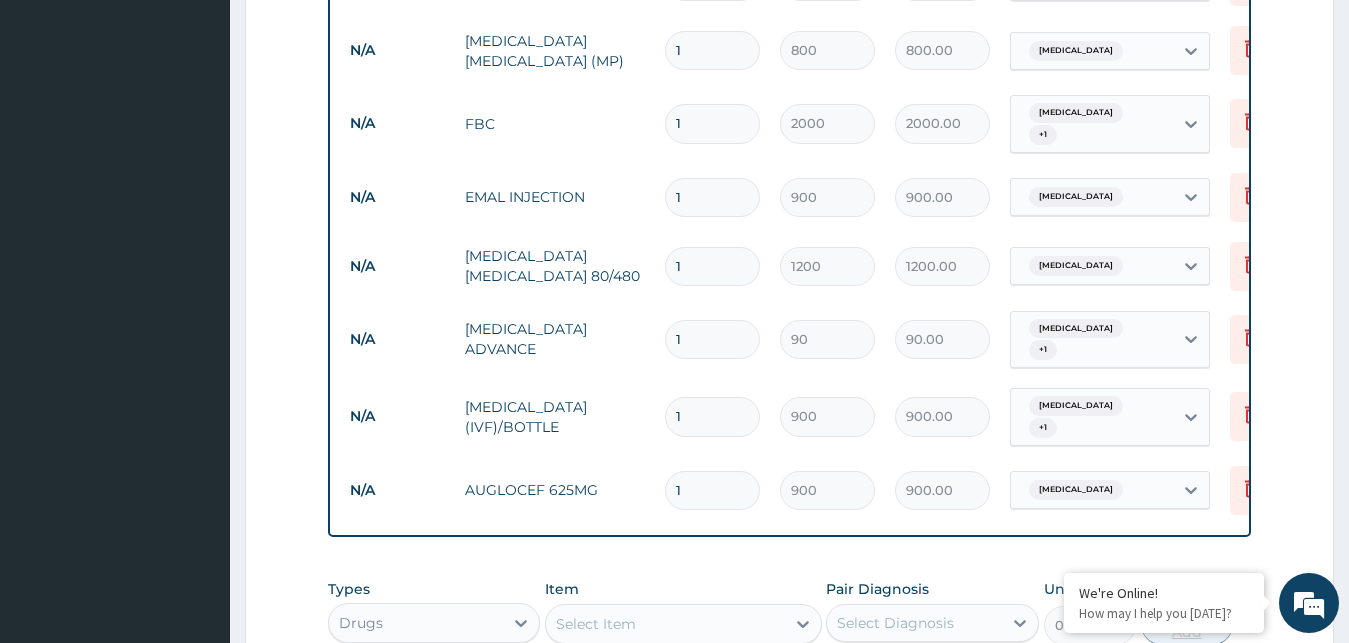 type on "12600.00" 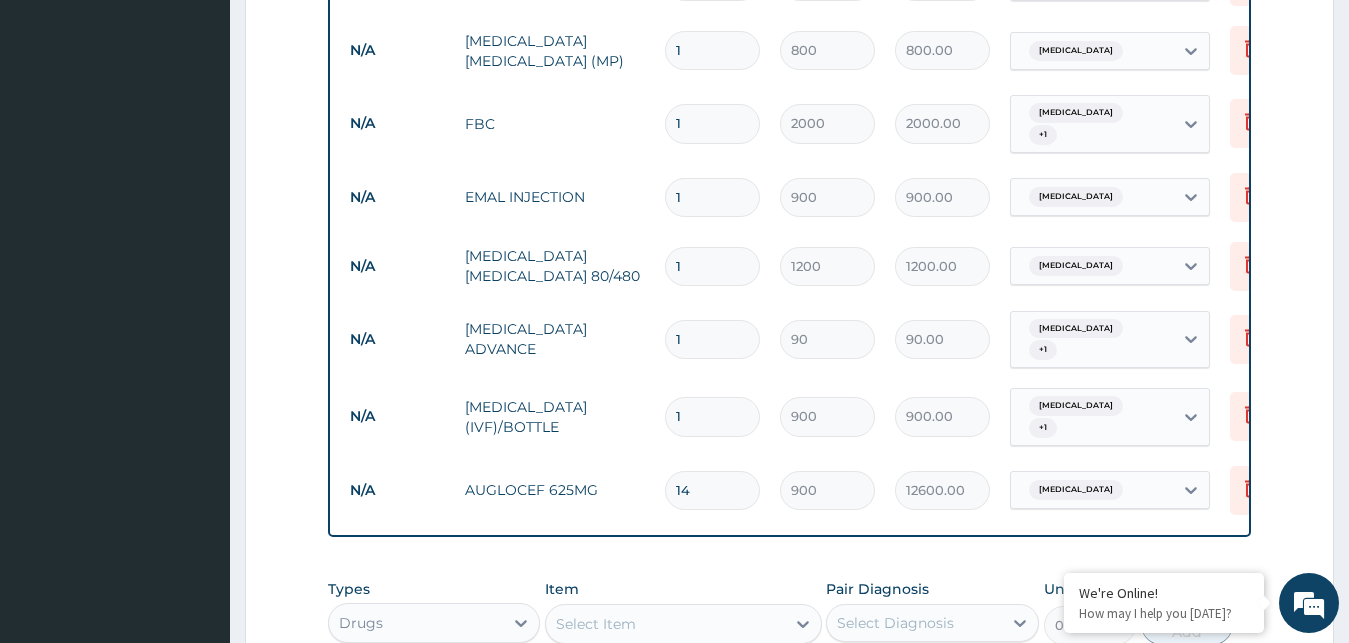 type on "14" 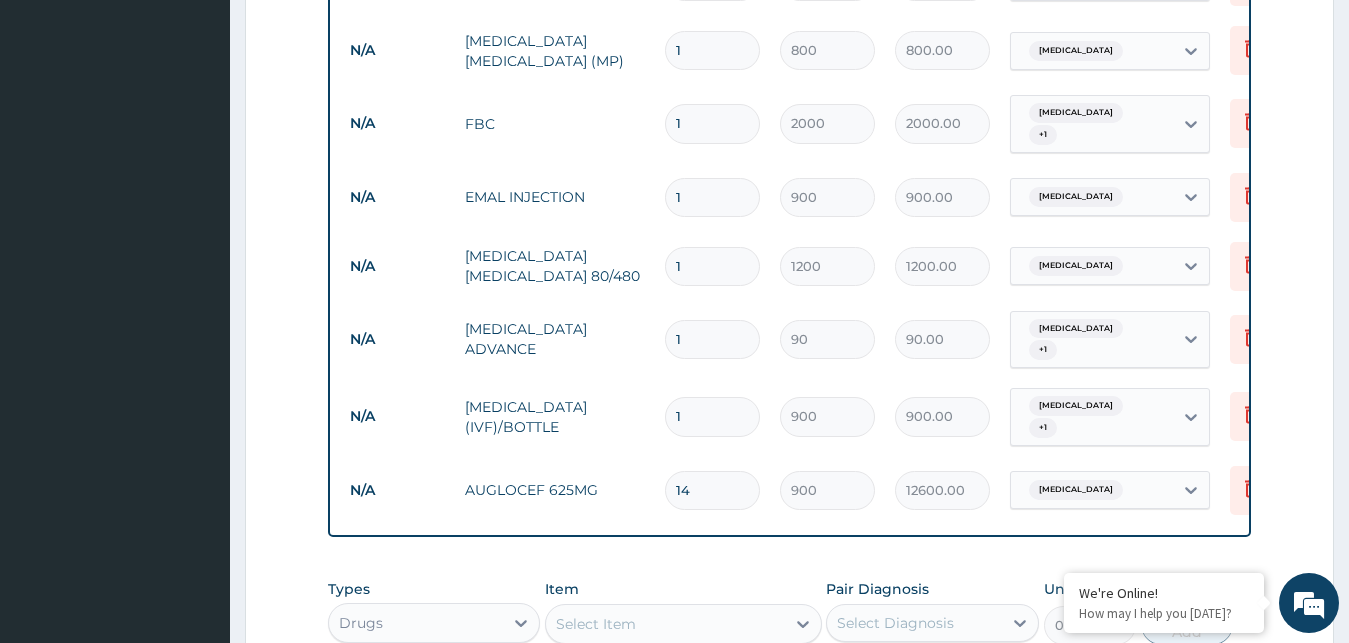 click on "1" at bounding box center [712, 339] 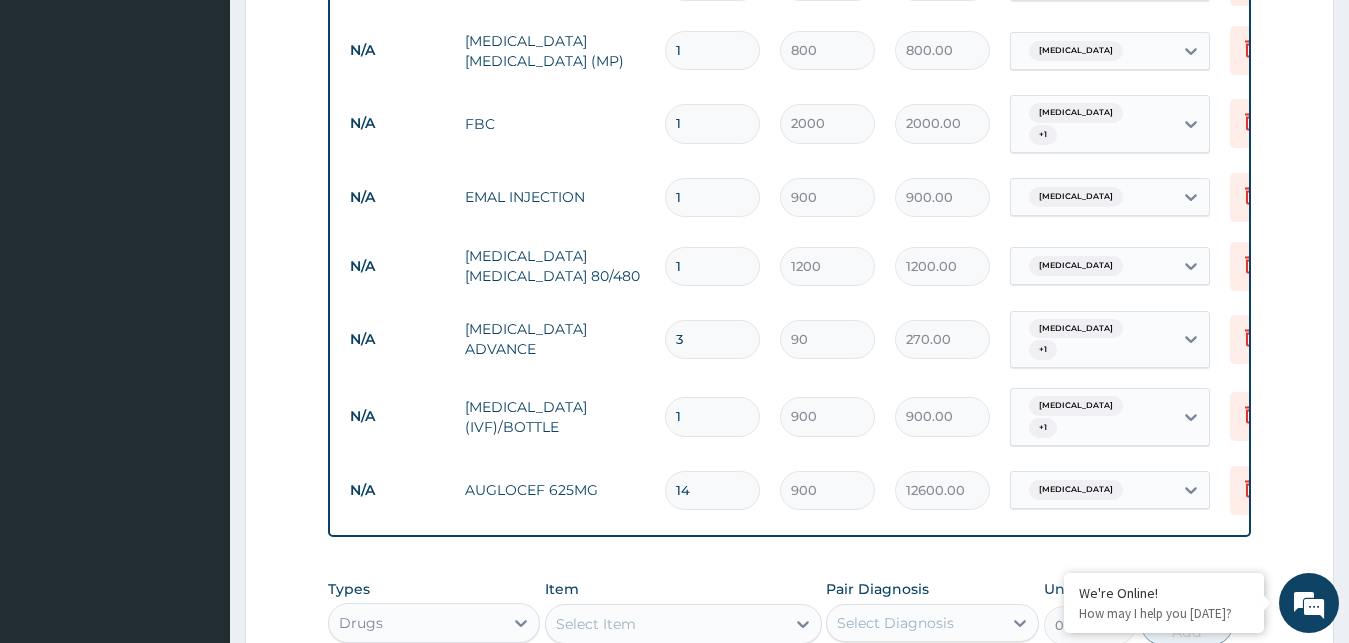 type on "30" 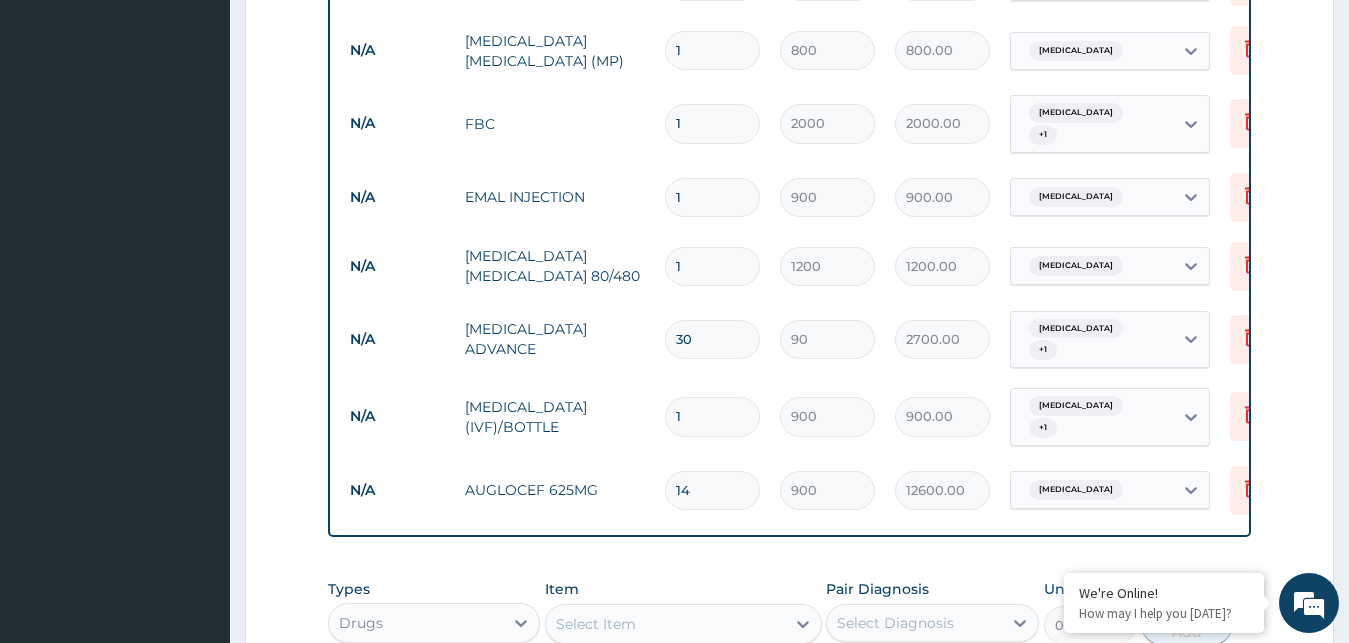 type on "30" 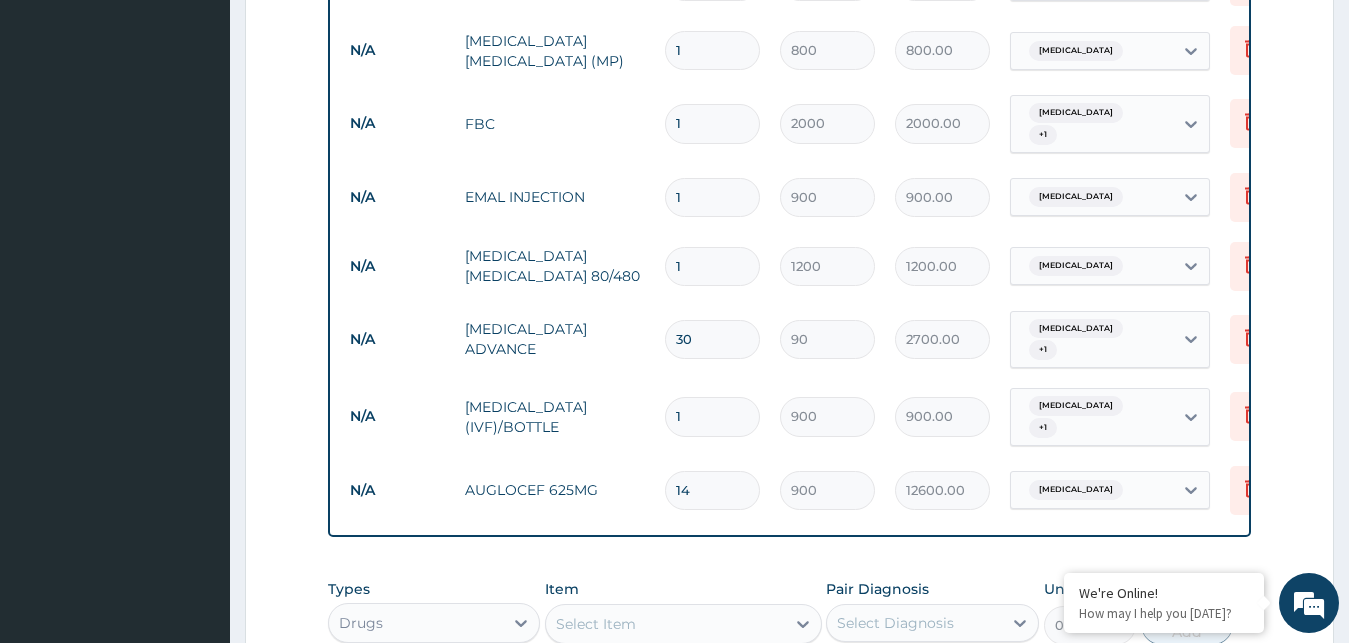 click on "1" at bounding box center [712, 266] 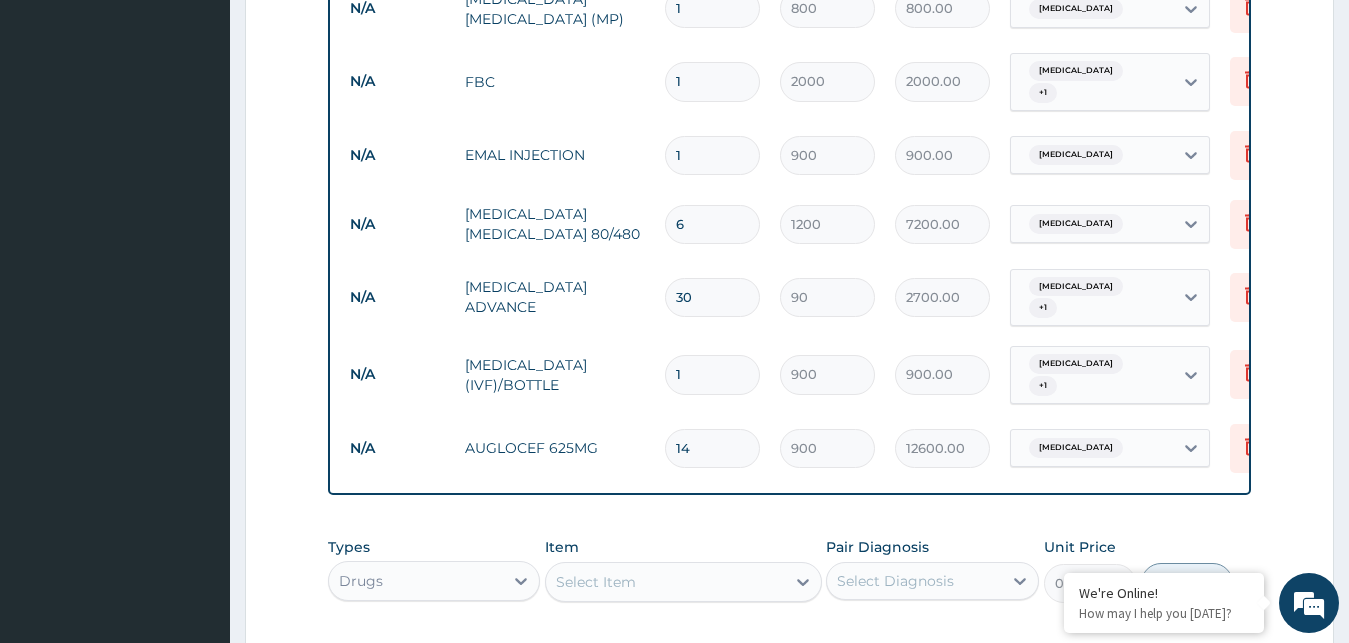 scroll, scrollTop: 985, scrollLeft: 0, axis: vertical 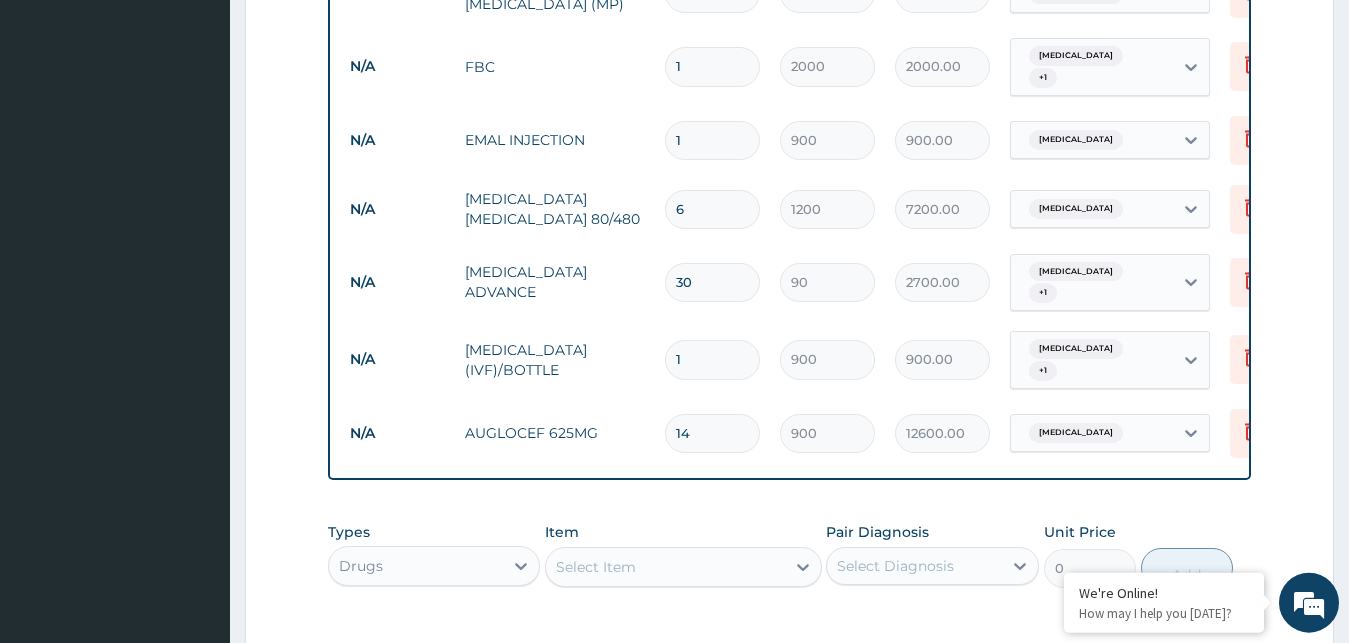 type on "6" 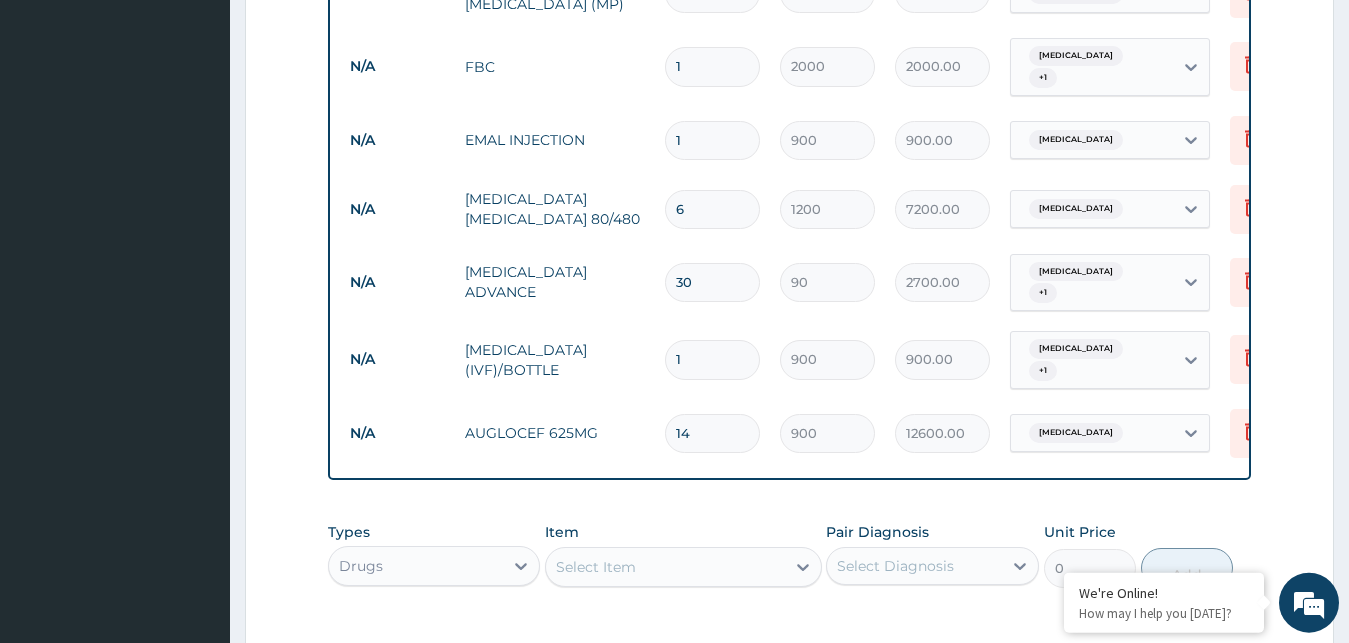 click on "Select Item" at bounding box center (665, 567) 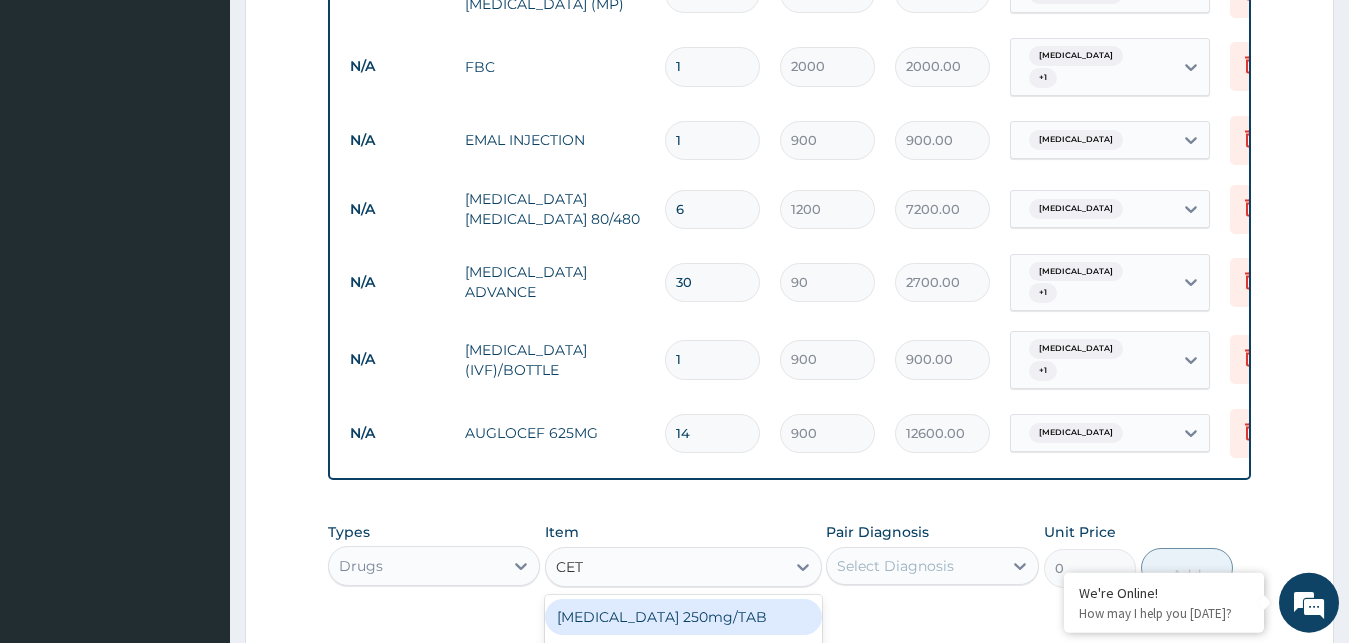 type on "CETR" 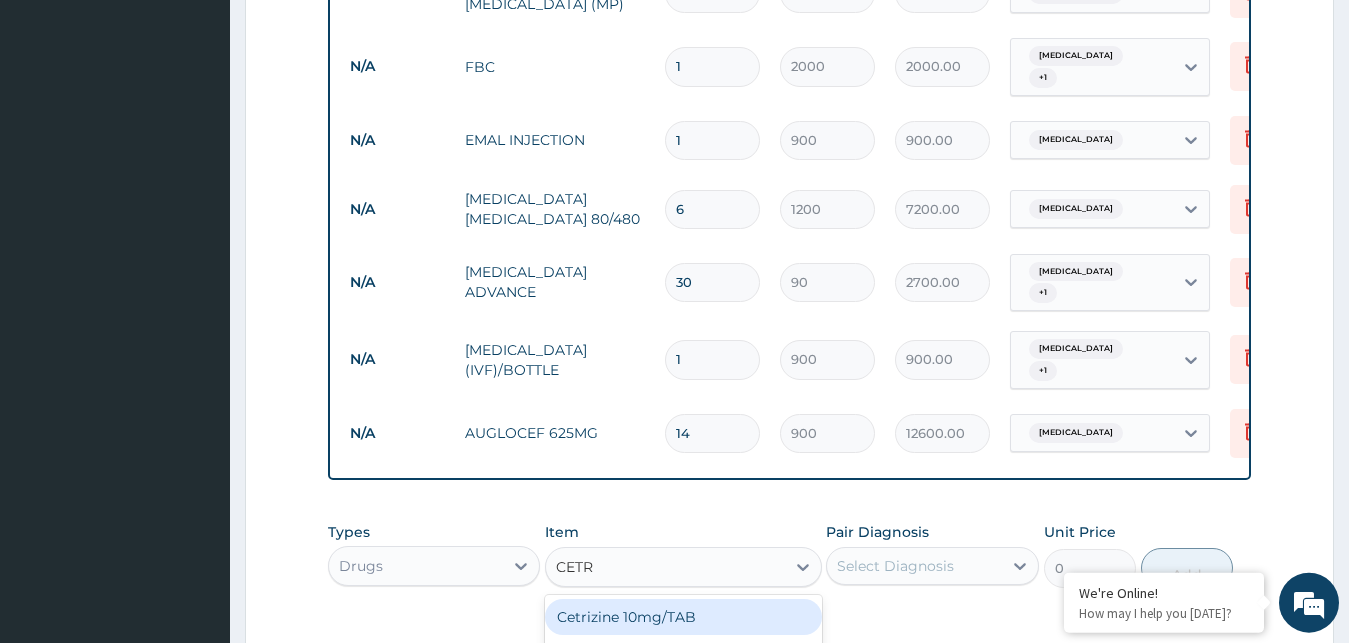 click on "Cetrizine 10mg/TAB" at bounding box center (683, 617) 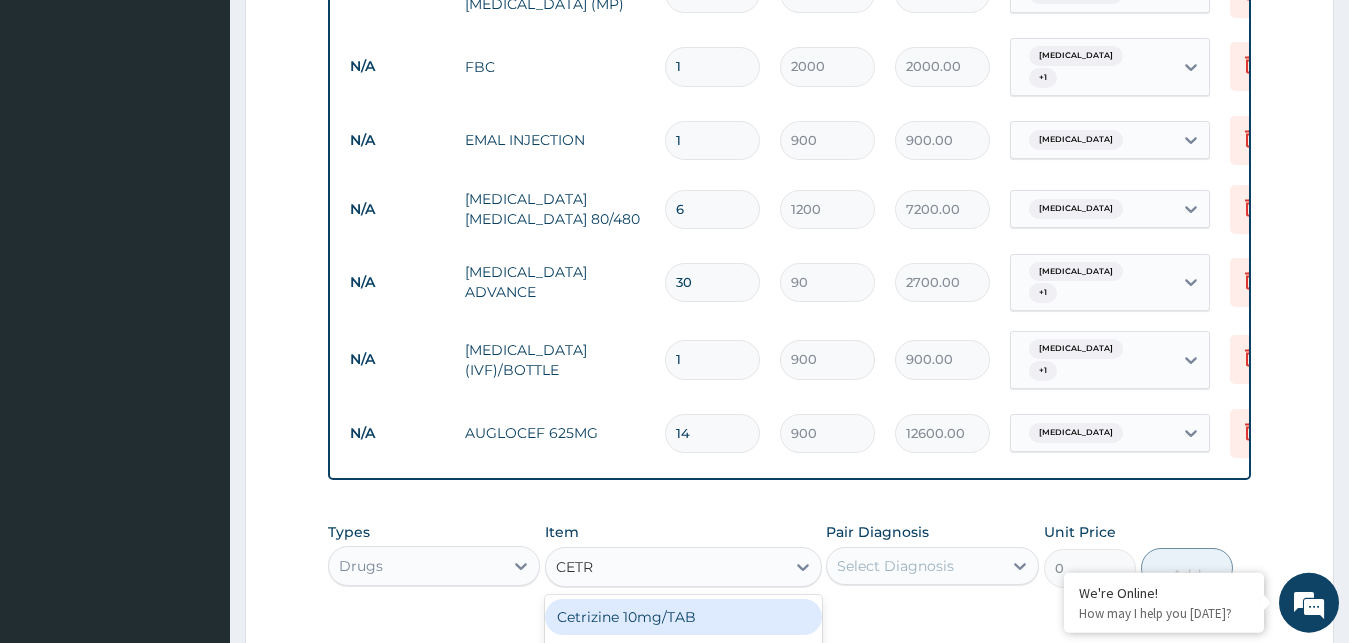 type 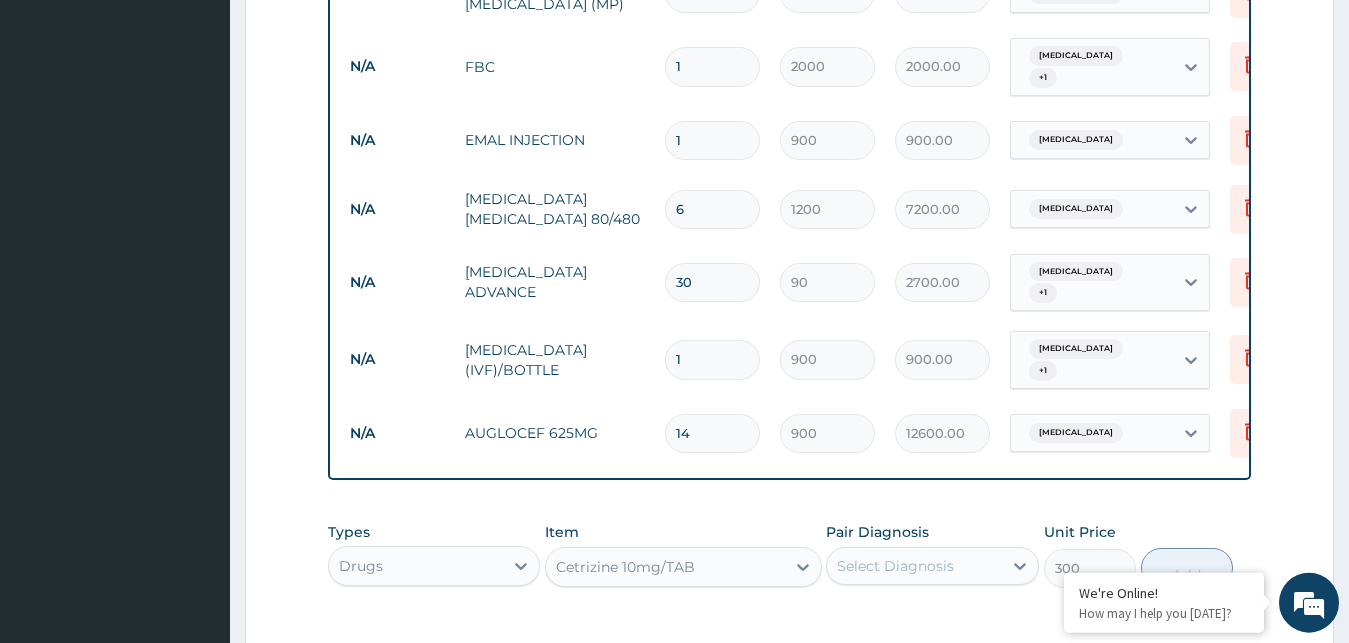 click on "Select Diagnosis" at bounding box center (895, 566) 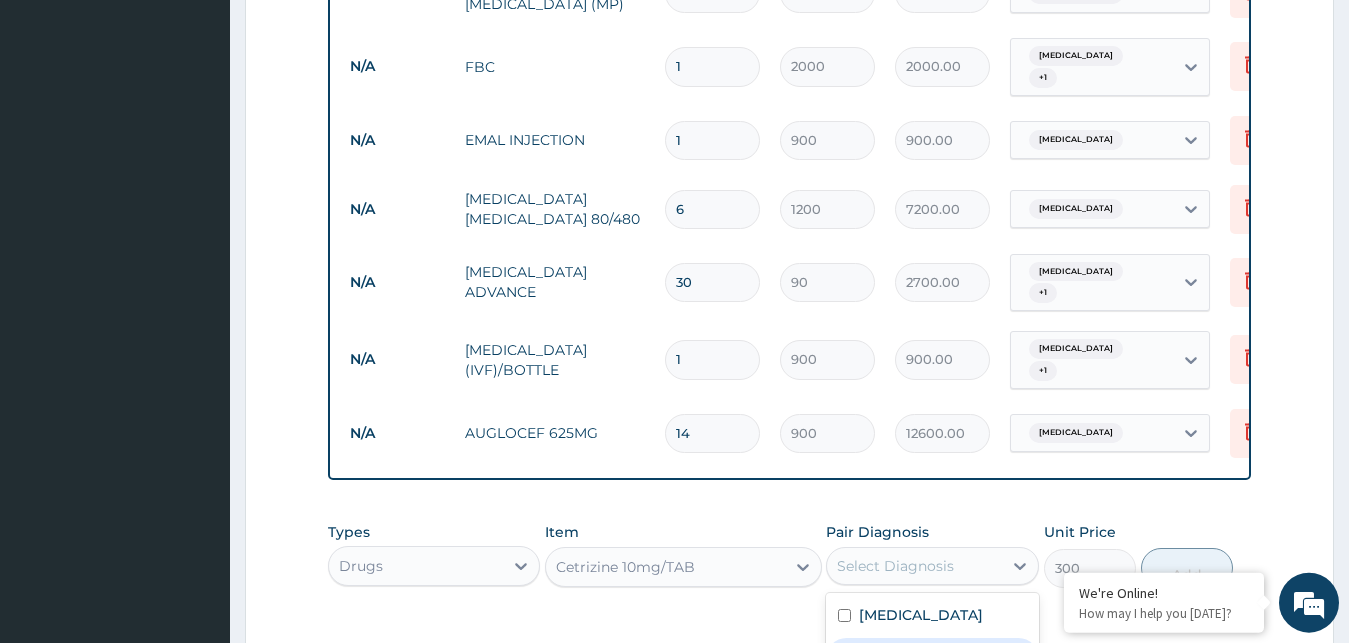 click on "Sepsis" at bounding box center [932, 658] 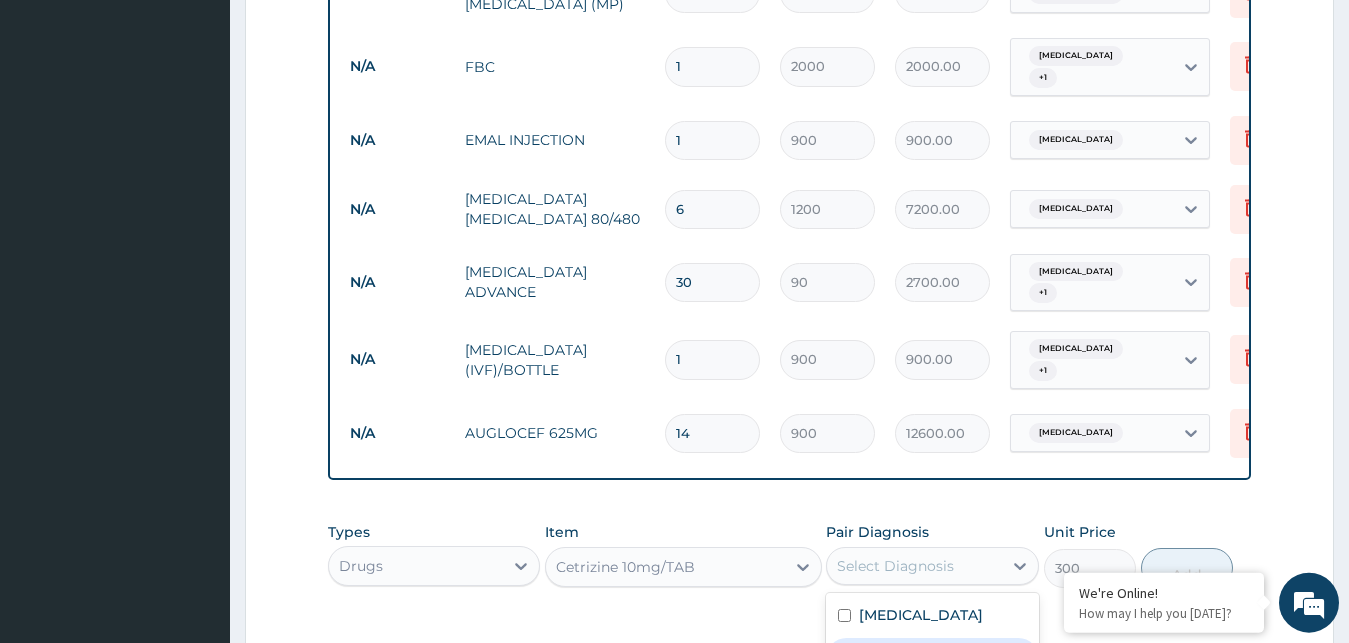 checkbox on "true" 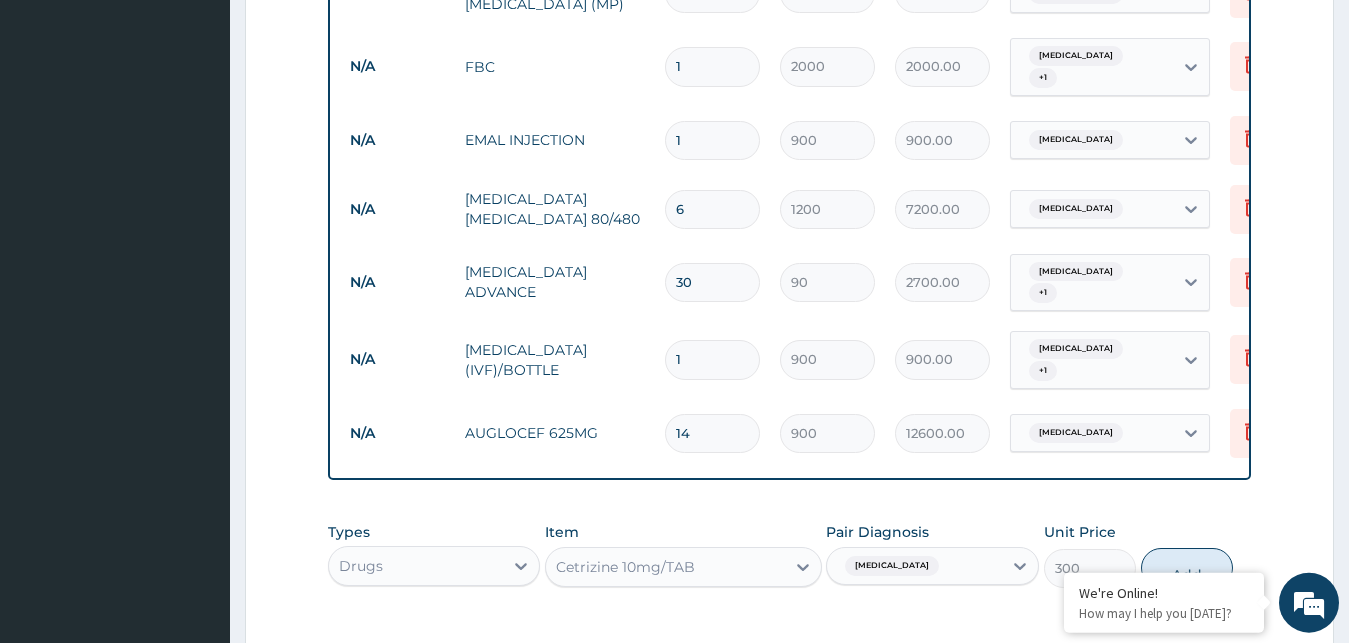 click on "Add" at bounding box center (1187, 568) 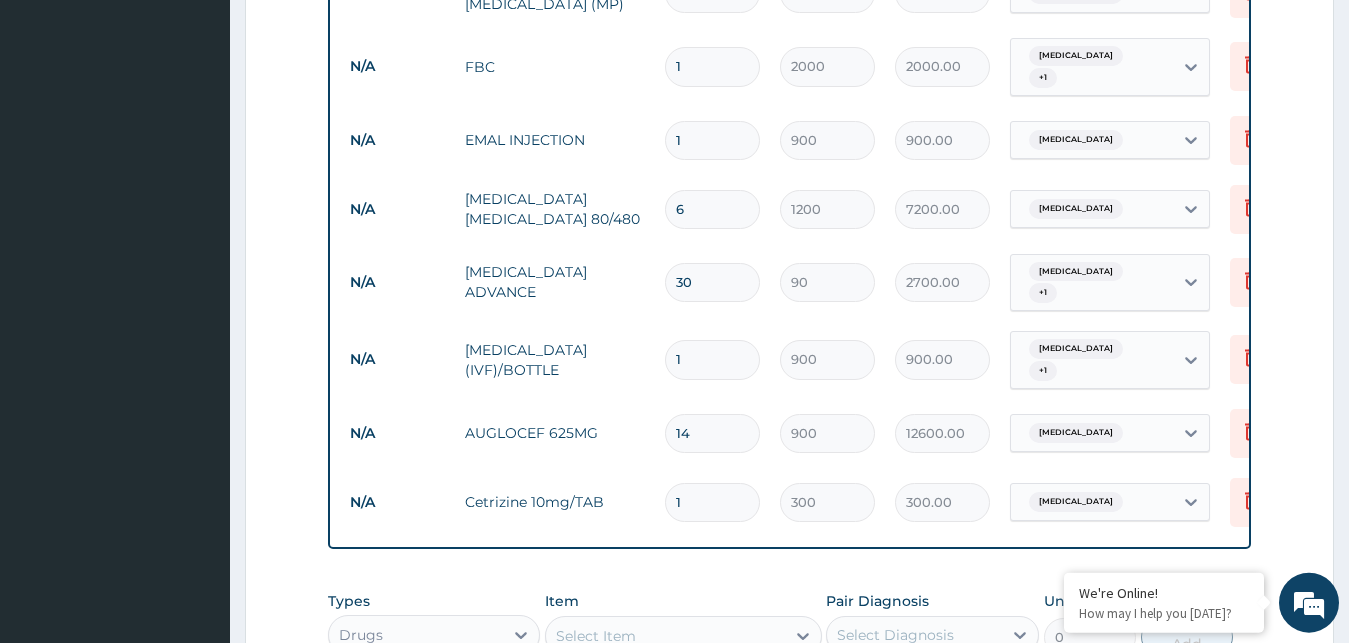type on "10" 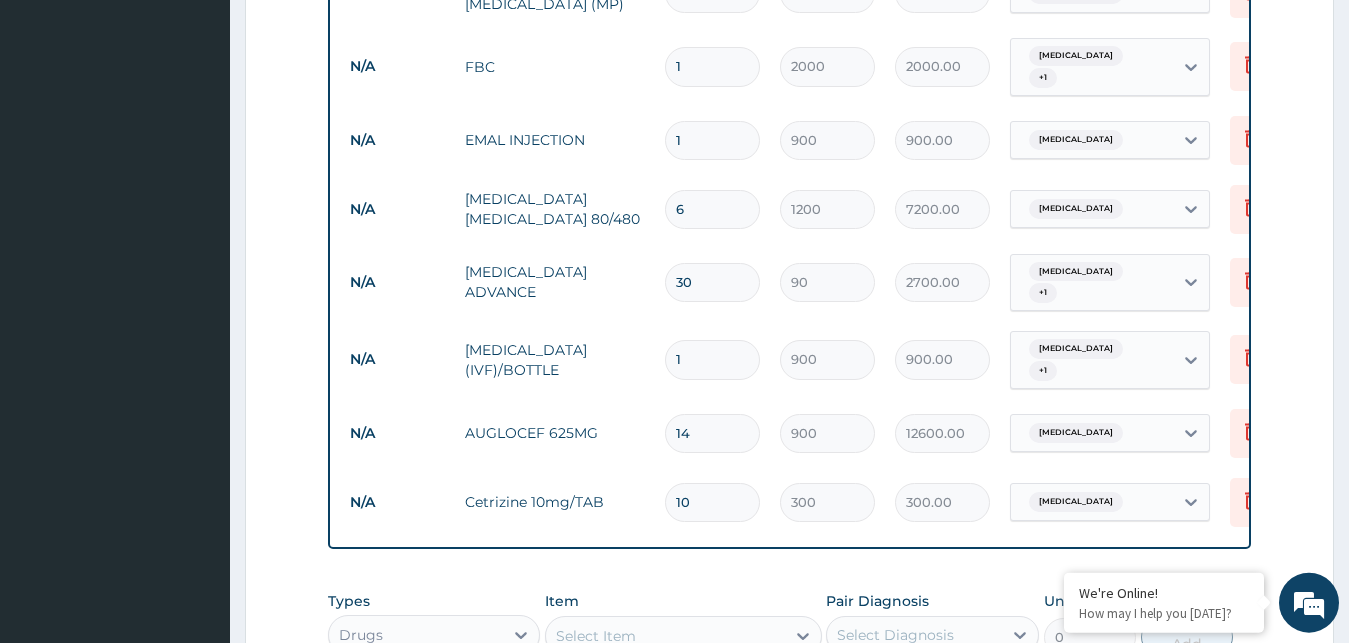 type on "3000.00" 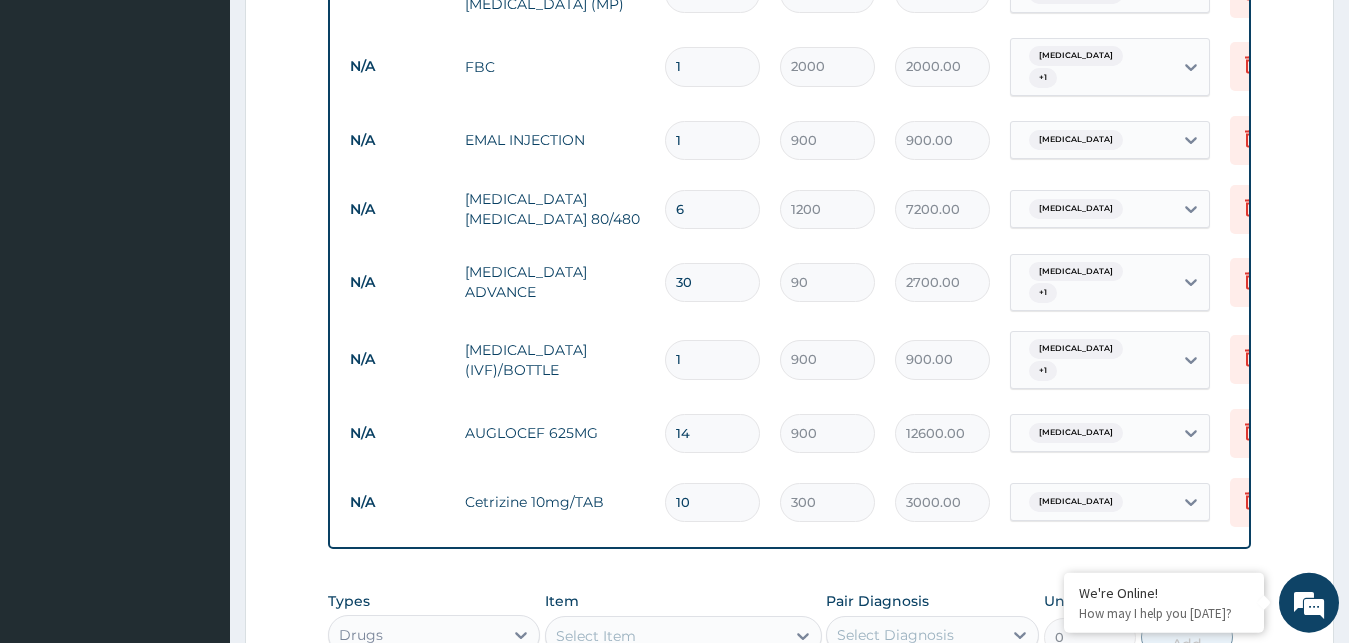 type on "10" 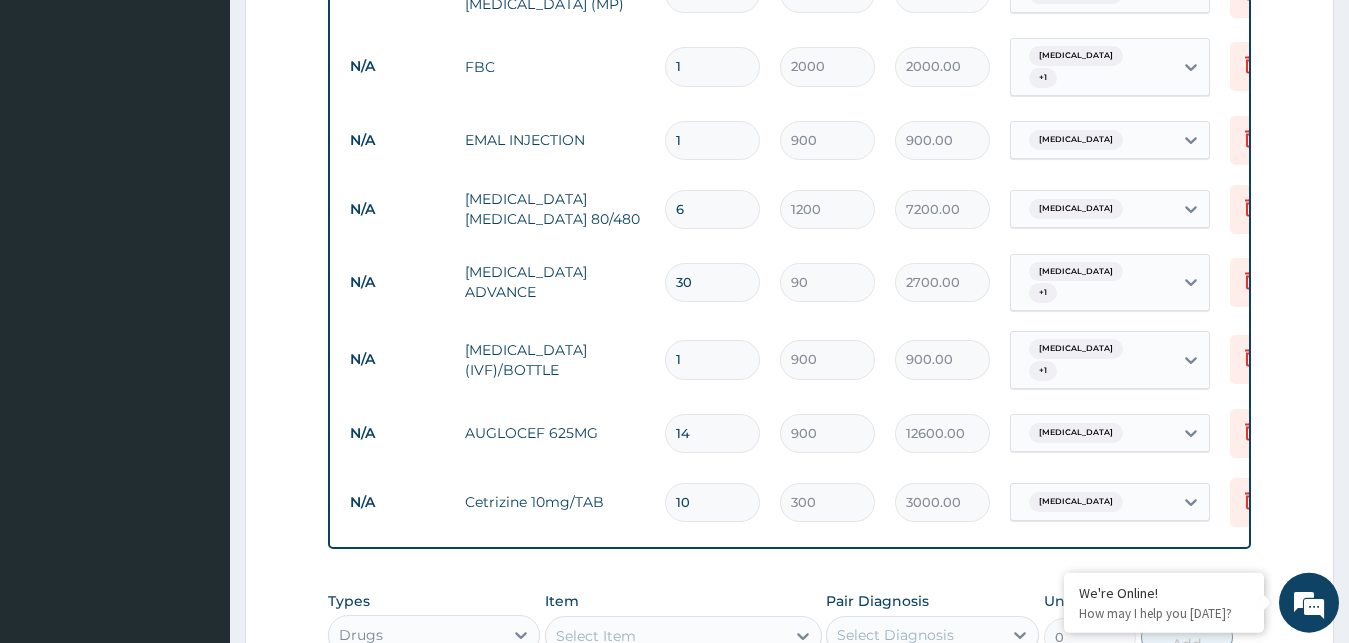 drag, startPoint x: 1338, startPoint y: 443, endPoint x: 1349, endPoint y: 457, distance: 17.804493 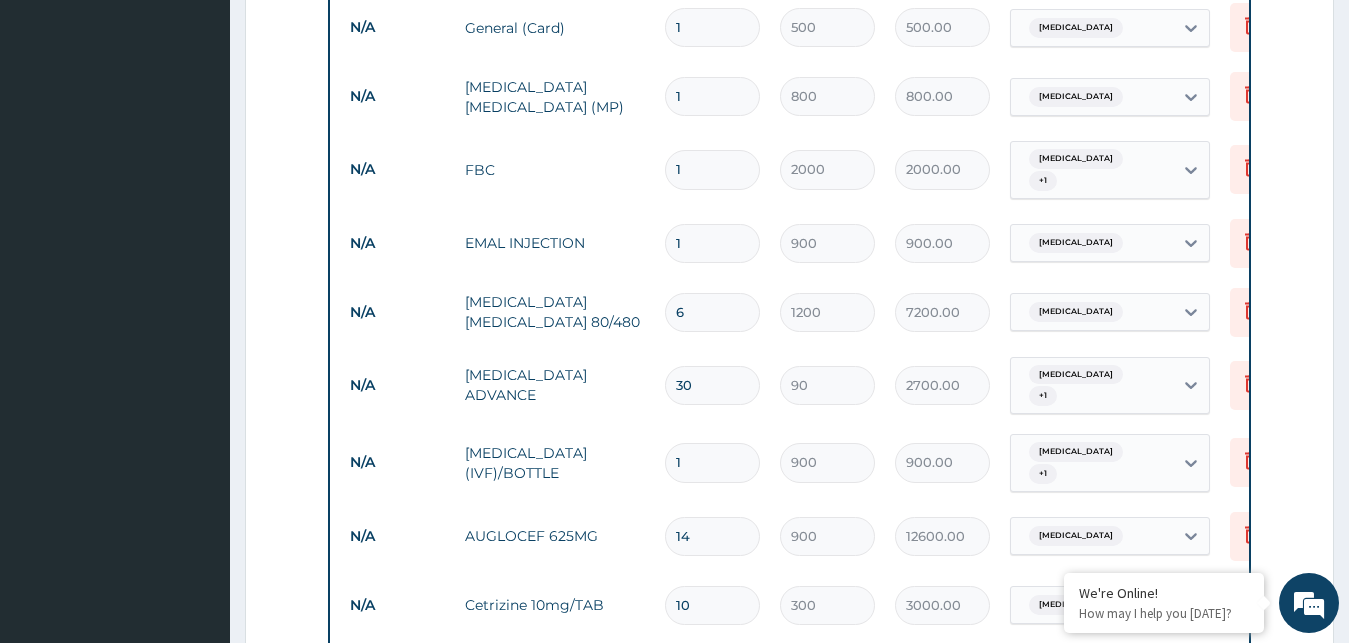 scroll, scrollTop: 872, scrollLeft: 0, axis: vertical 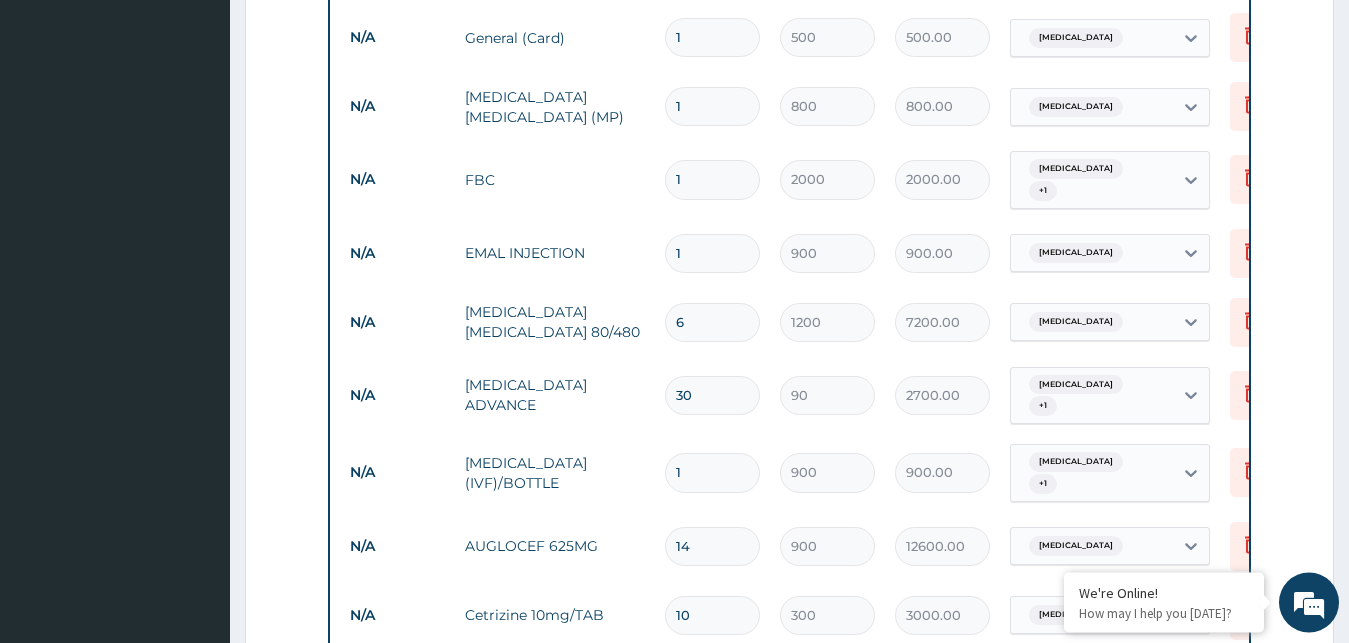 click on "1" at bounding box center (712, 253) 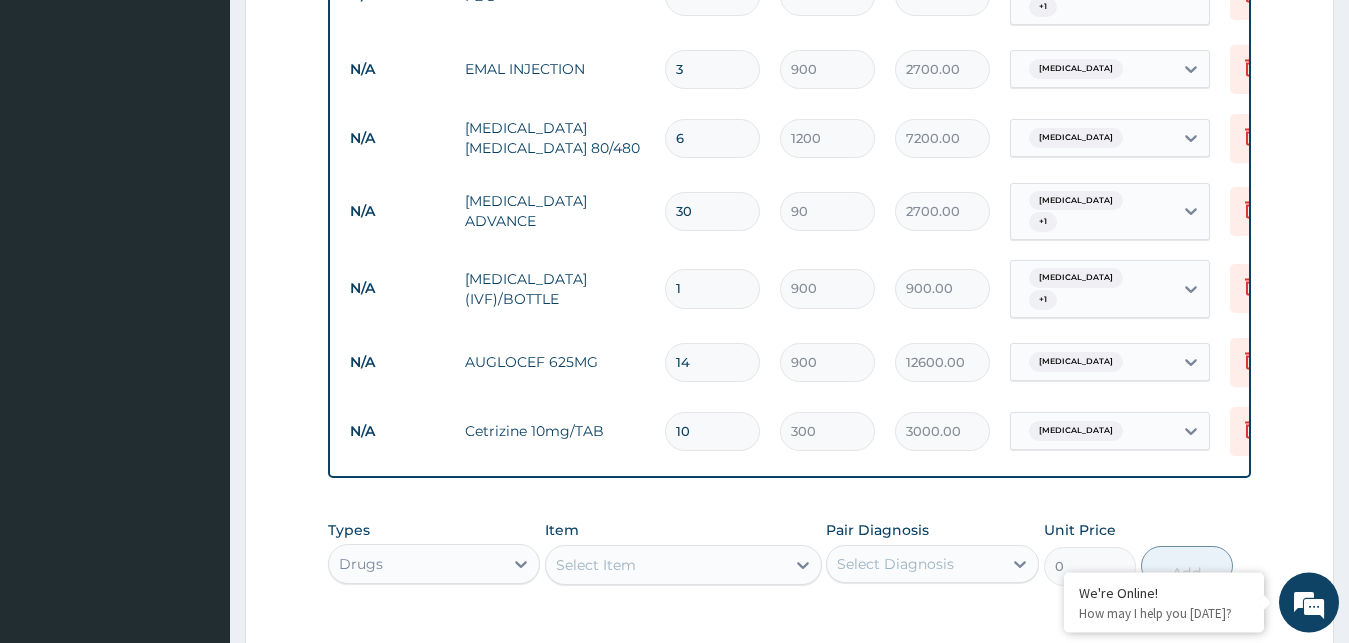 scroll, scrollTop: 1342, scrollLeft: 0, axis: vertical 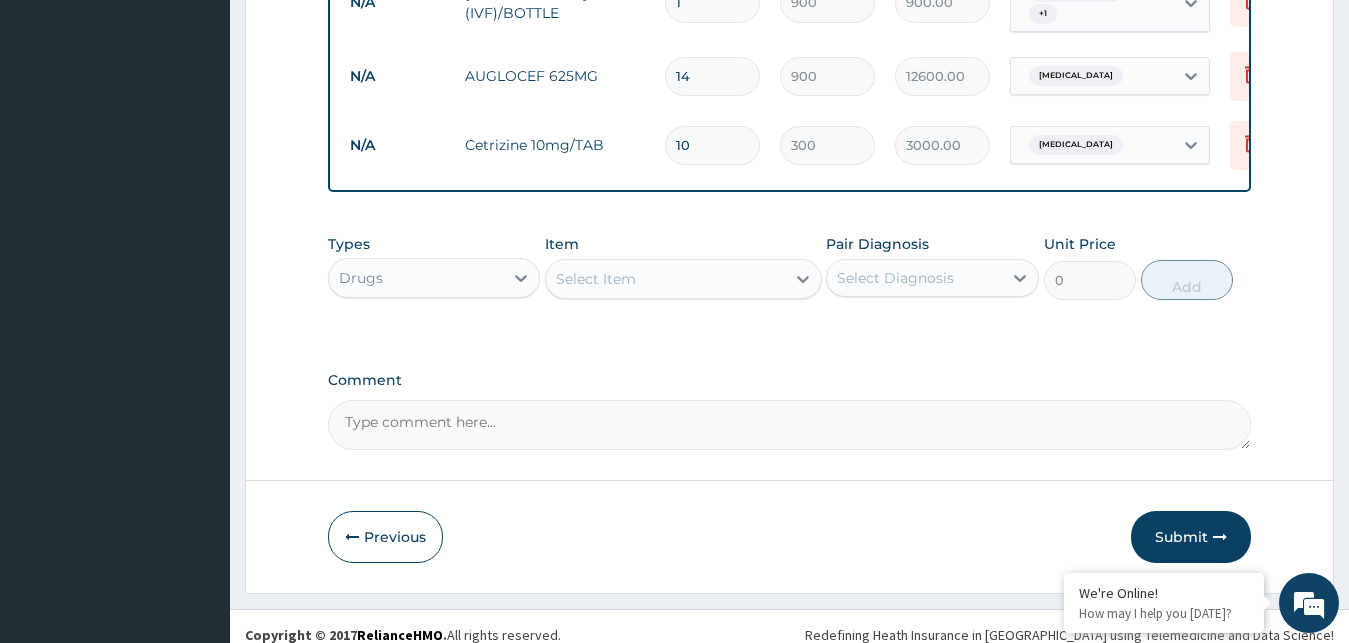 type on "3" 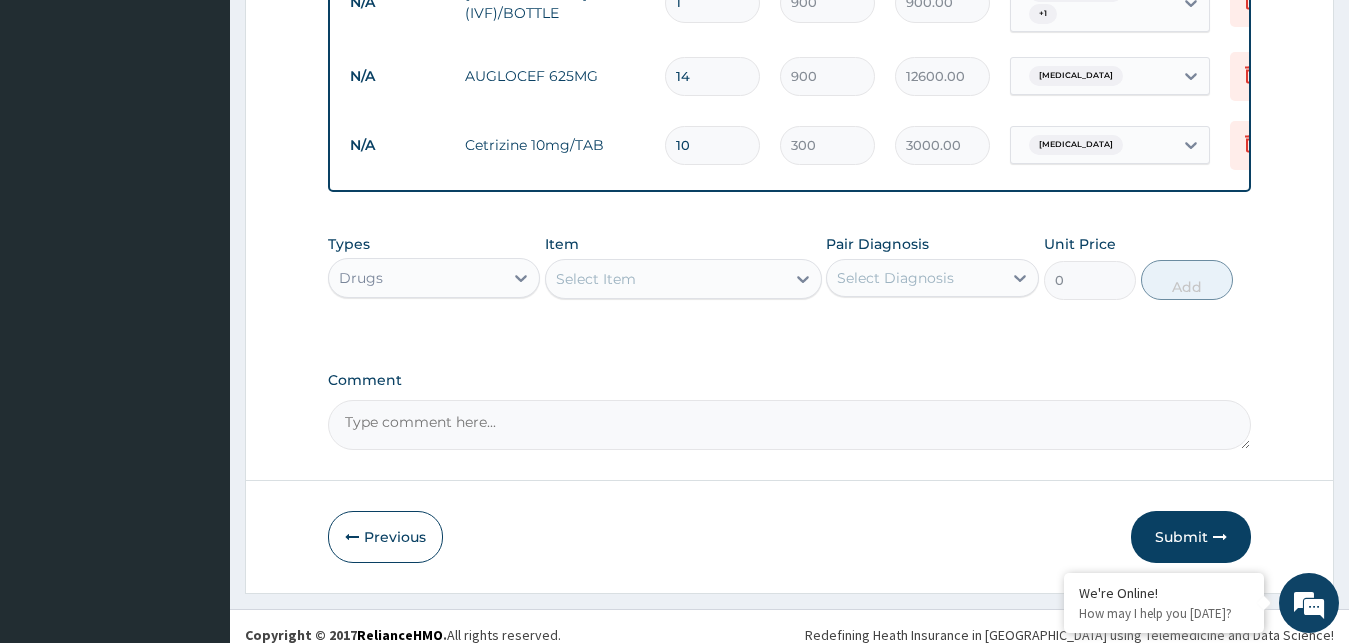 click on "Drugs" at bounding box center (416, 278) 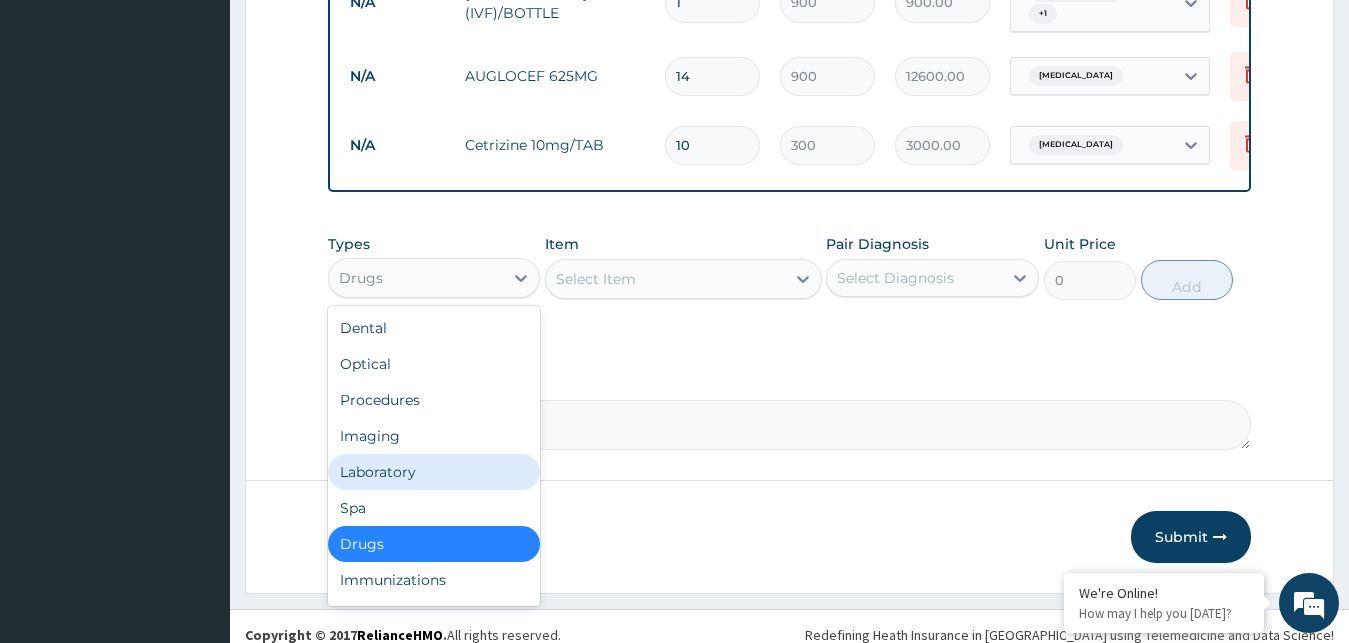 click on "Laboratory" at bounding box center (434, 472) 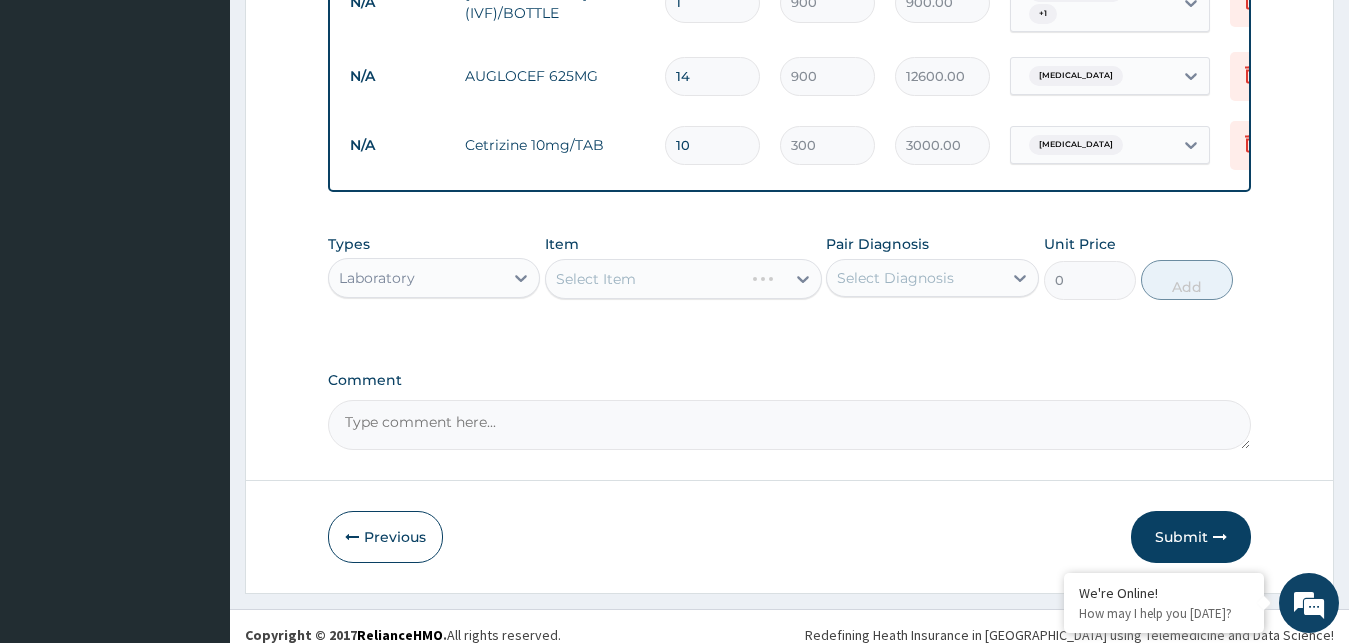 click on "Select Item" at bounding box center [683, 279] 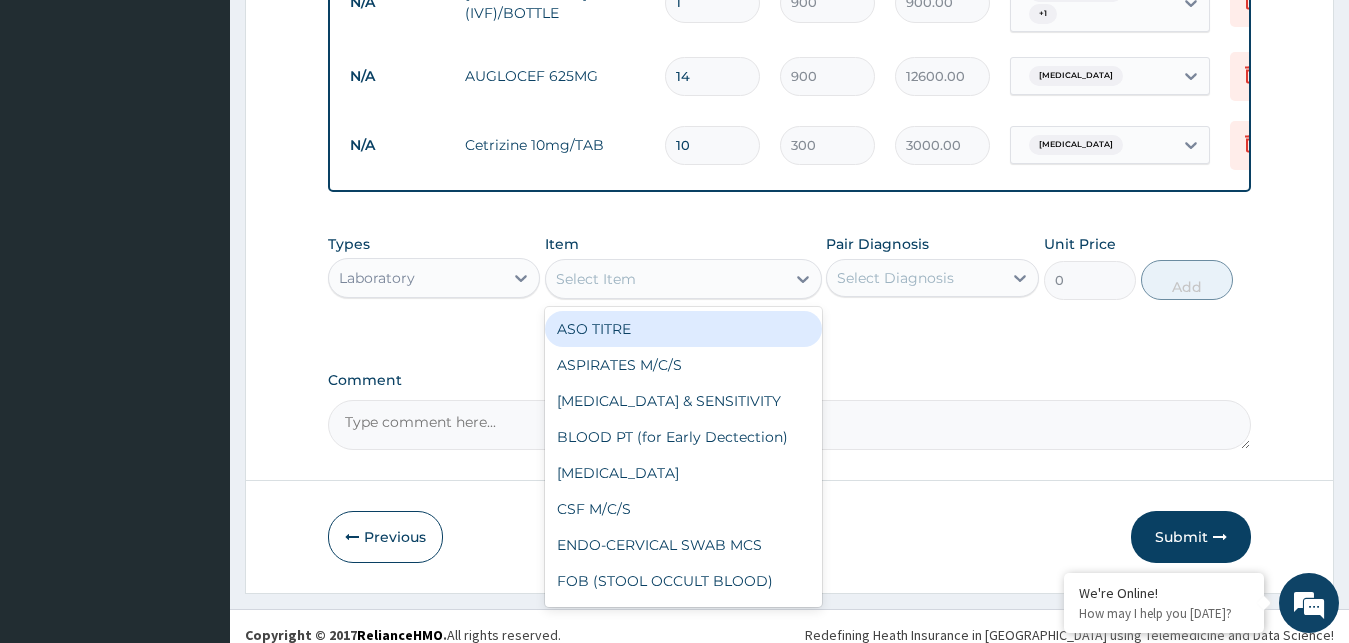 click on "Select Item" at bounding box center (665, 279) 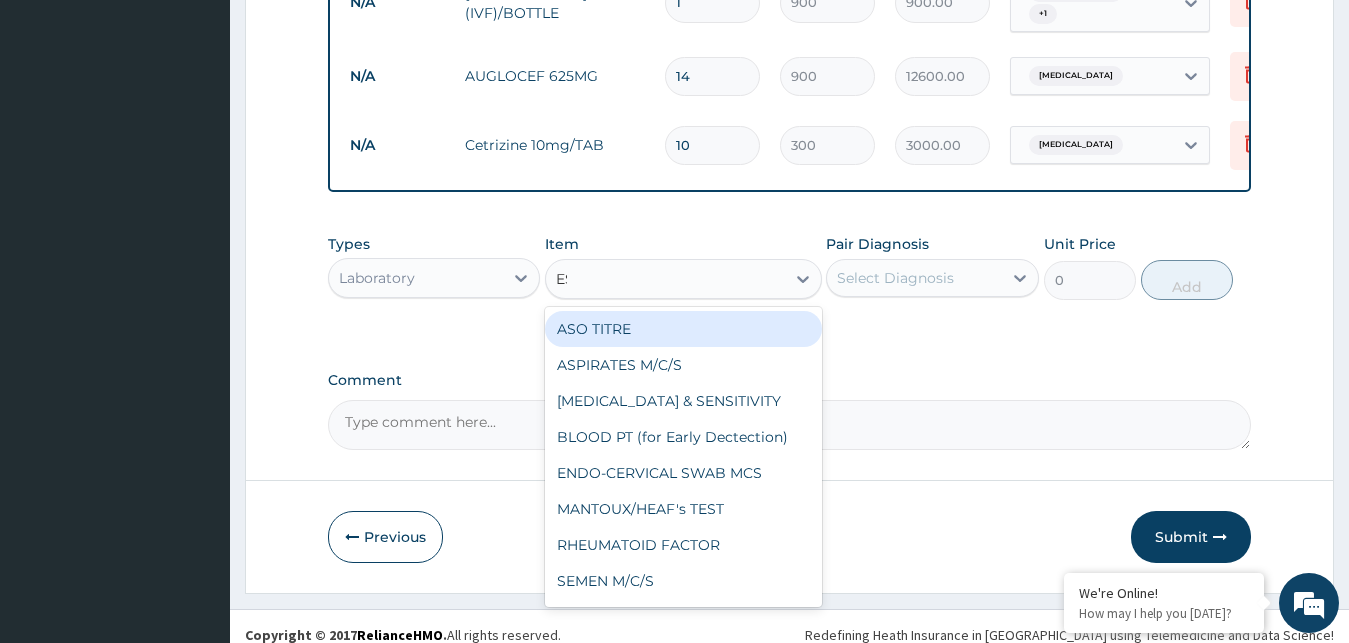 type on "ESR" 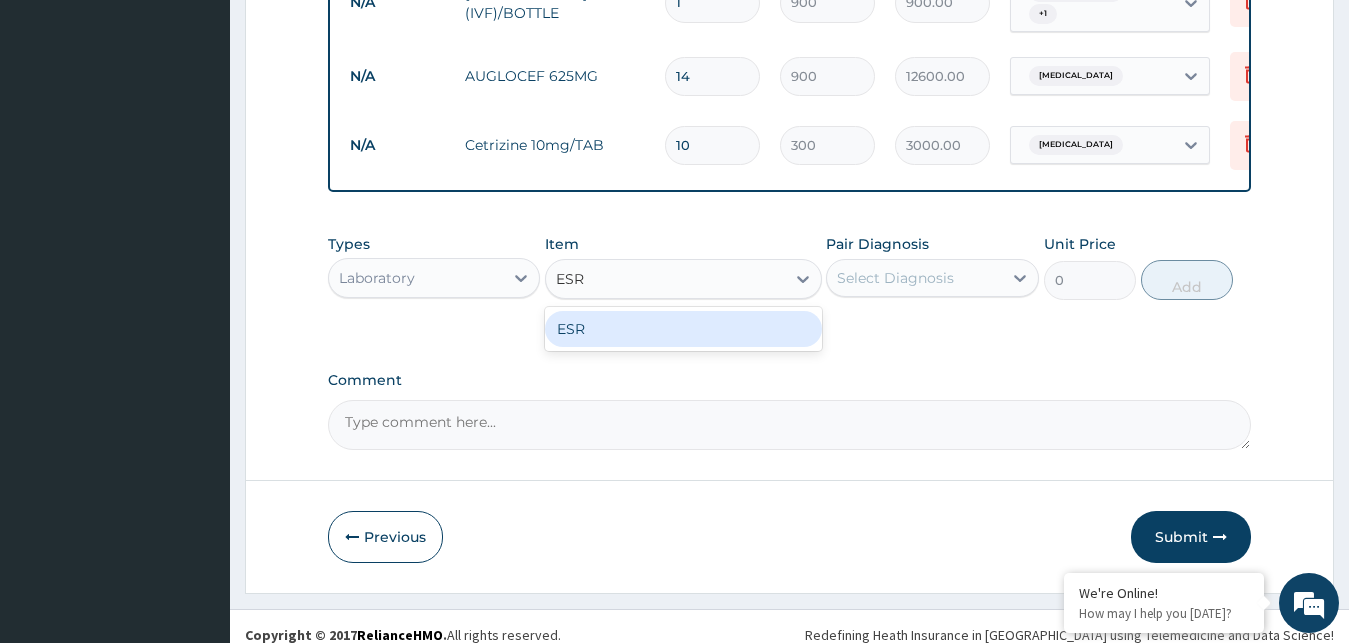click on "ESR" at bounding box center [683, 329] 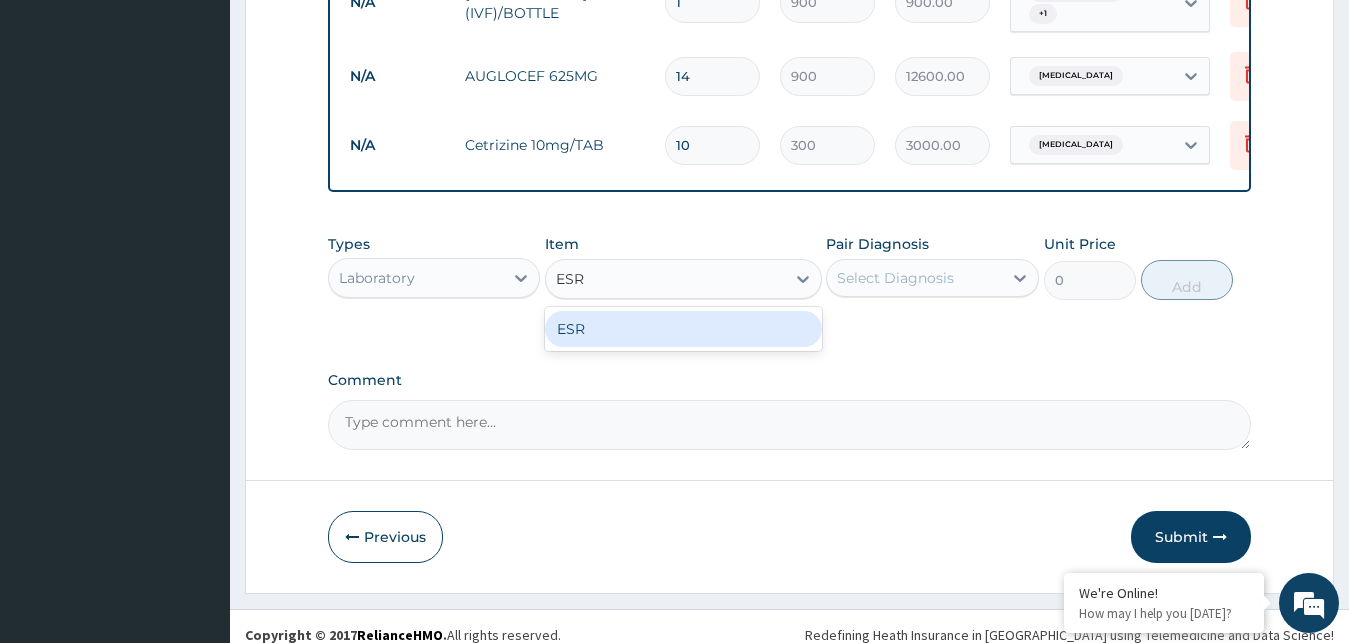 type 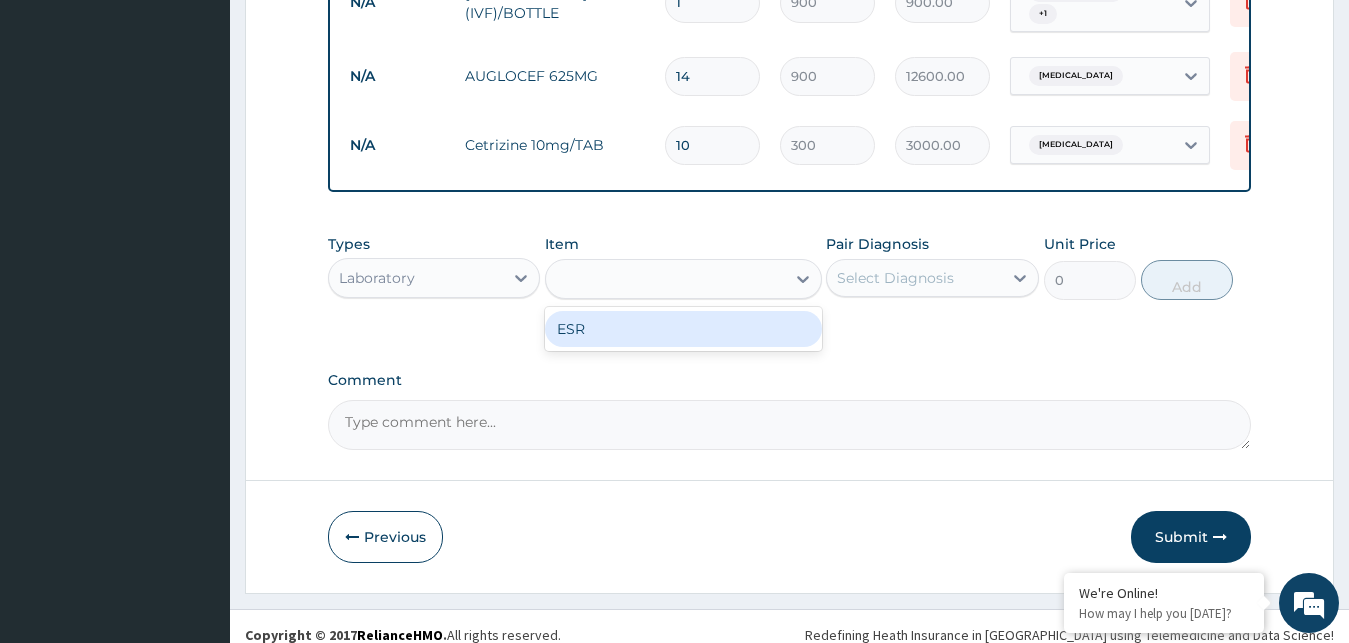 type on "800" 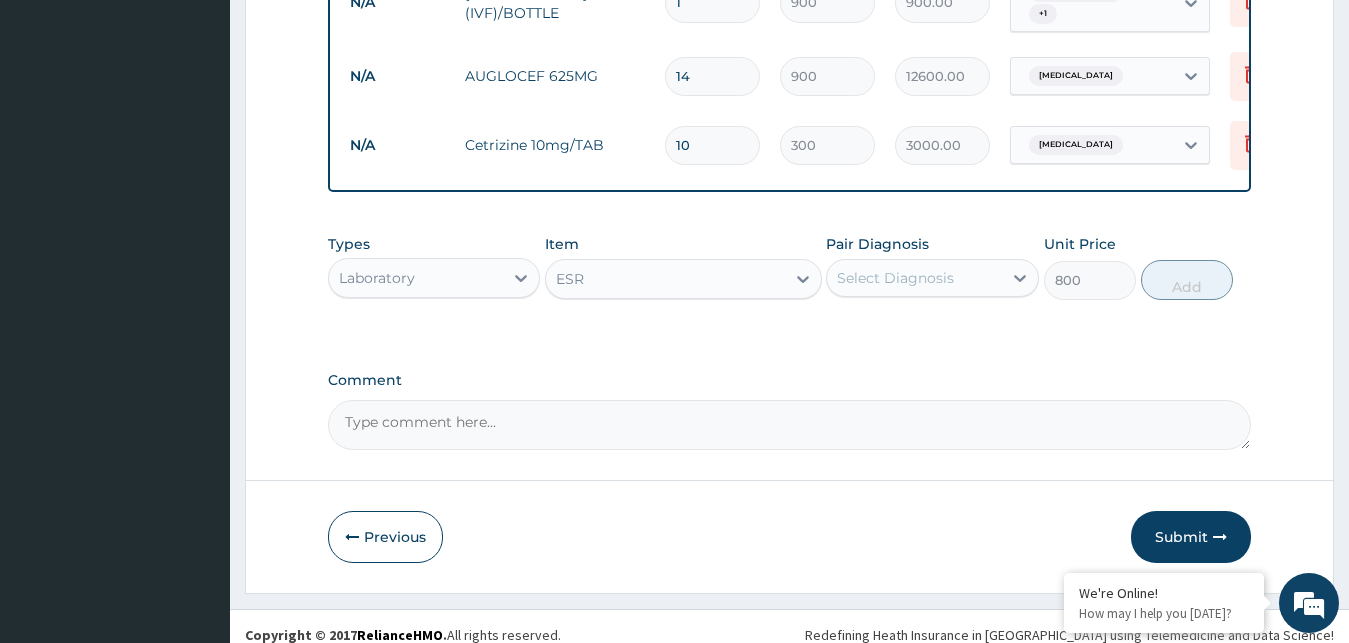 click on "Select Diagnosis" at bounding box center (895, 278) 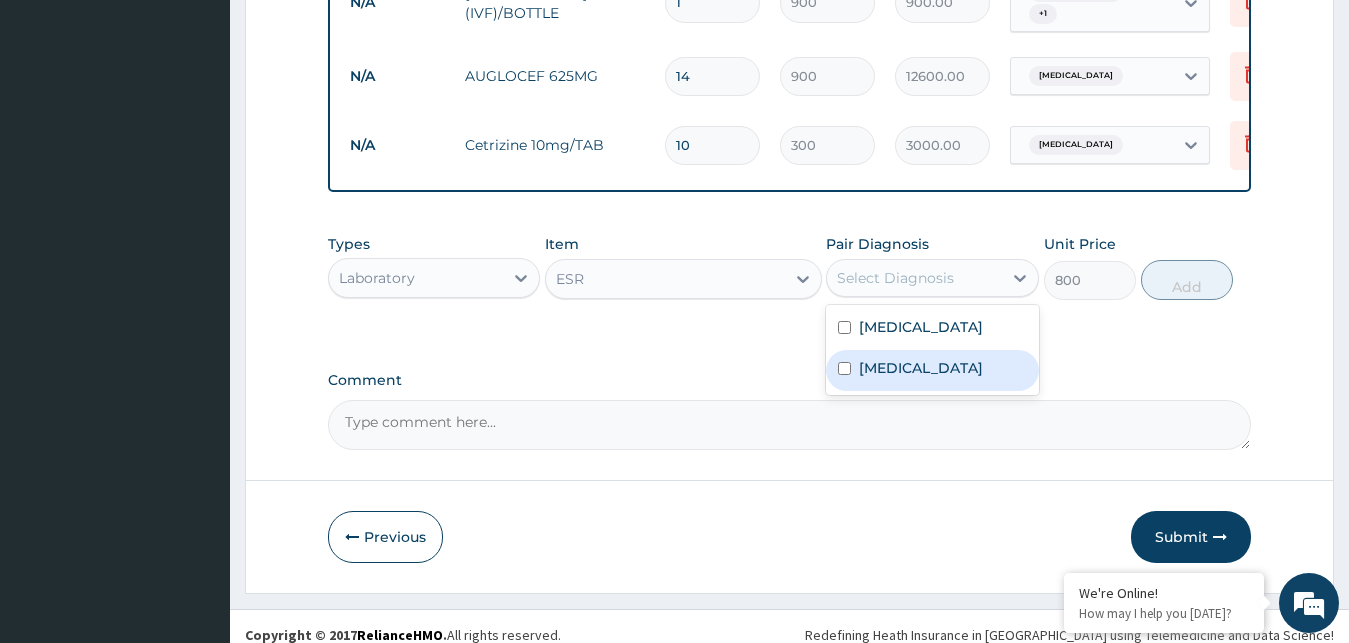 click on "Sepsis" at bounding box center (932, 370) 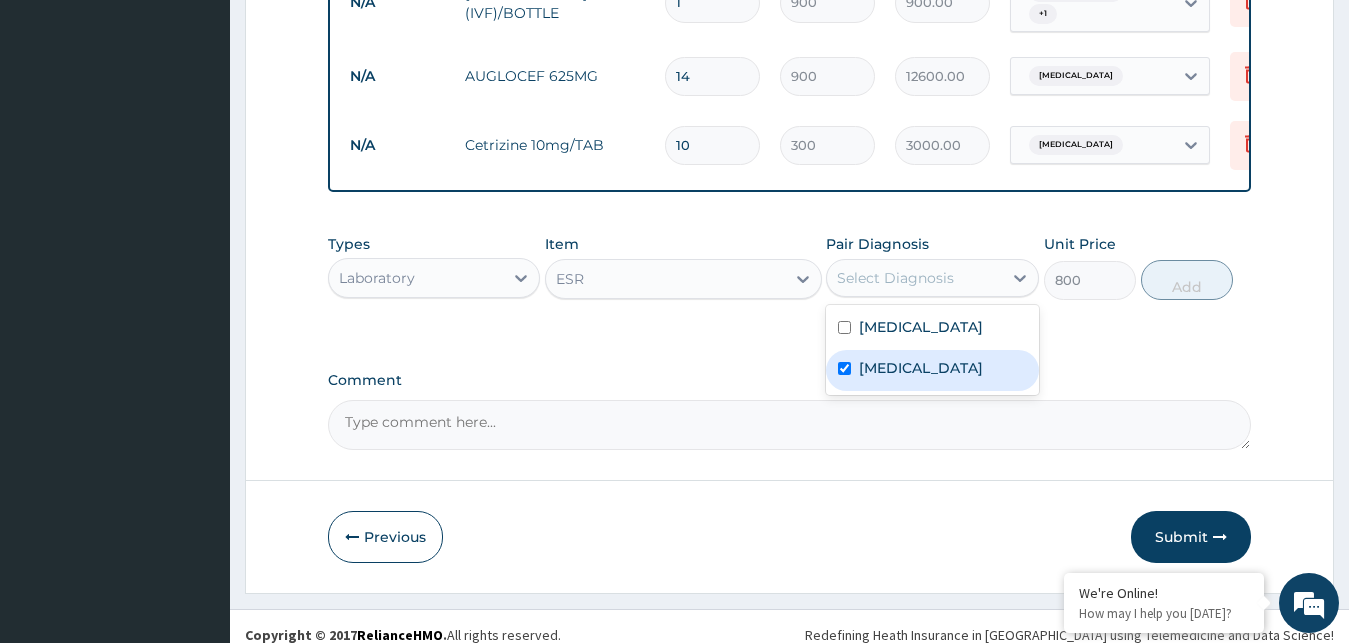 checkbox on "true" 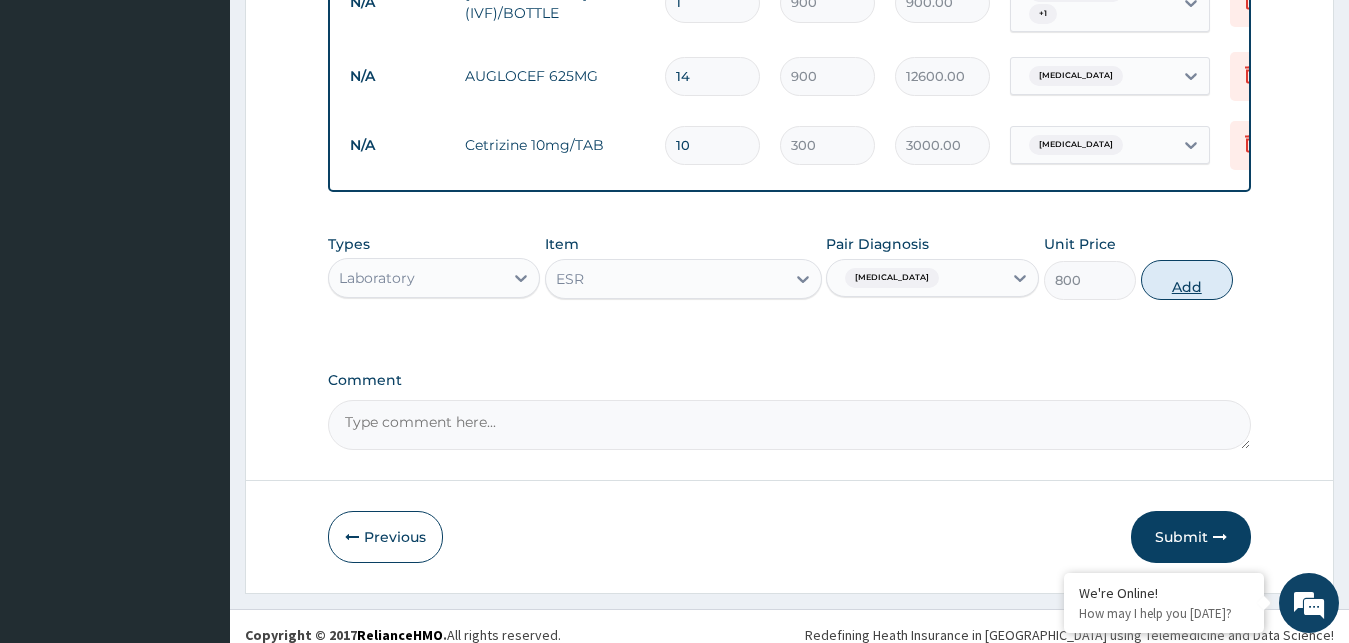 click on "Add" at bounding box center (1187, 280) 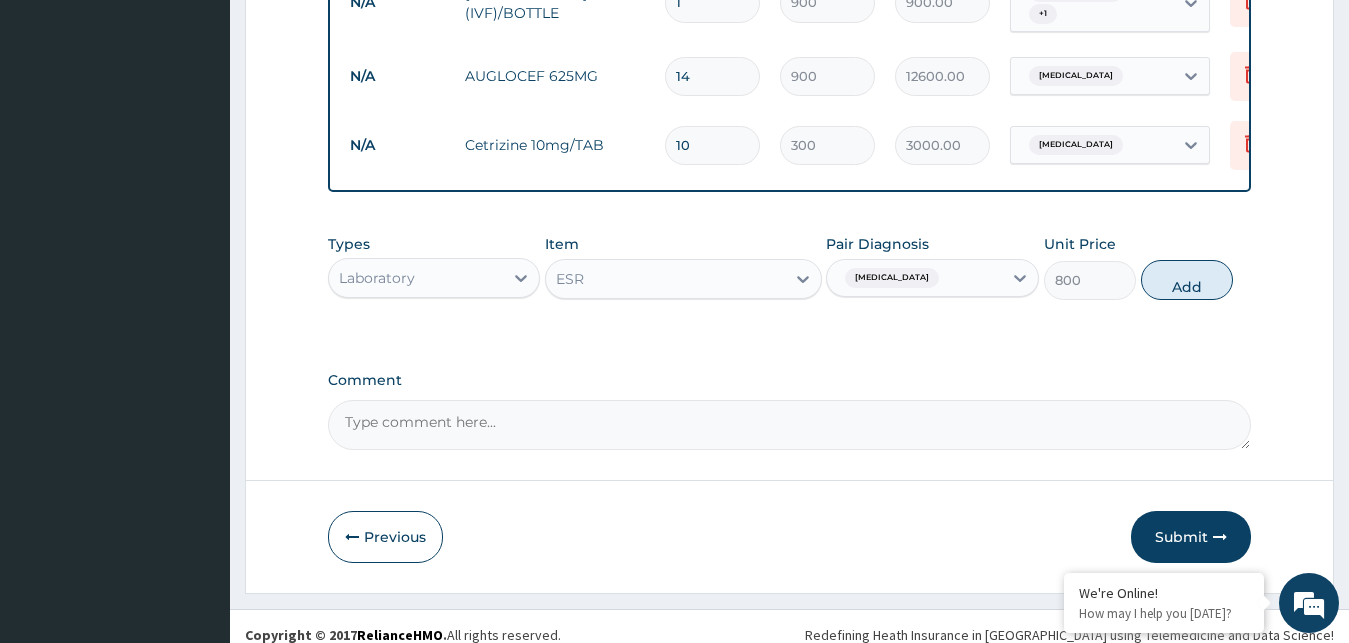 type on "0" 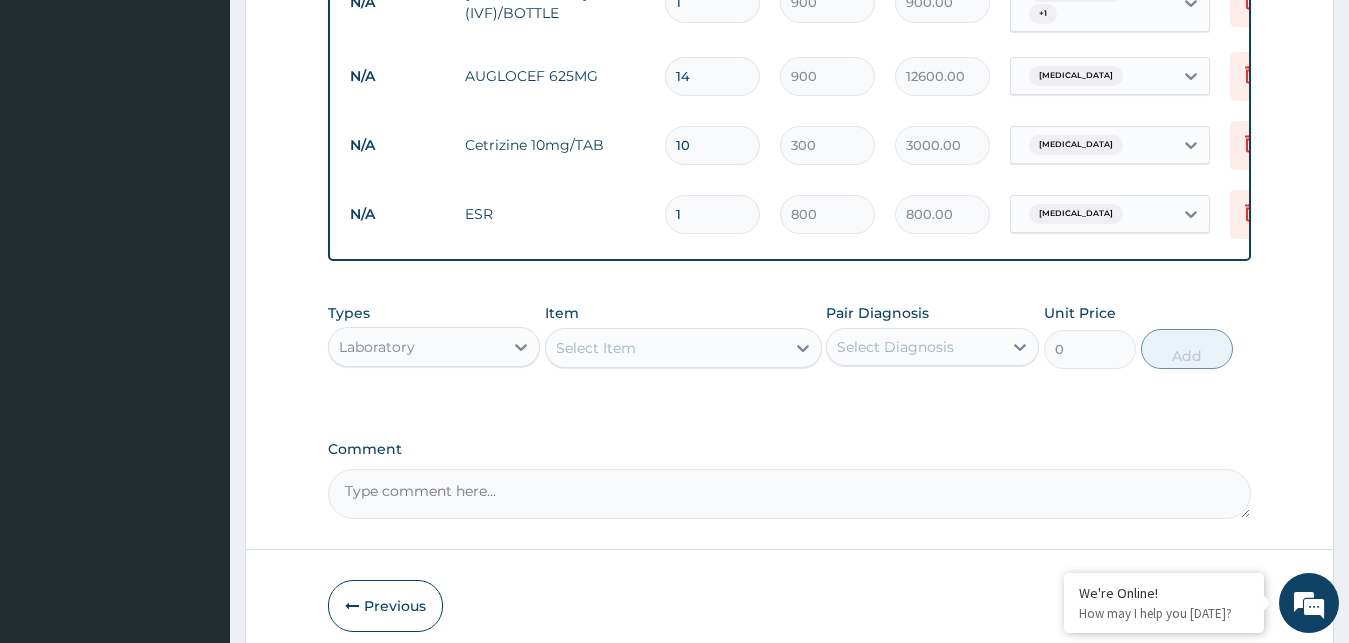 scroll, scrollTop: 1411, scrollLeft: 0, axis: vertical 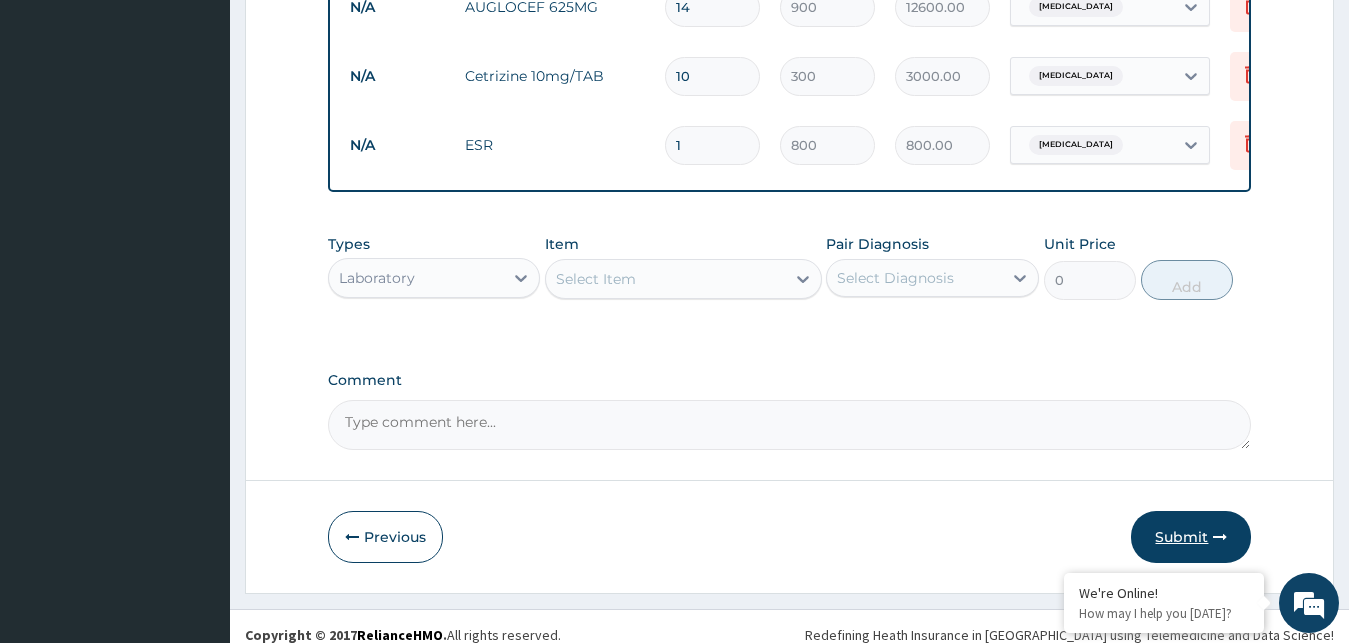 click on "Submit" at bounding box center (1191, 537) 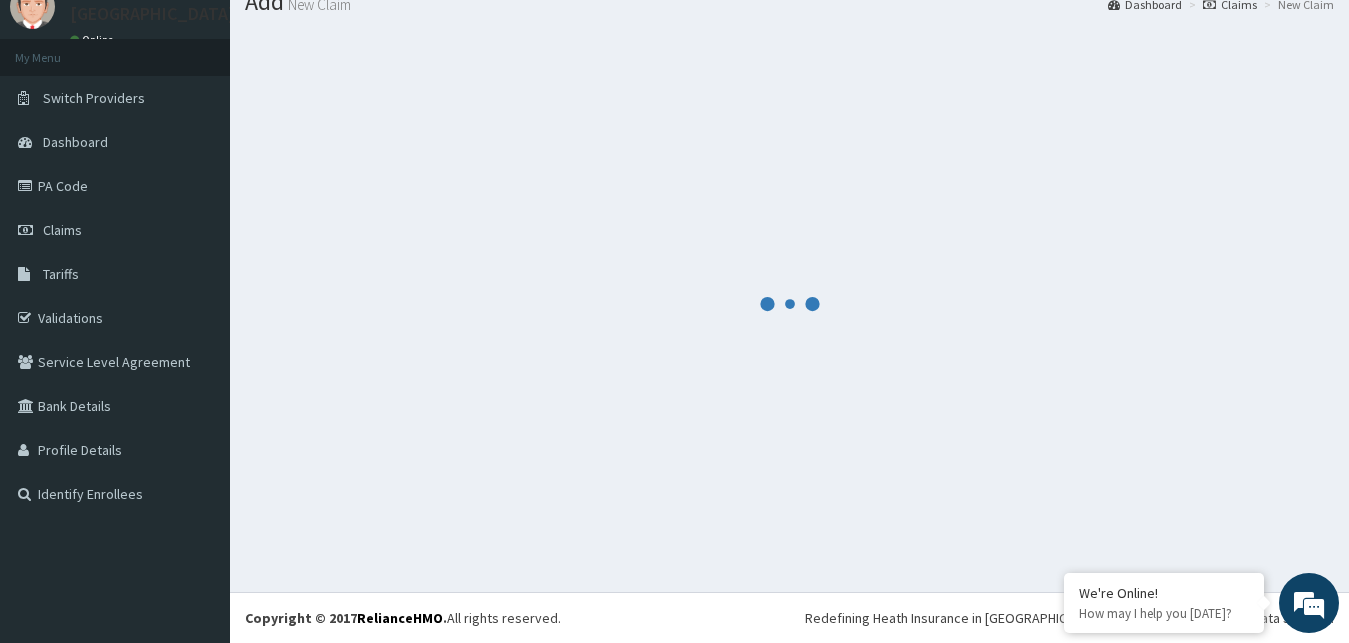 scroll, scrollTop: 76, scrollLeft: 0, axis: vertical 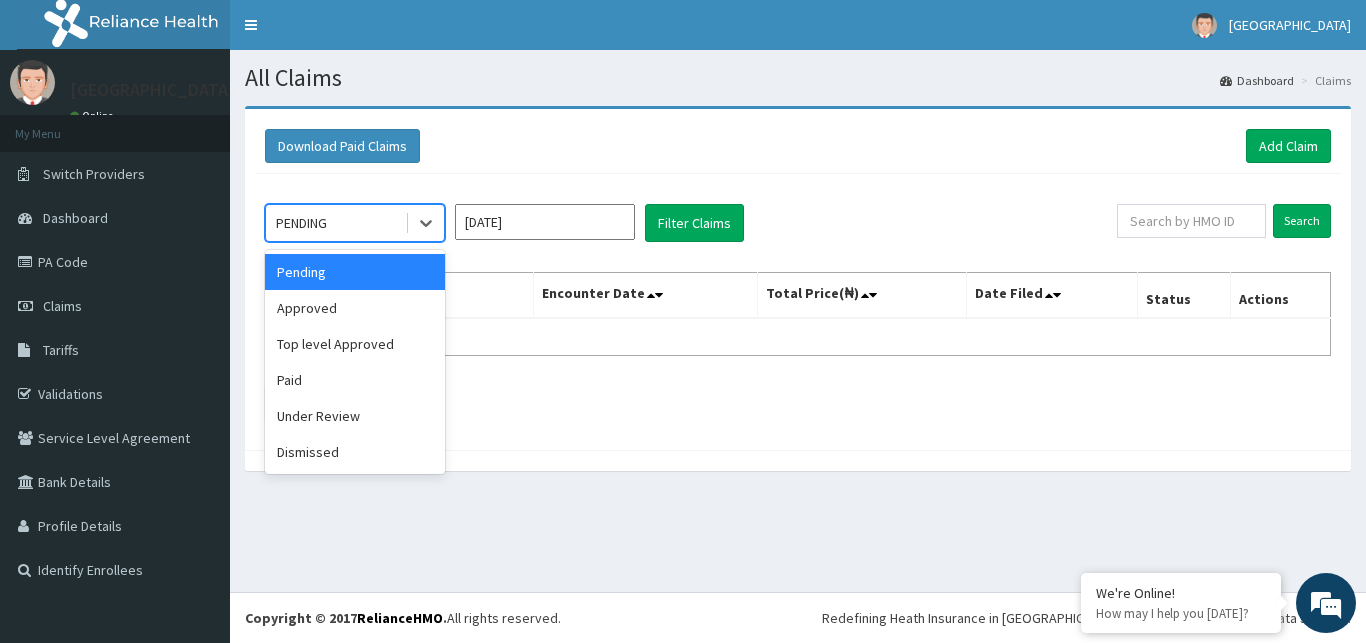 click on "PENDING" at bounding box center [335, 223] 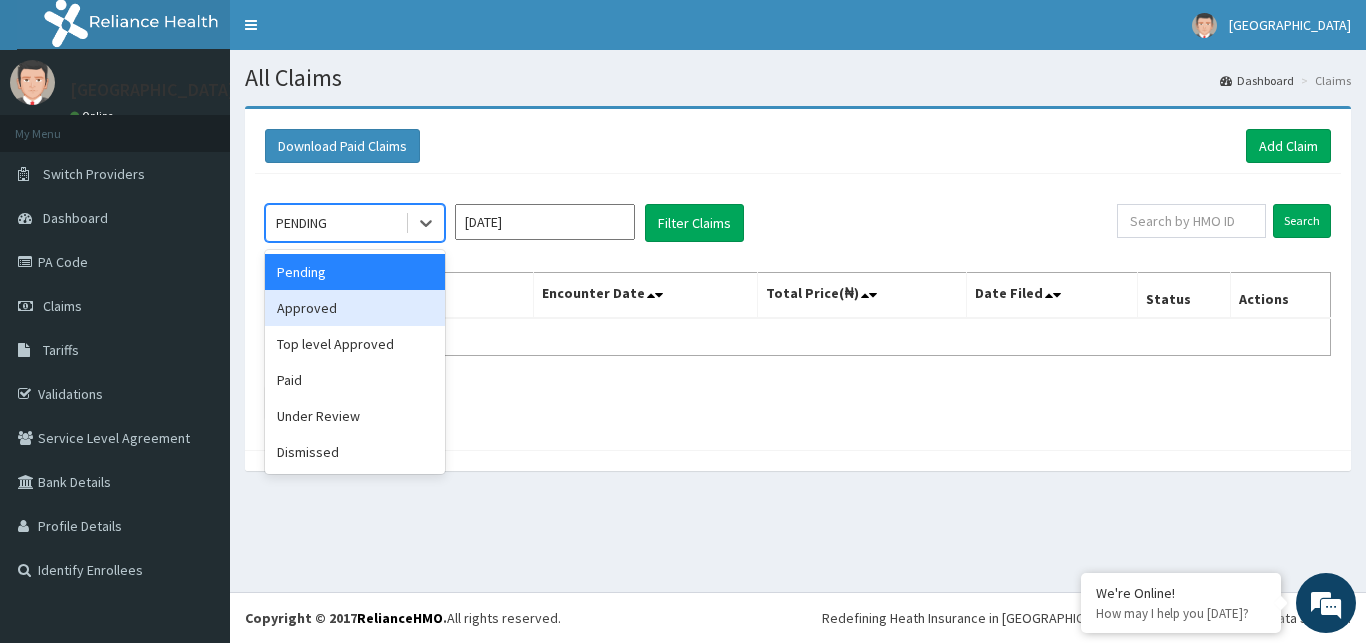drag, startPoint x: 377, startPoint y: 348, endPoint x: 353, endPoint y: 311, distance: 44.102154 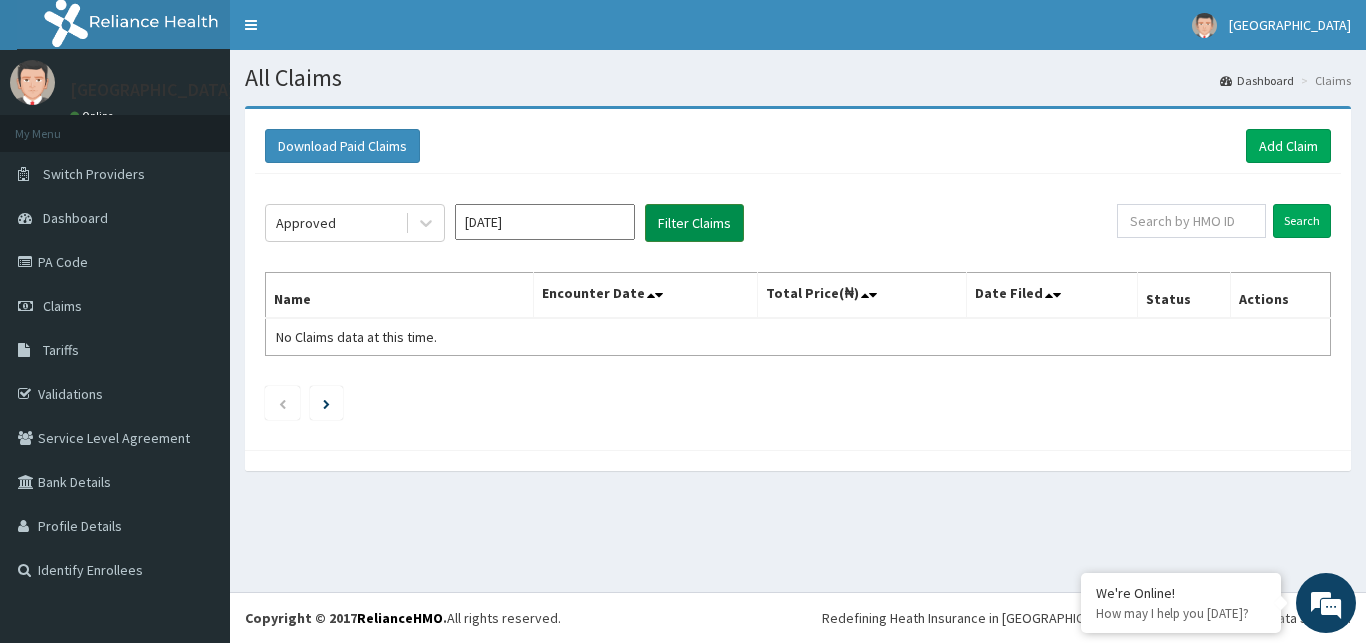 click on "Filter Claims" at bounding box center (694, 223) 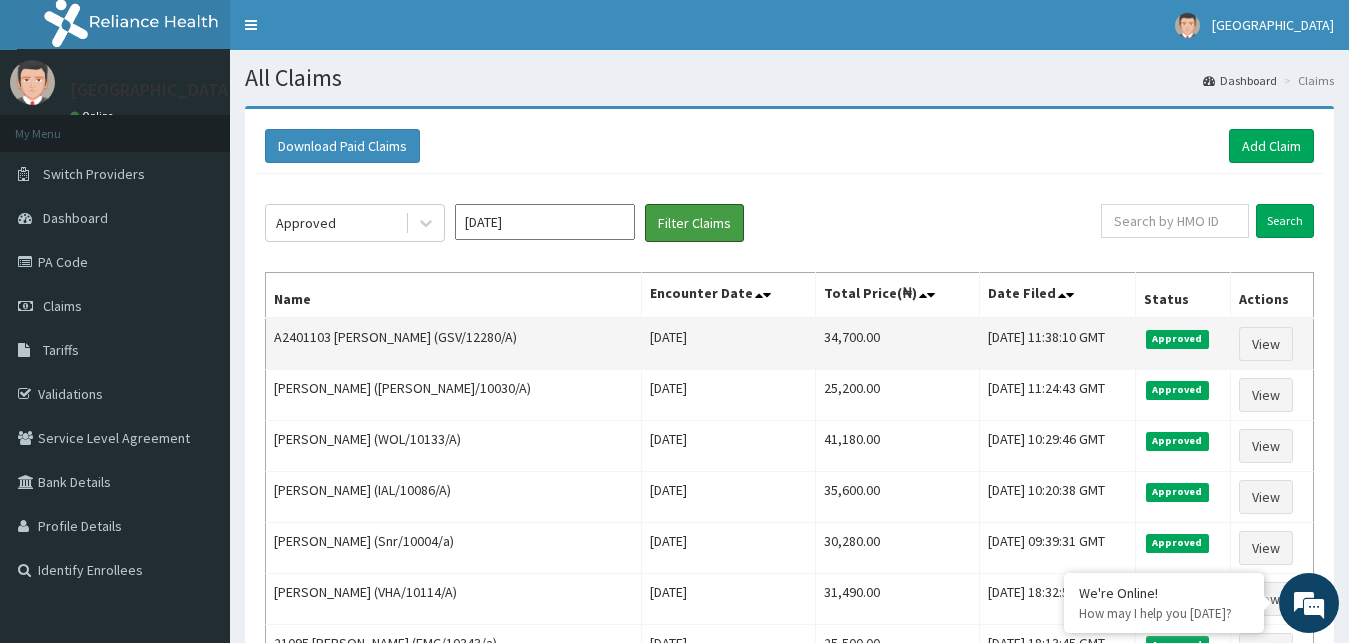 scroll, scrollTop: 0, scrollLeft: 0, axis: both 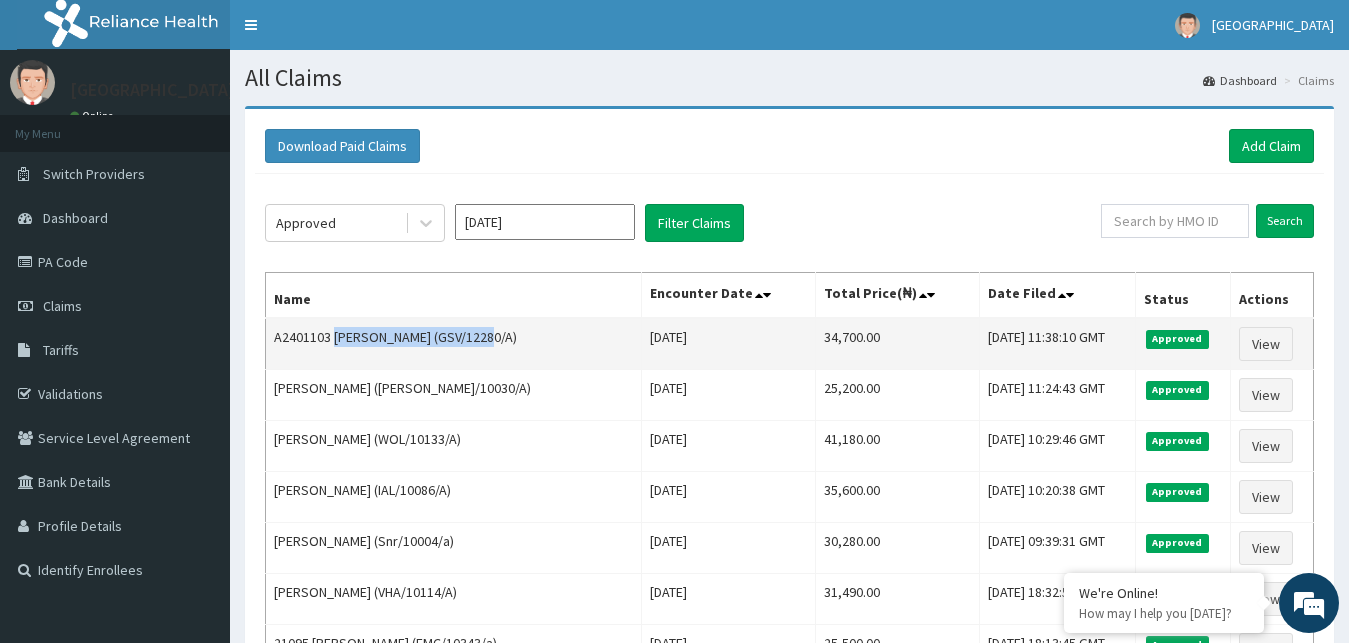 drag, startPoint x: 498, startPoint y: 338, endPoint x: 334, endPoint y: 337, distance: 164.00305 